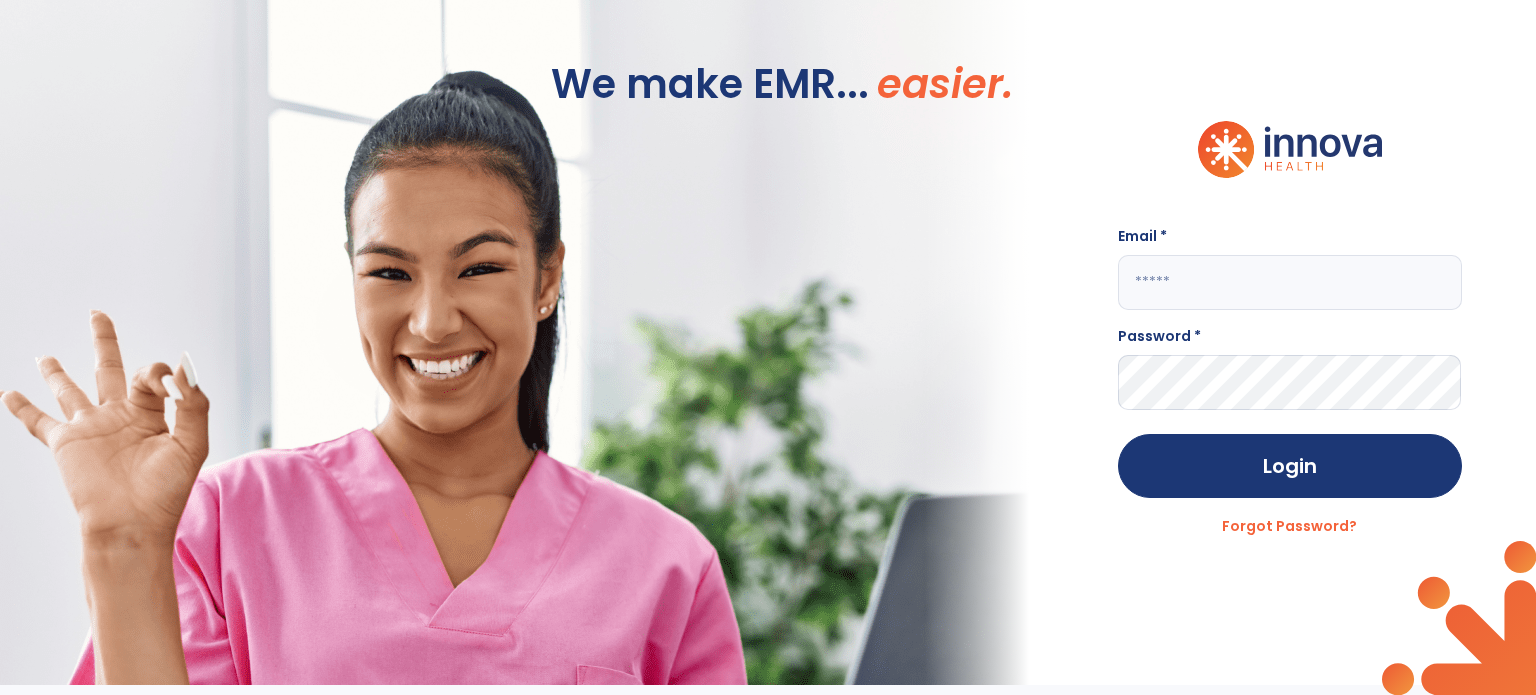 scroll, scrollTop: 0, scrollLeft: 0, axis: both 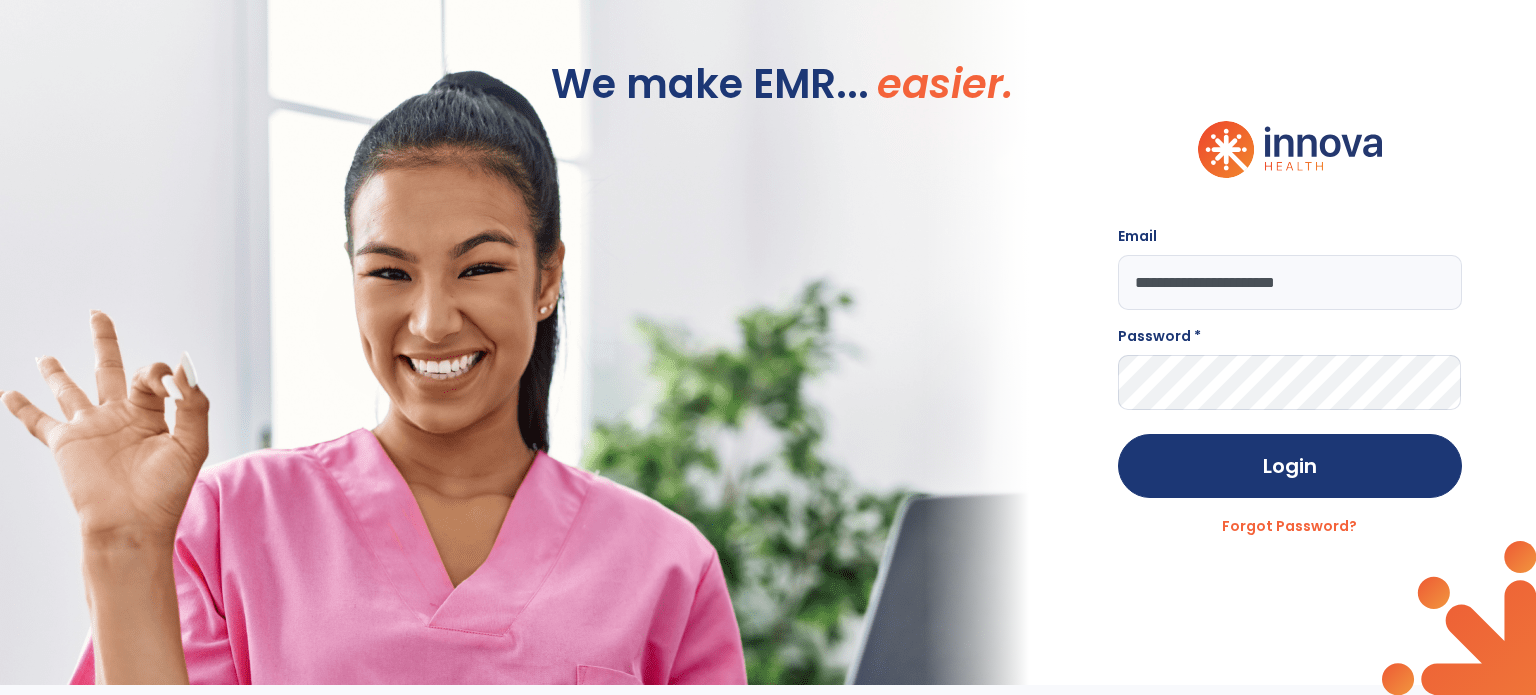 type on "**********" 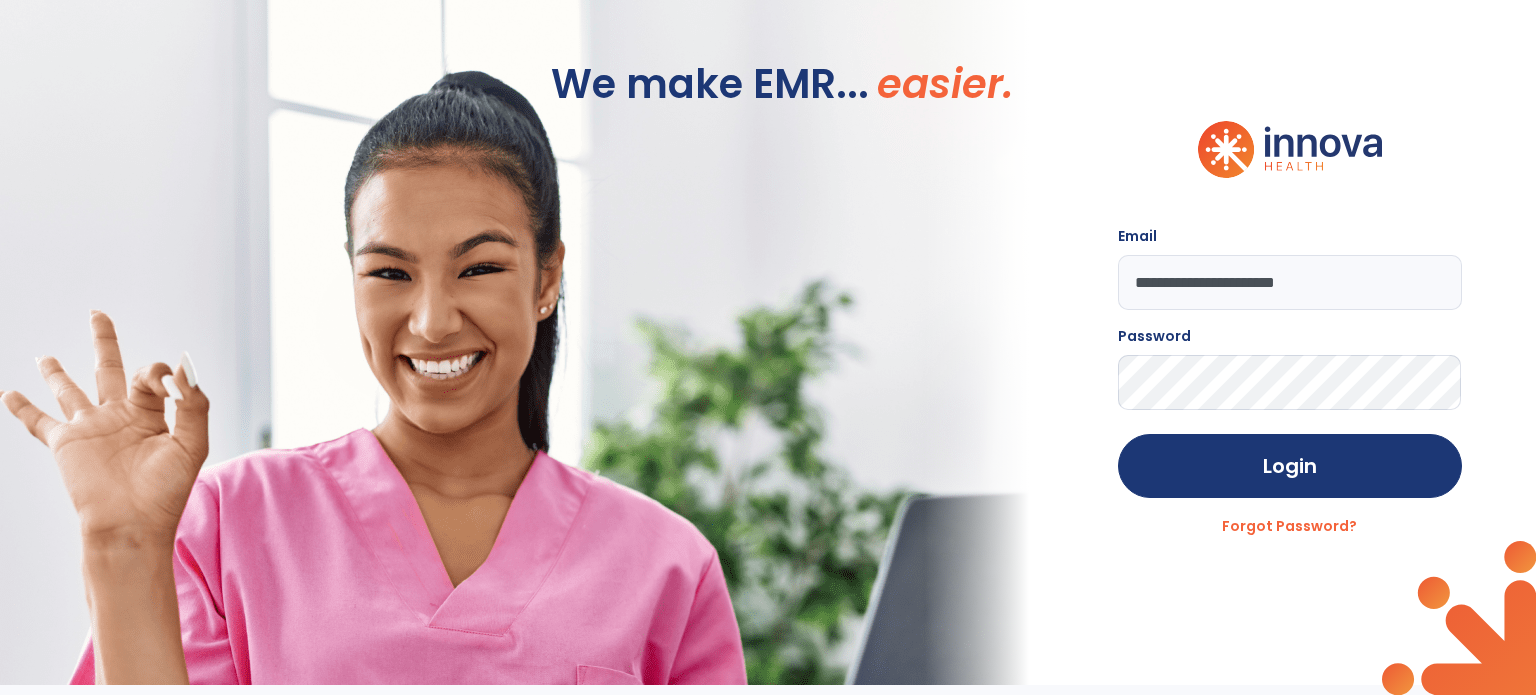 click on "Login" 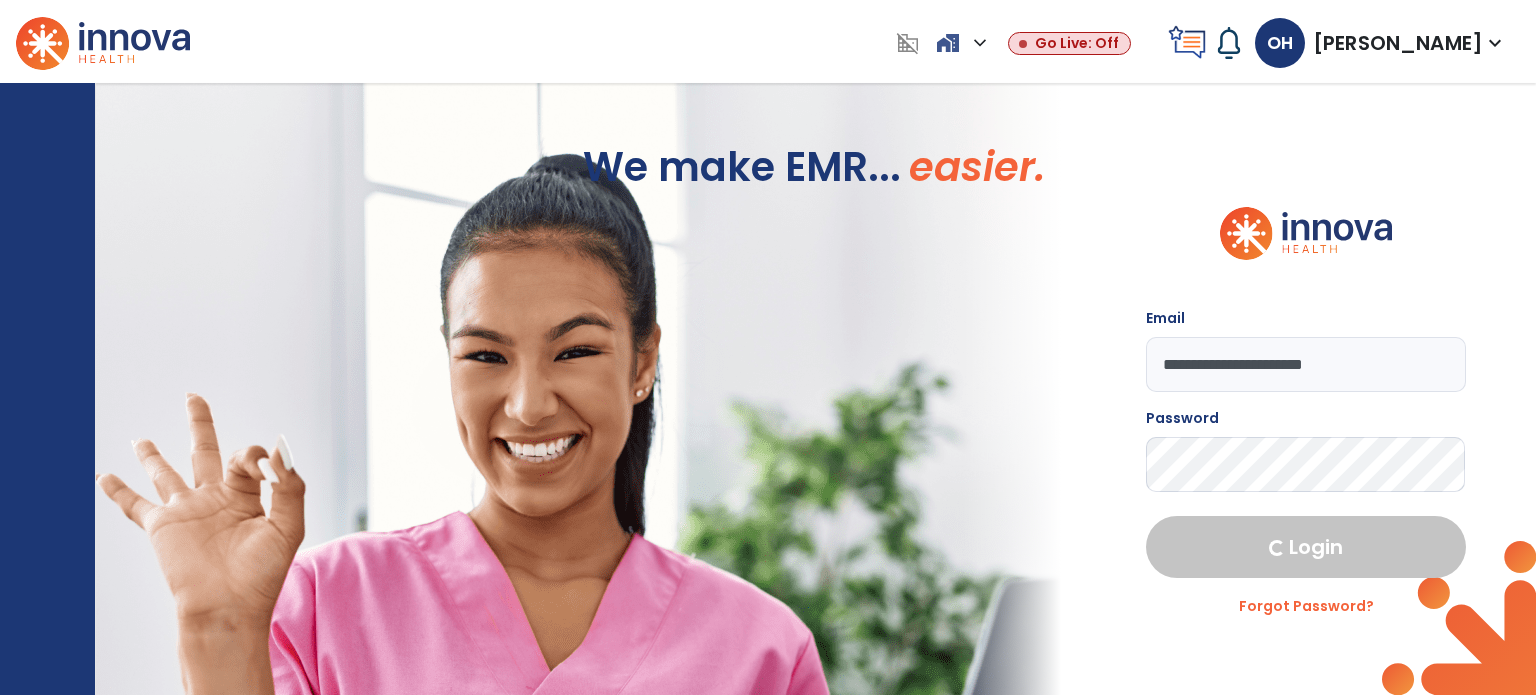 select on "****" 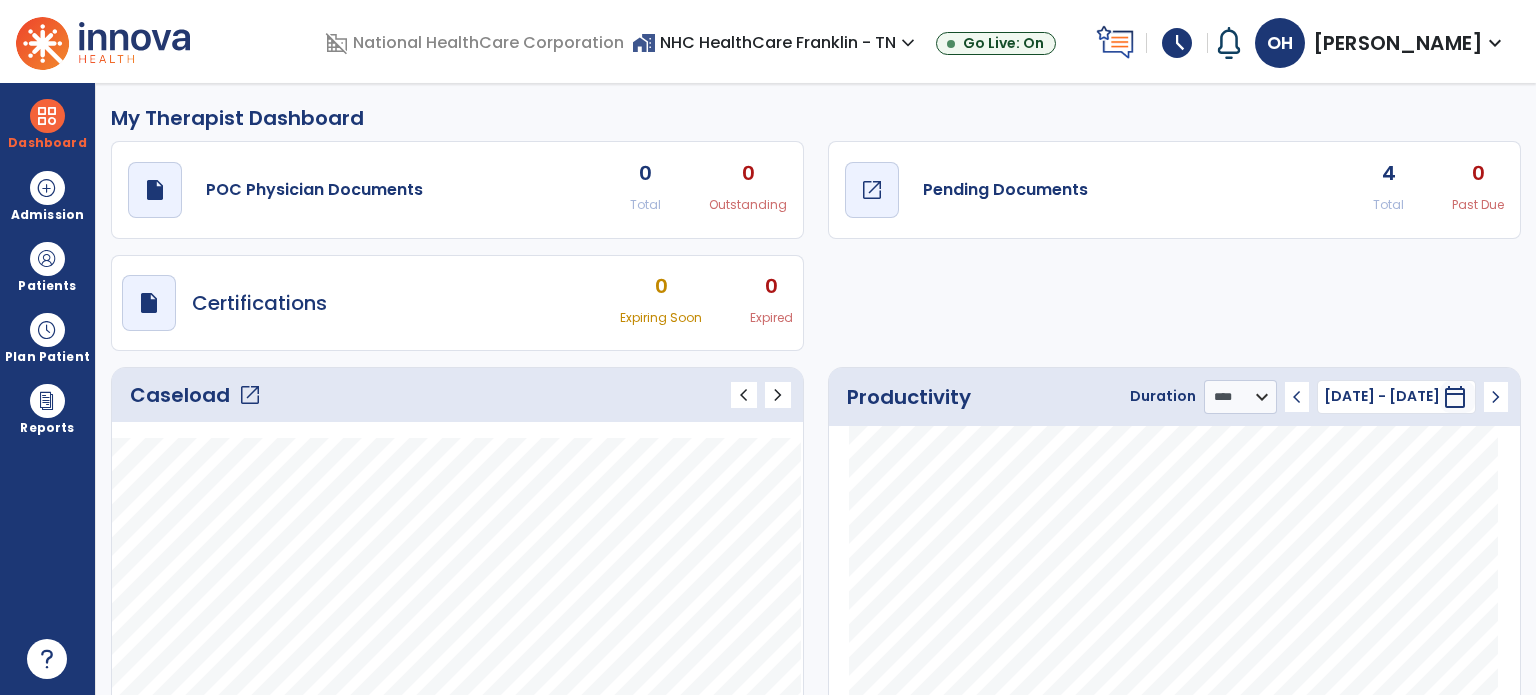 click on "draft   open_in_new" 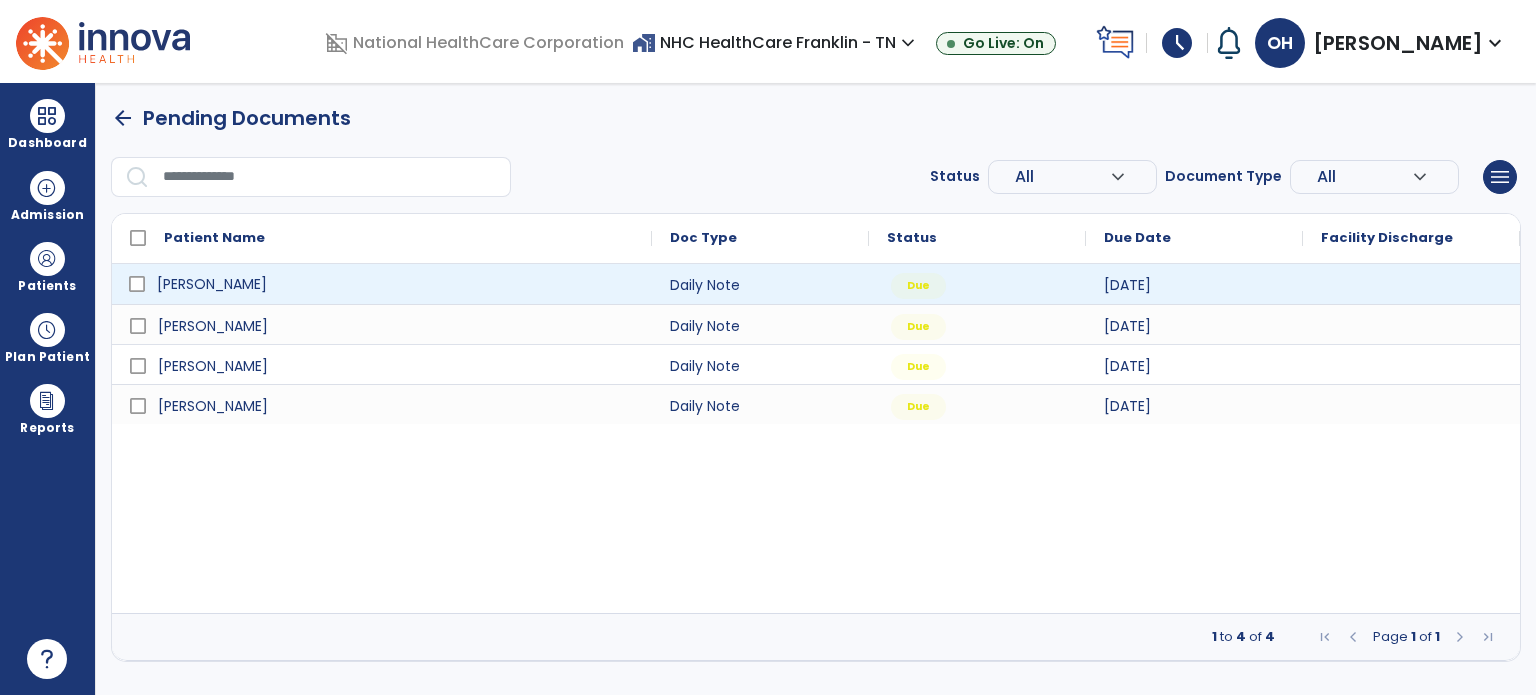 click on "[PERSON_NAME]" at bounding box center (396, 284) 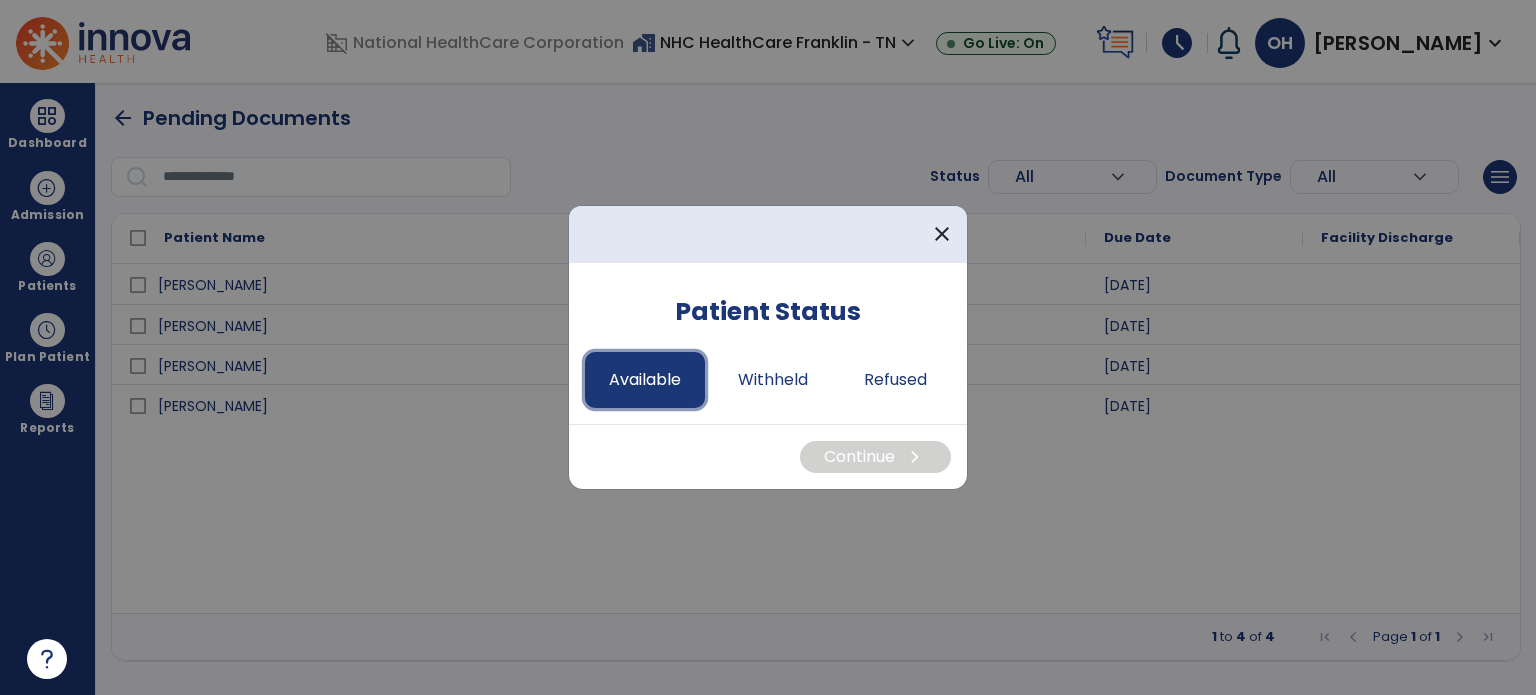 click on "Available" at bounding box center [645, 380] 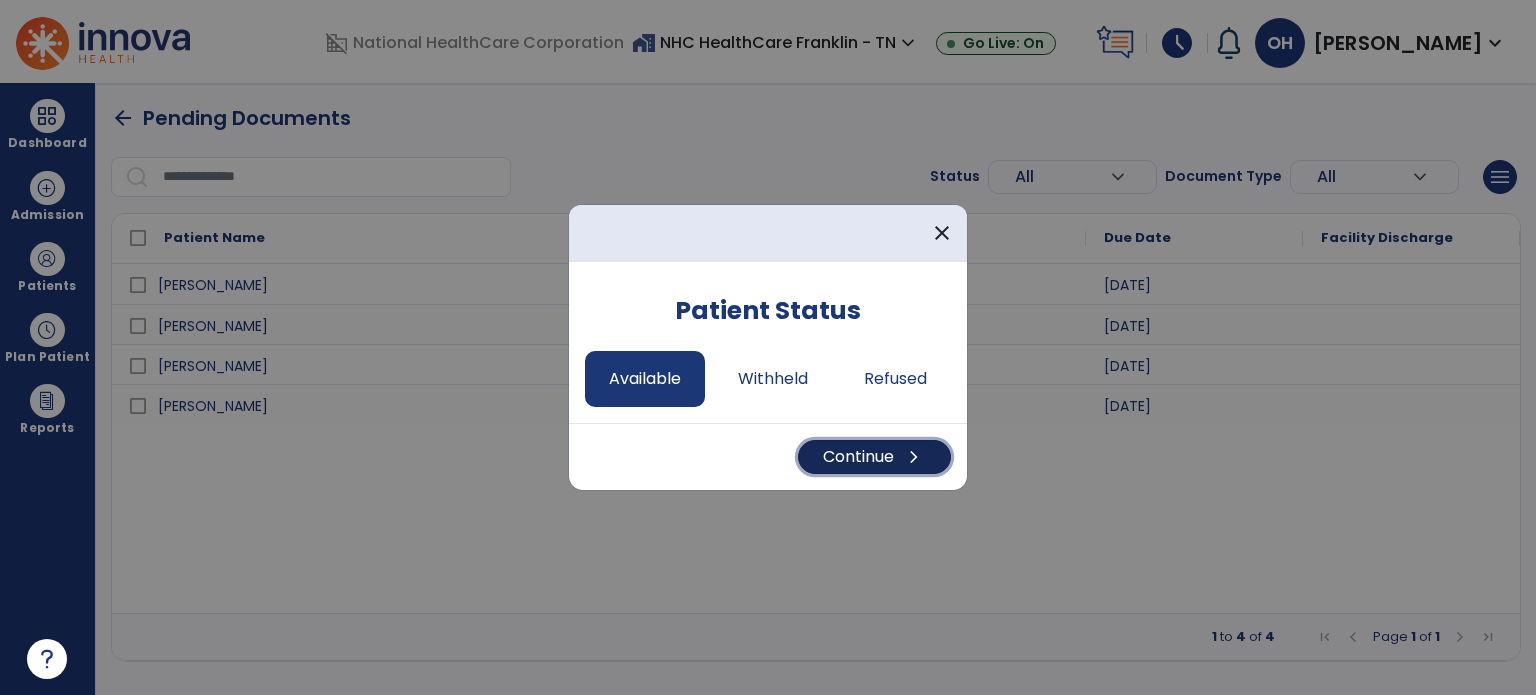 click on "Continue   chevron_right" at bounding box center [874, 457] 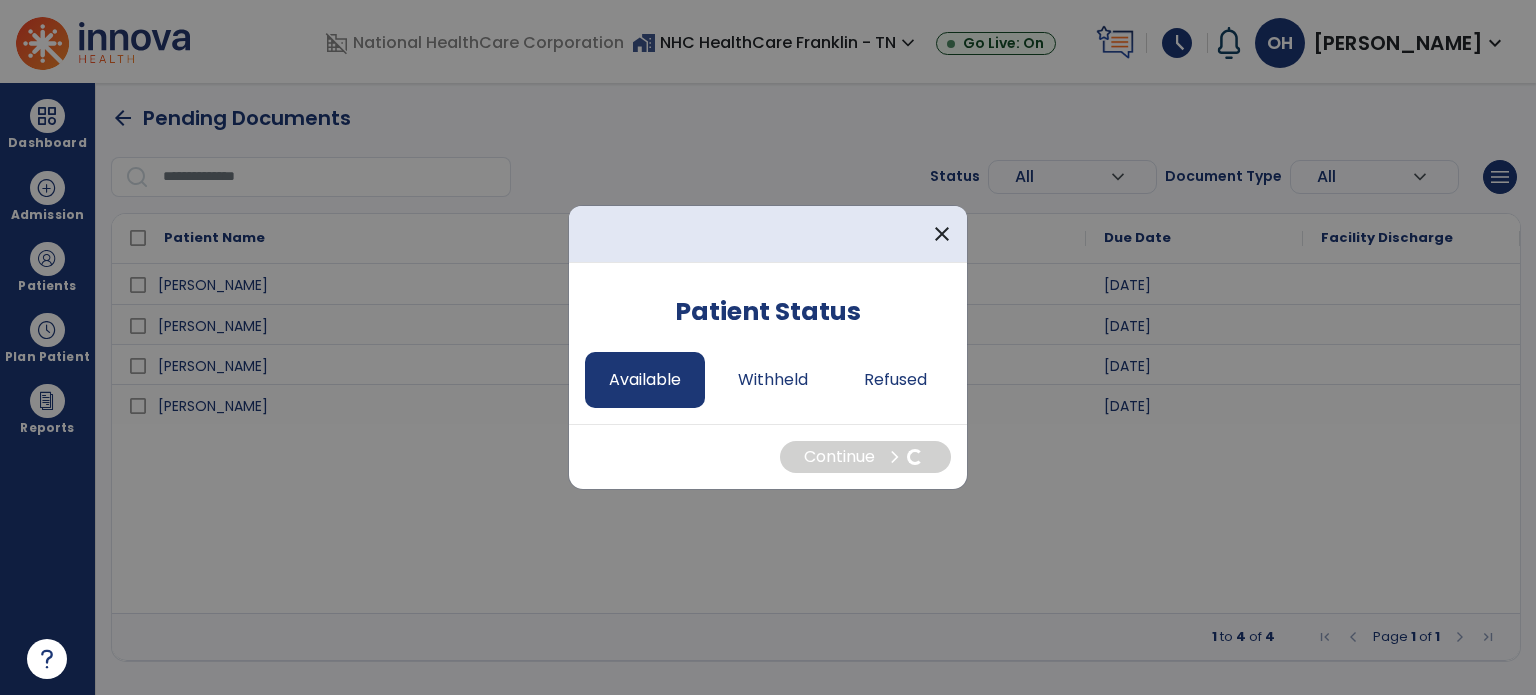 select on "*" 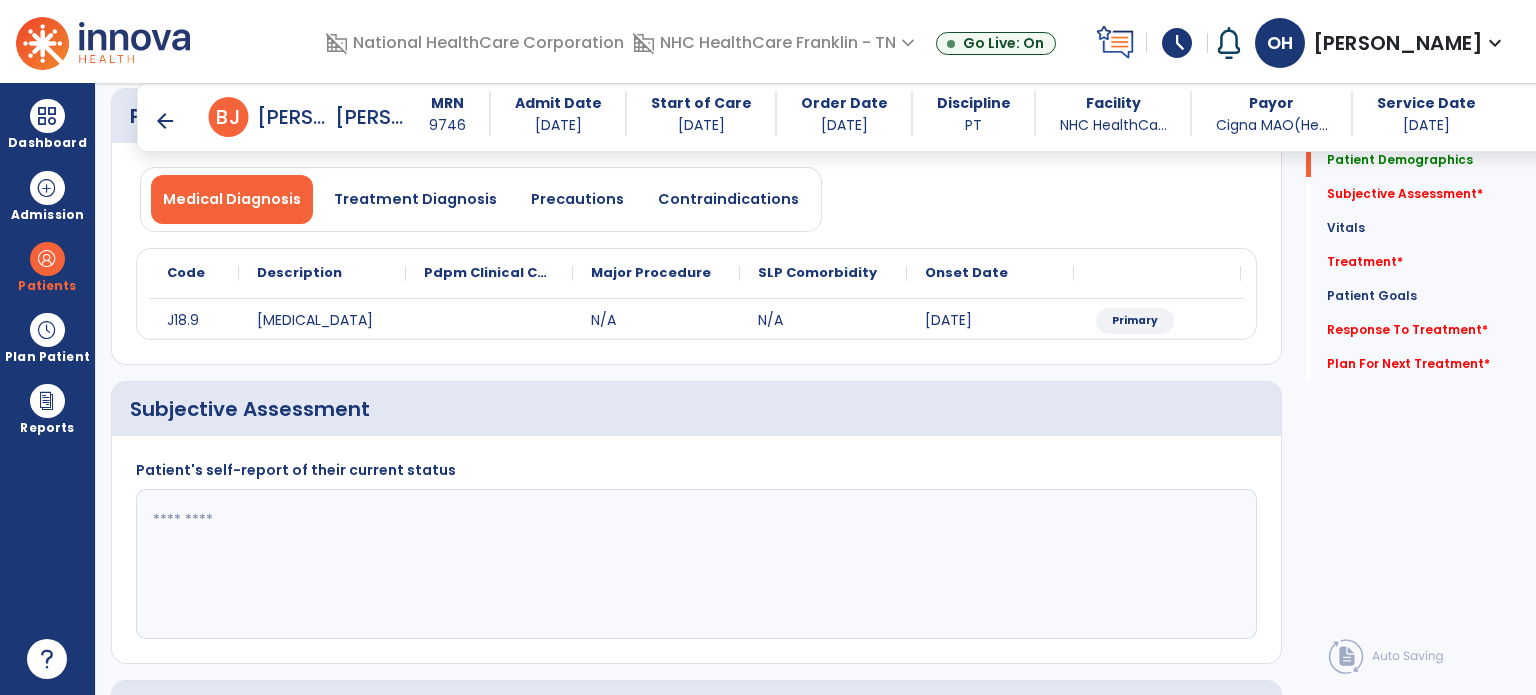 scroll, scrollTop: 148, scrollLeft: 0, axis: vertical 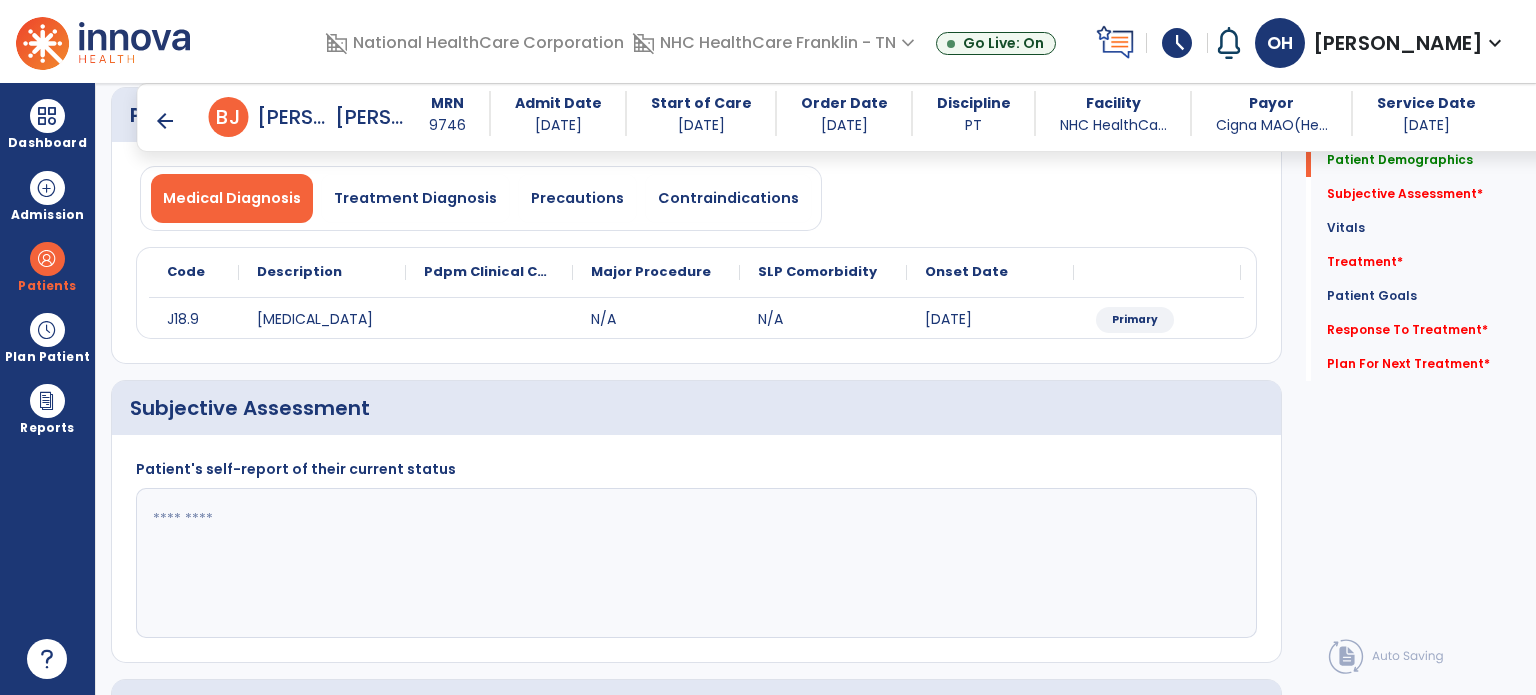 click 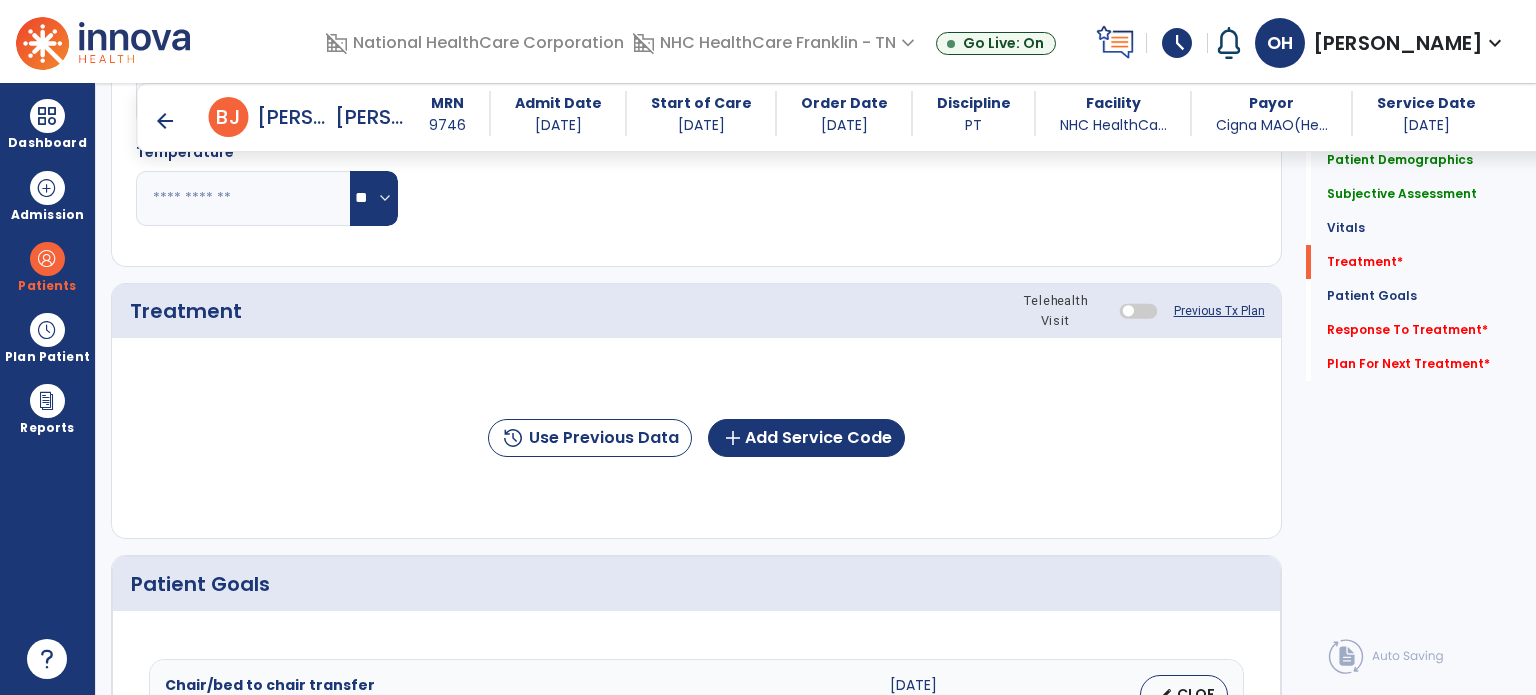 scroll, scrollTop: 967, scrollLeft: 0, axis: vertical 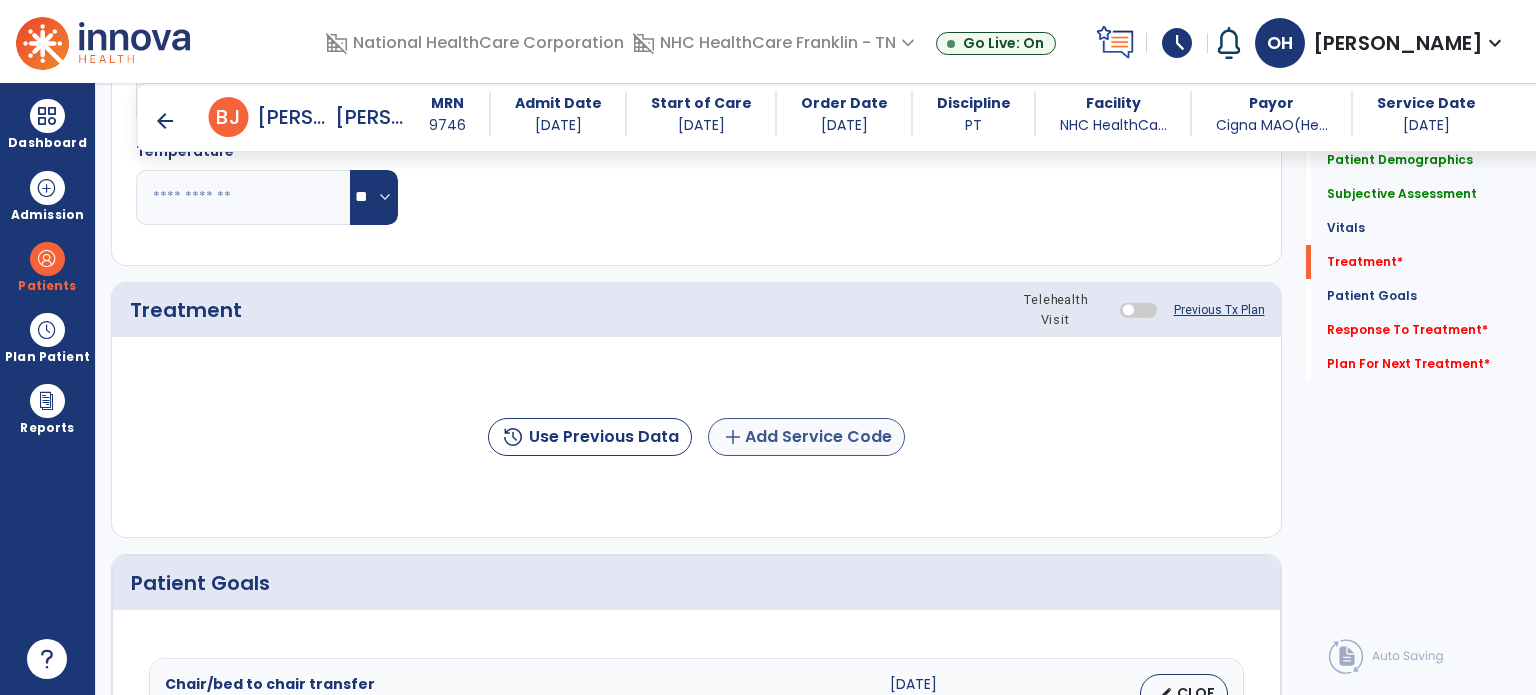 type on "**********" 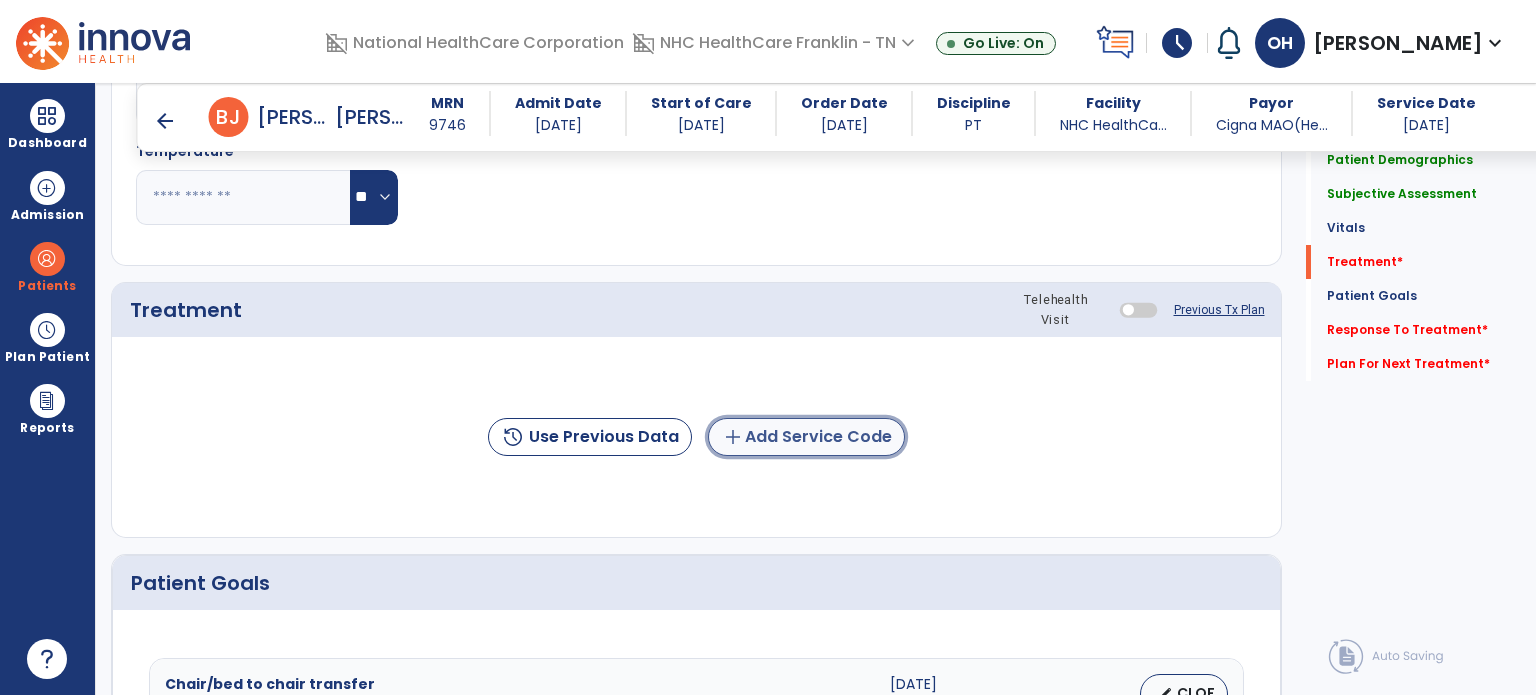 click on "add  Add Service Code" 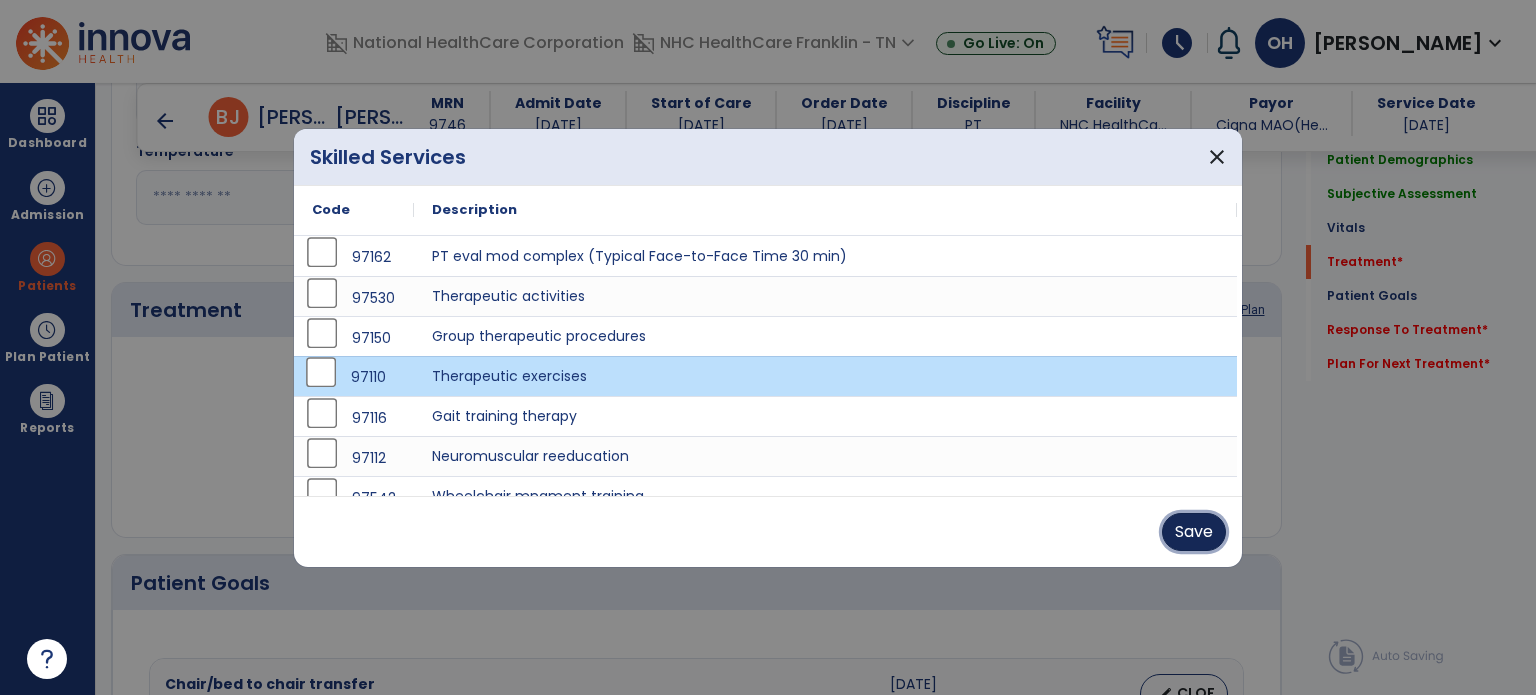 click on "Save" at bounding box center [1194, 532] 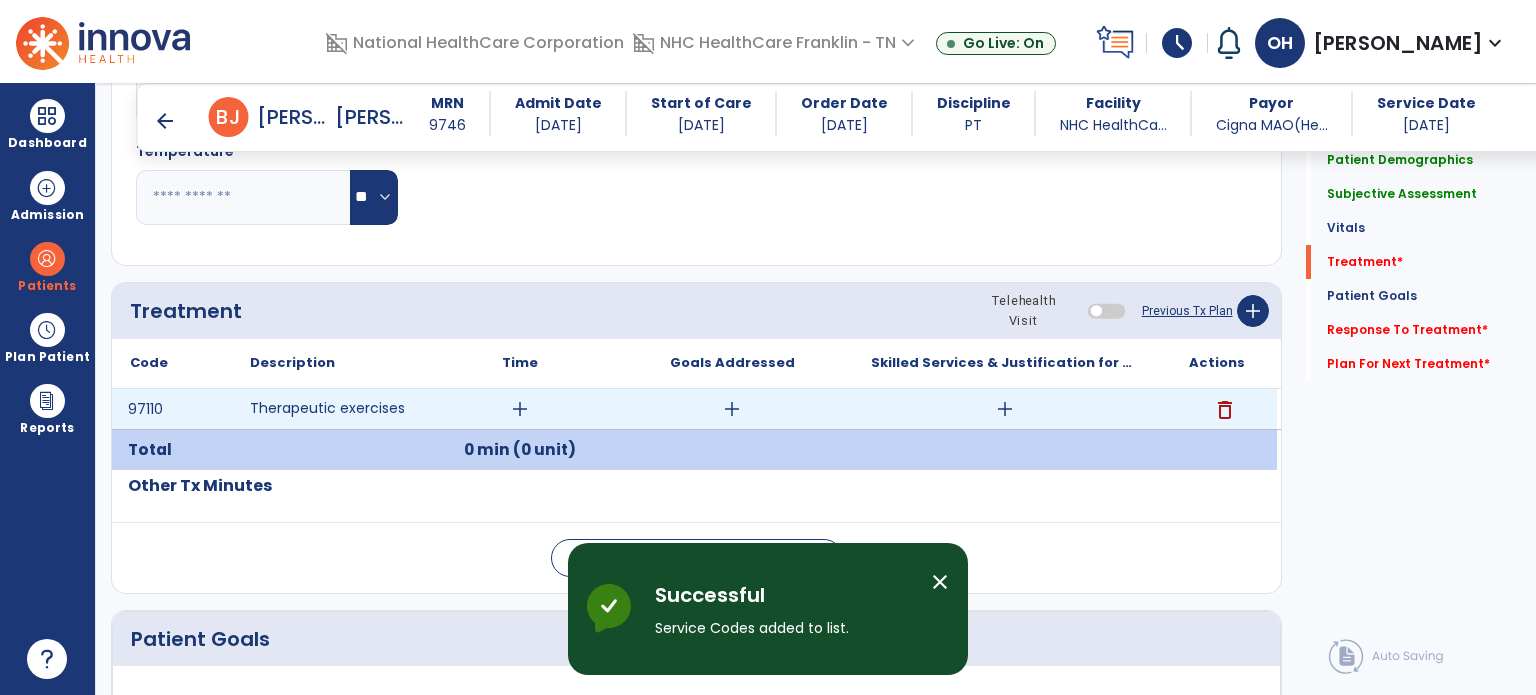 click on "add" at bounding box center [520, 409] 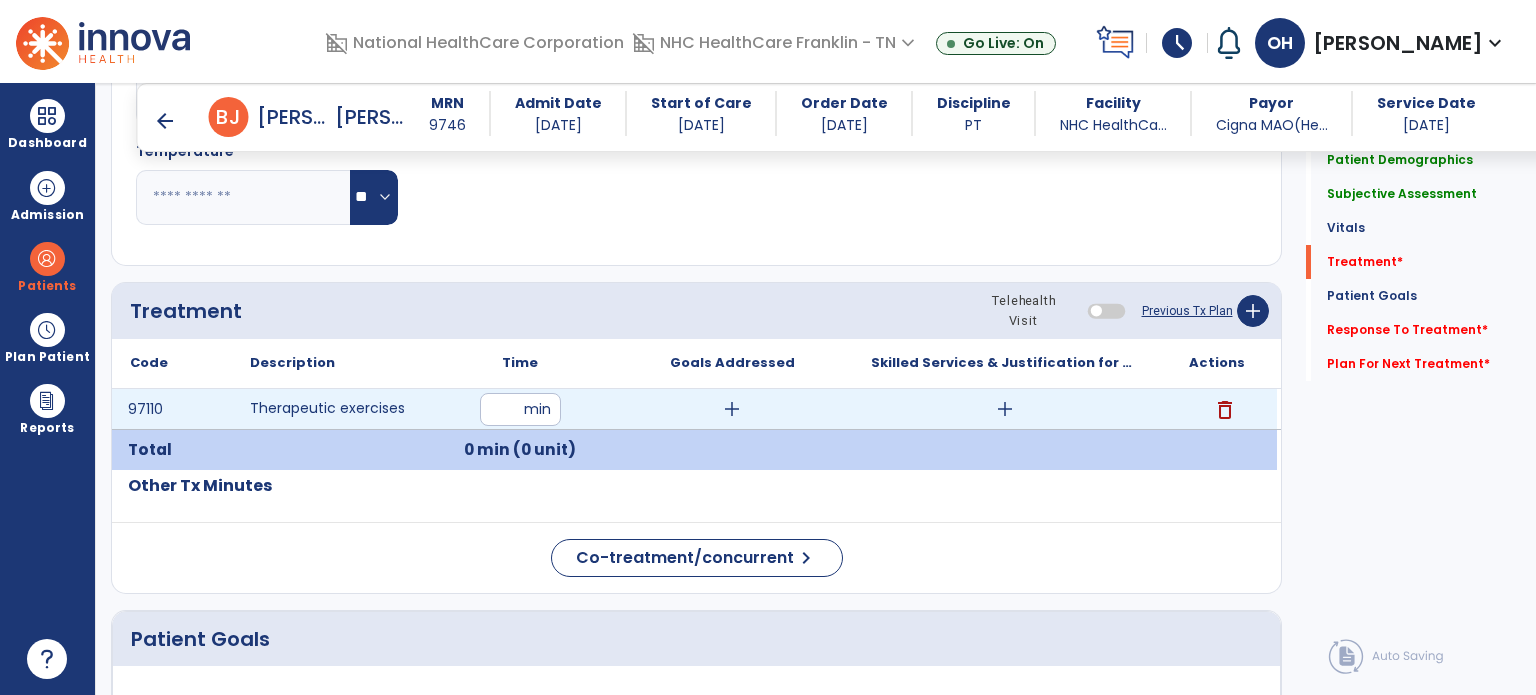 type on "**" 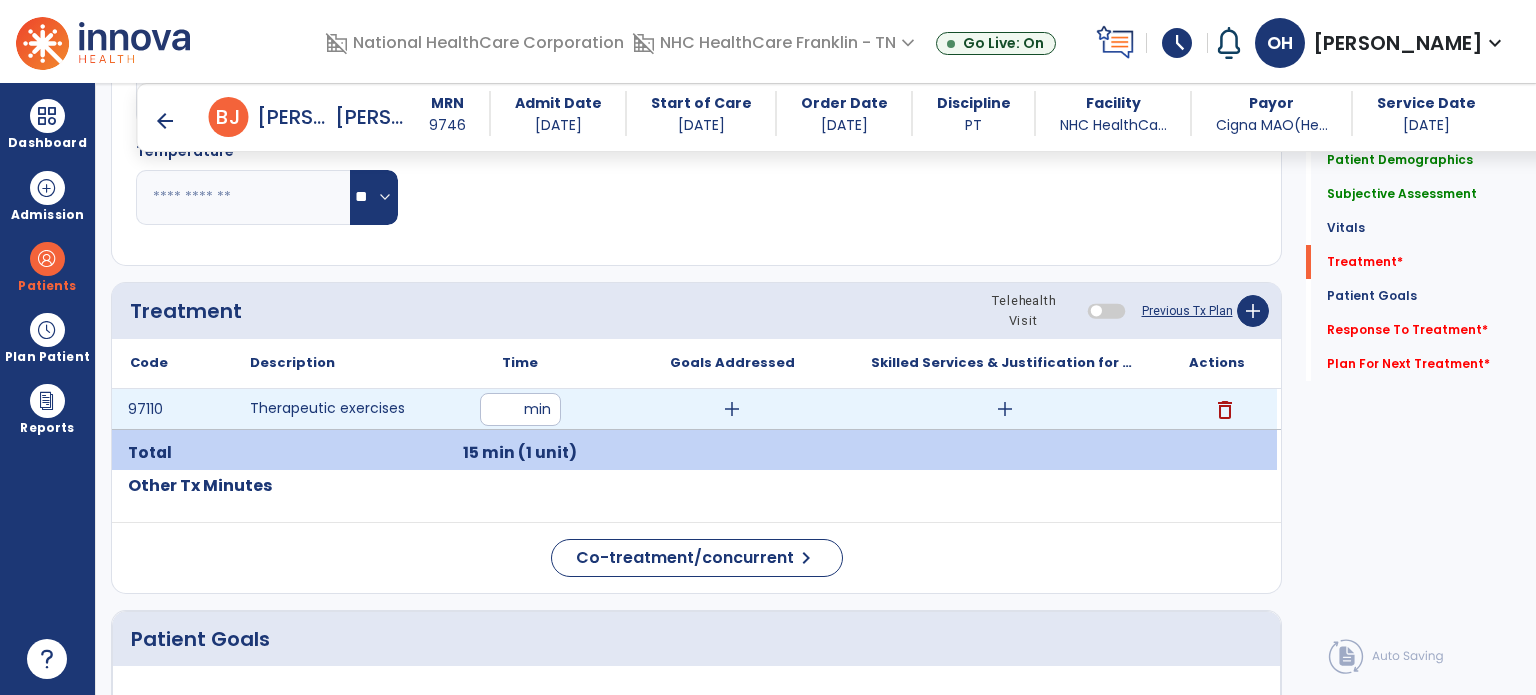 click on "add" at bounding box center [732, 409] 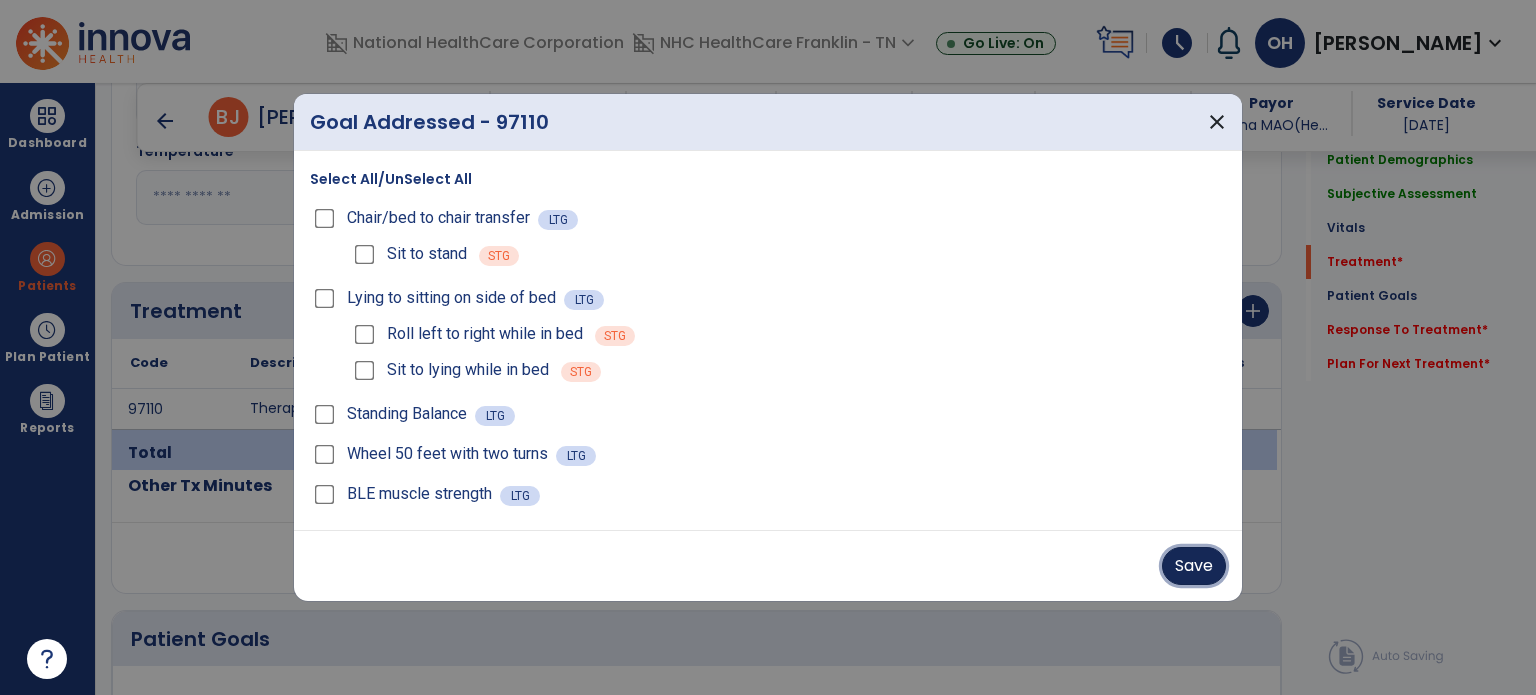click on "Save" at bounding box center [1194, 566] 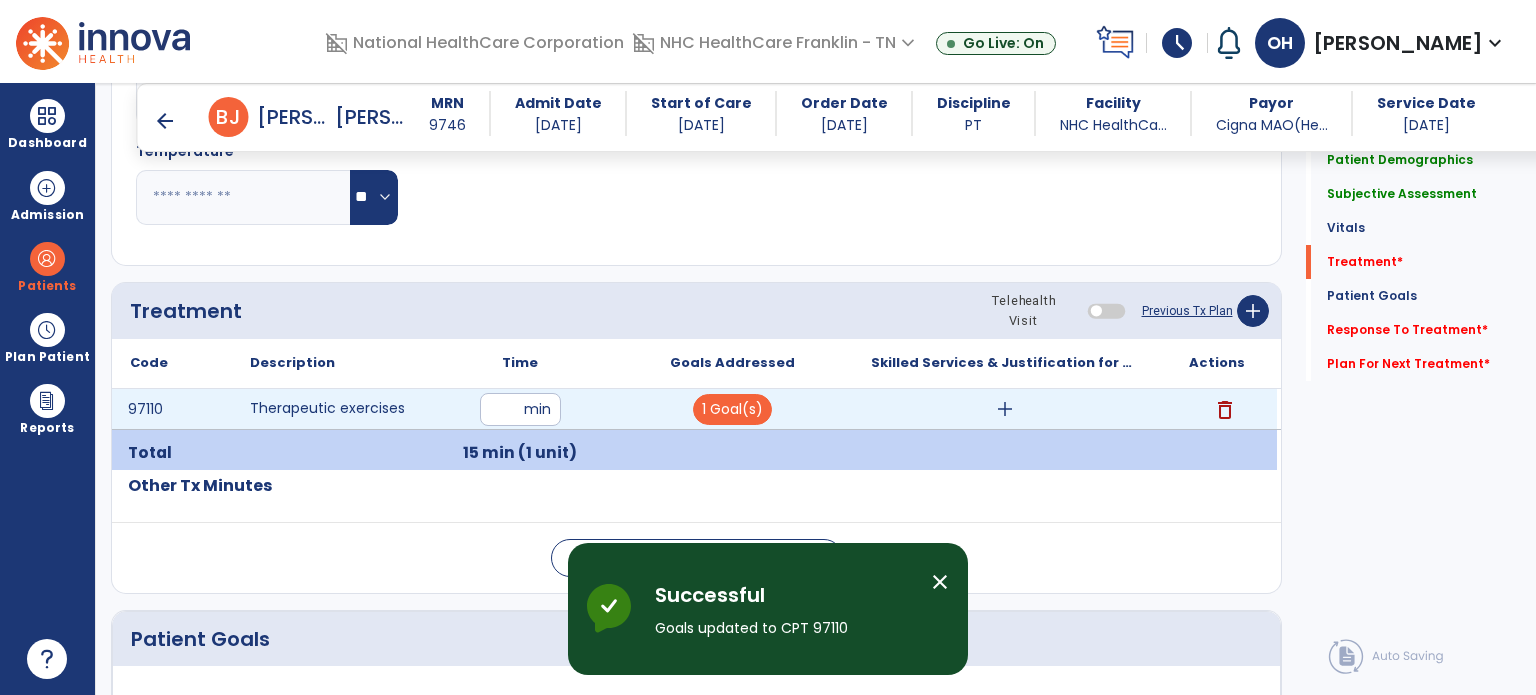 click on "add" at bounding box center (1005, 409) 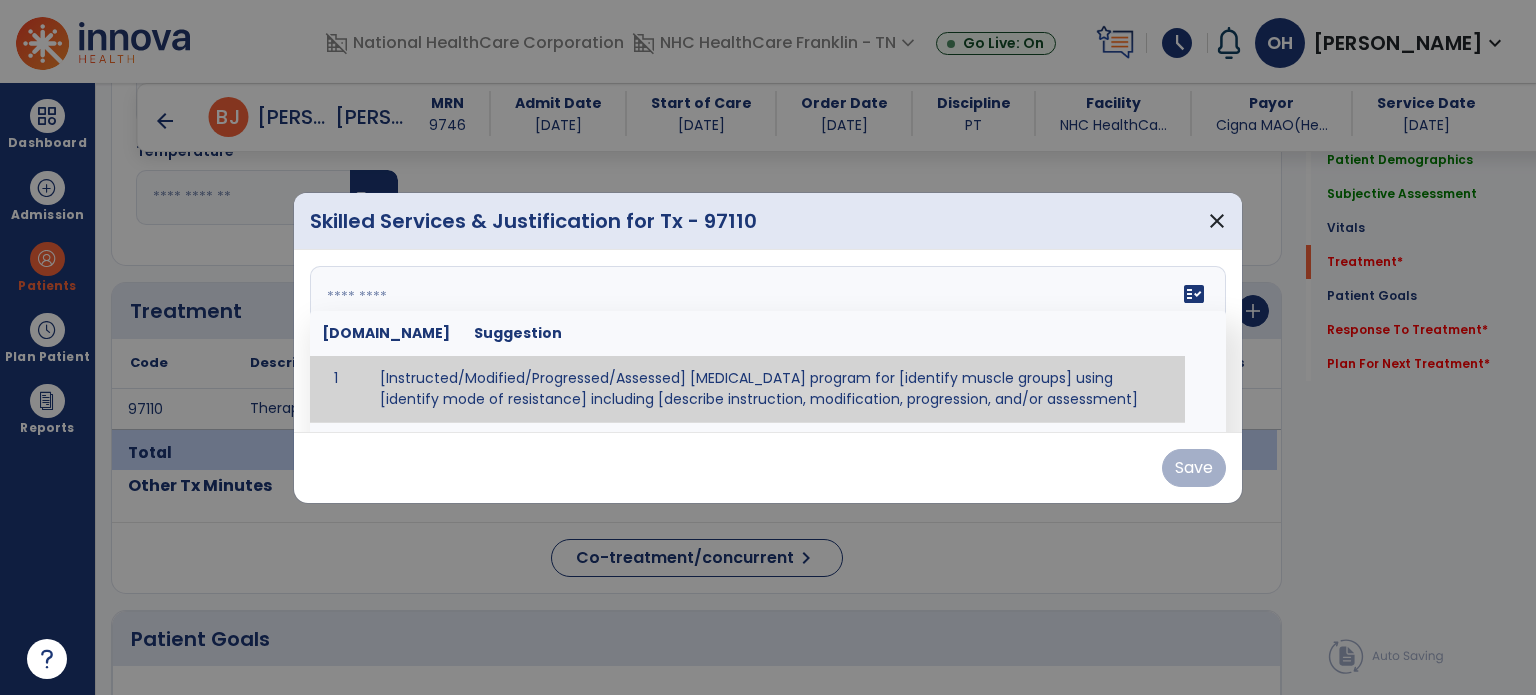 click on "fact_check  [DOMAIN_NAME] Suggestion 1 [Instructed/Modified/Progressed/Assessed] [MEDICAL_DATA] program for [identify muscle groups] using [identify mode of resistance] including [describe instruction, modification, progression, and/or assessment] 2 [Instructed/Modified/Progressed/Assessed] aerobic exercise program using [identify equipment/mode] including [describe instruction, modification,progression, and/or assessment] 3 [Instructed/Modified/Progressed/Assessed] [PROM/A/AROM/AROM] program for [identify joint movements] using [contract-relax, over-pressure, inhibitory techniques, other] 4 [Assessed/Tested] aerobic capacity with administration of [aerobic capacity test]" at bounding box center [768, 341] 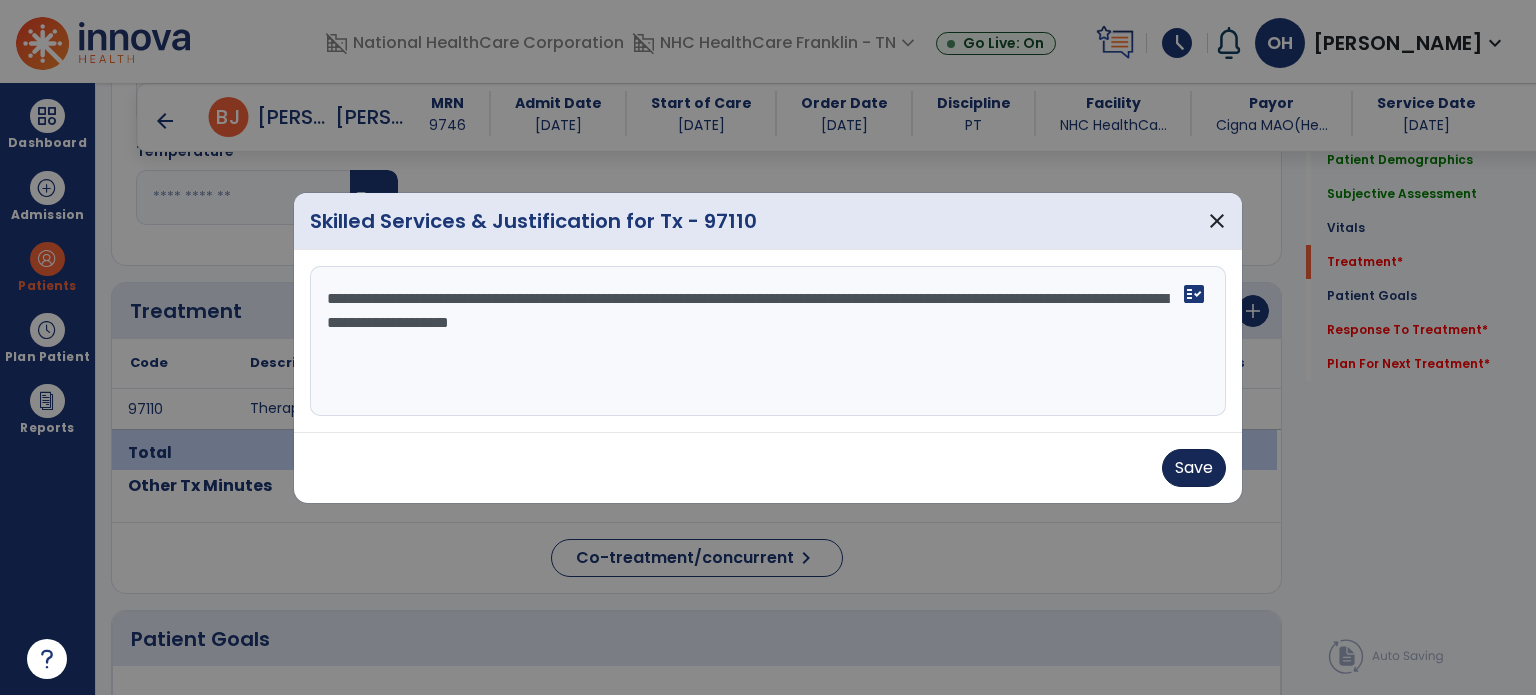 type on "**********" 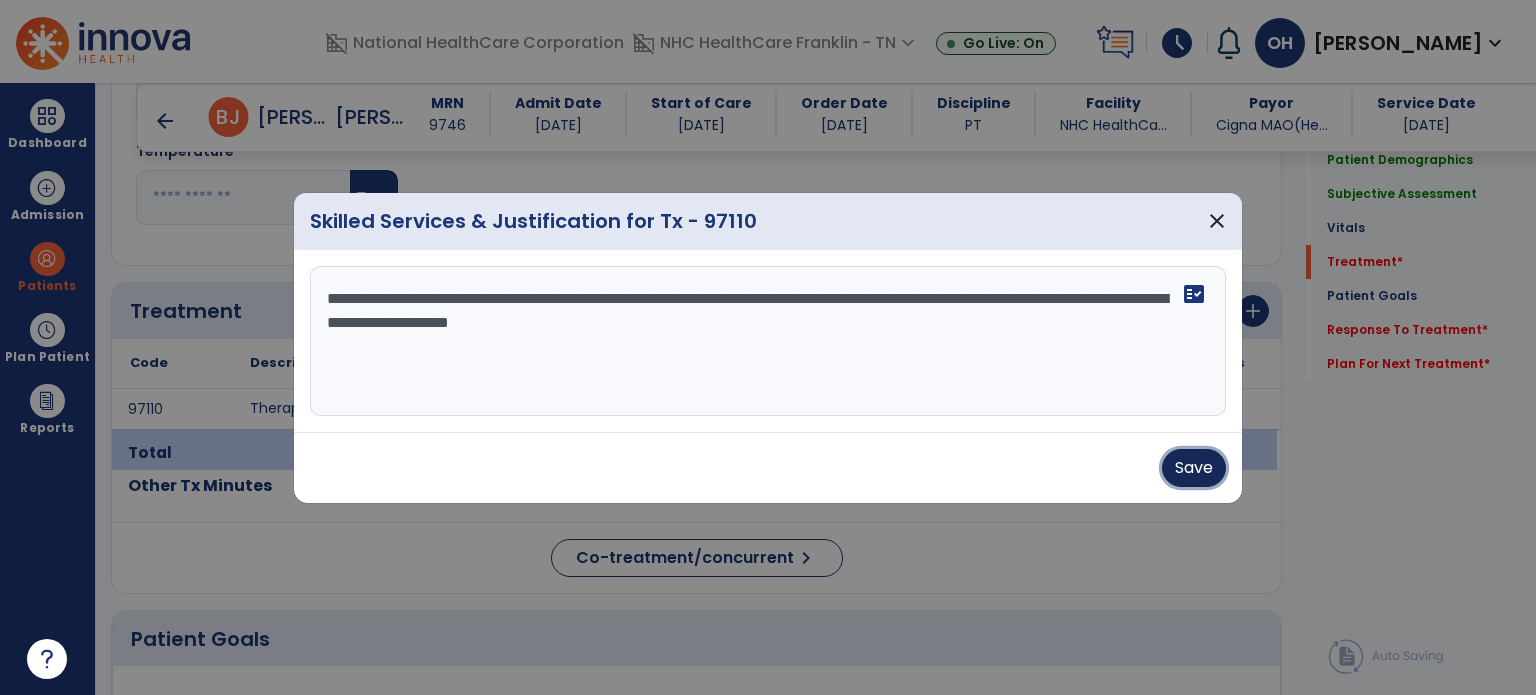 click on "Save" at bounding box center (1194, 468) 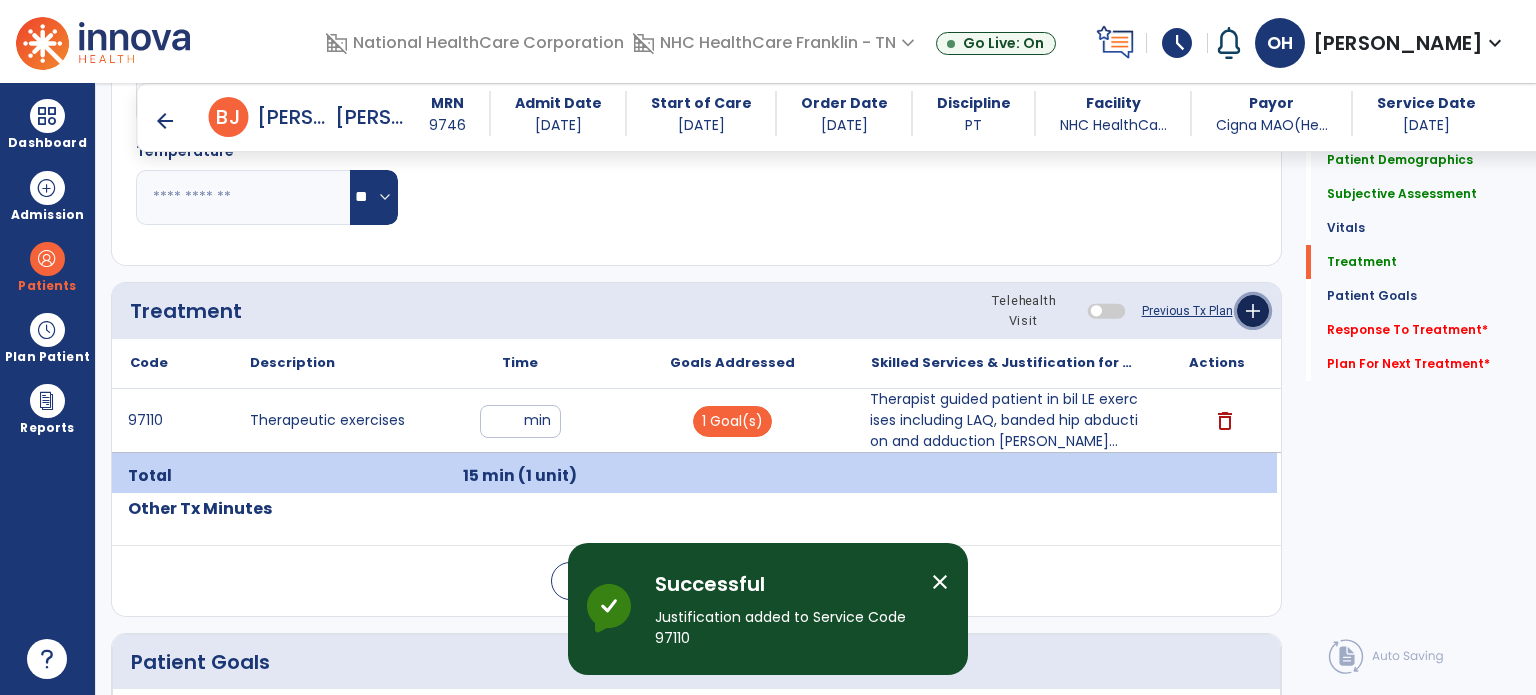 click on "add" 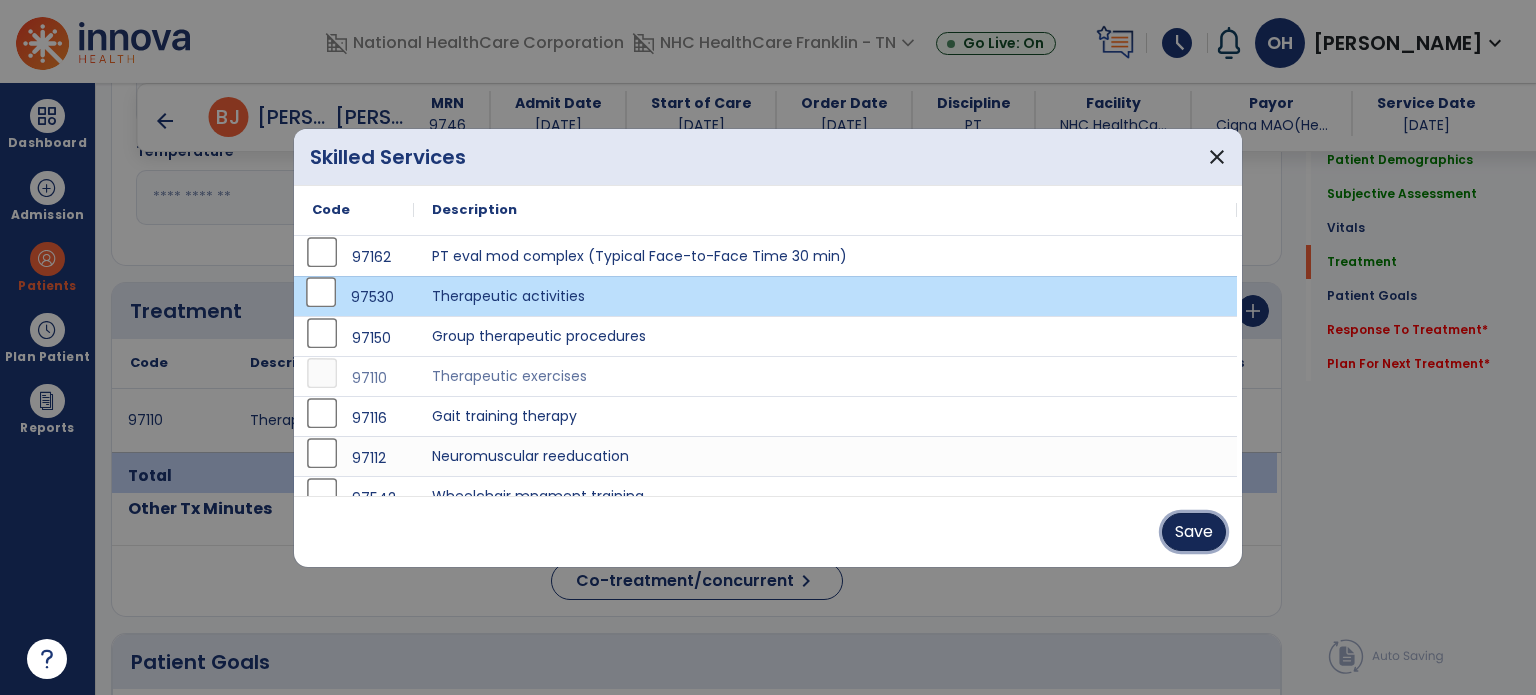 click on "Save" at bounding box center [1194, 532] 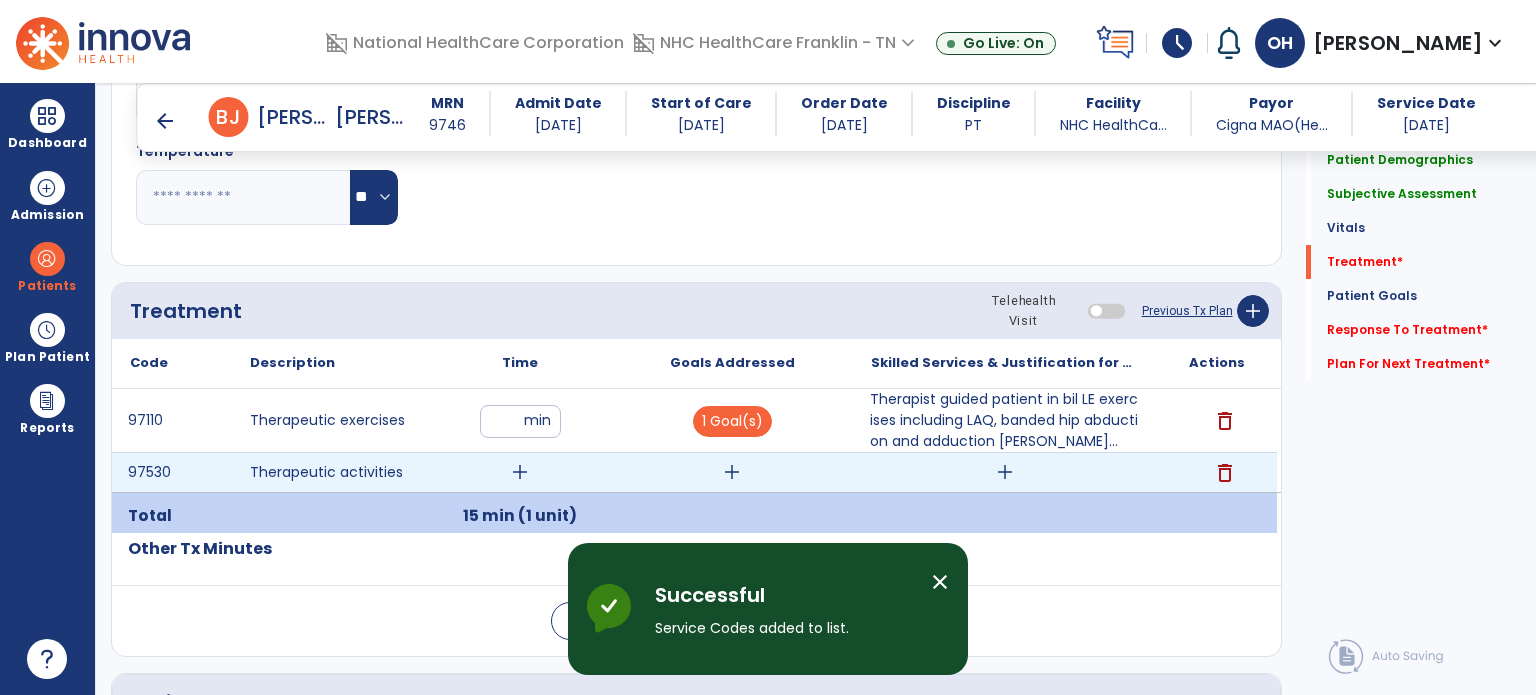 click on "add" at bounding box center (520, 472) 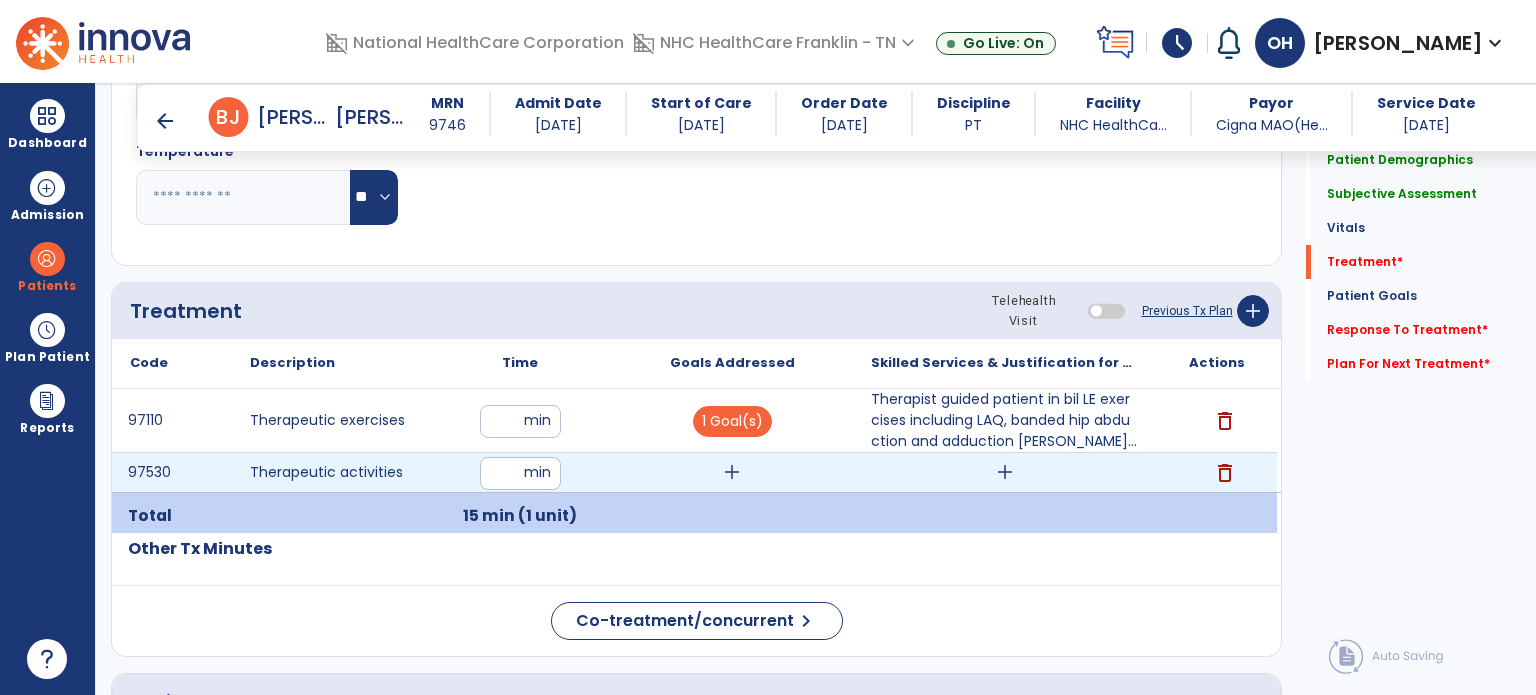 type on "**" 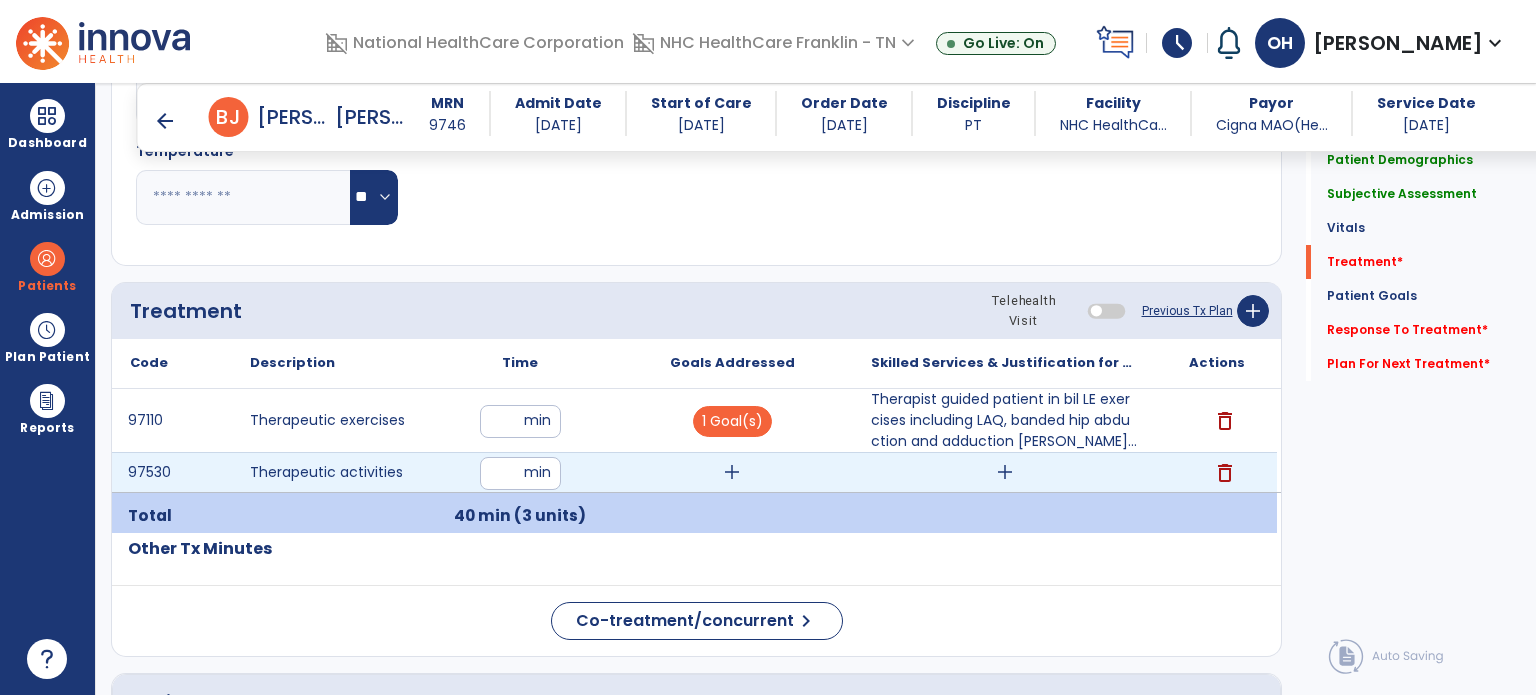 click on "**" at bounding box center (520, 473) 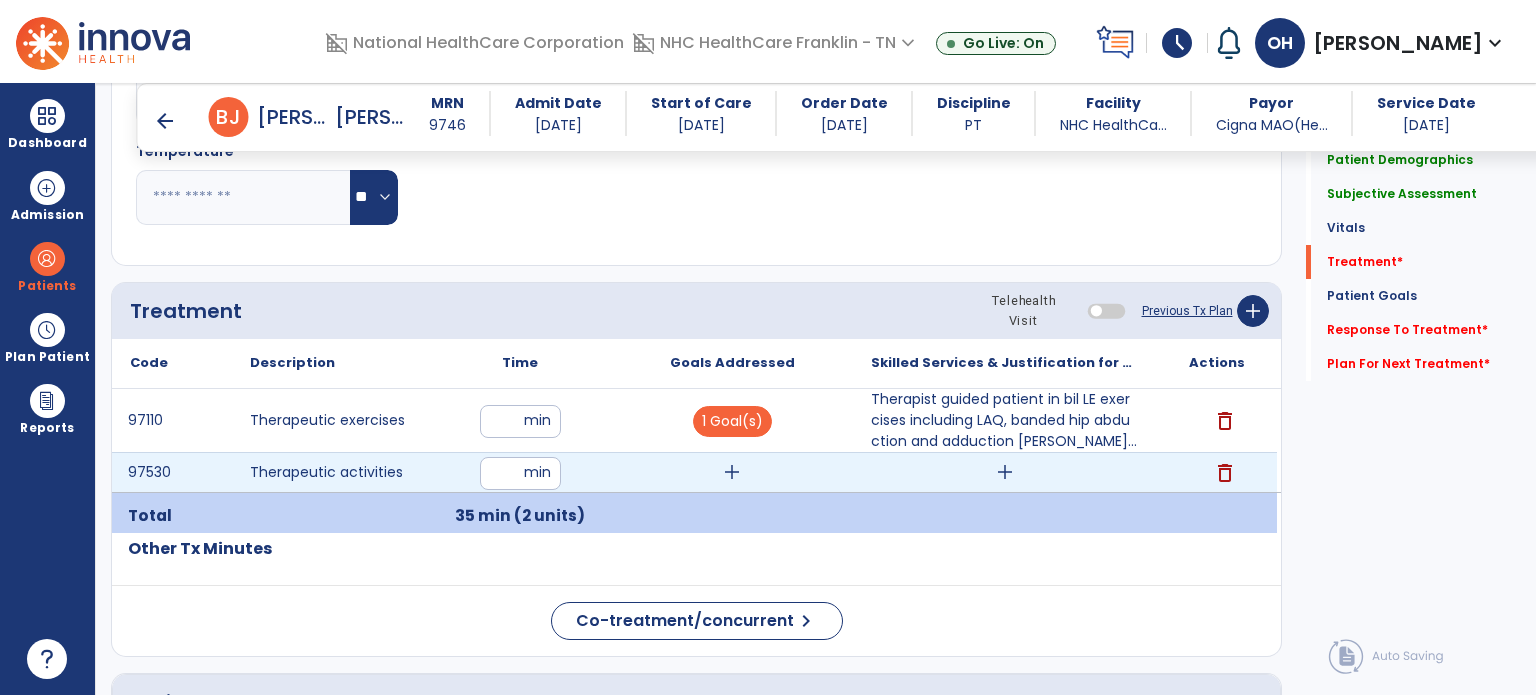 click on "add" at bounding box center (732, 472) 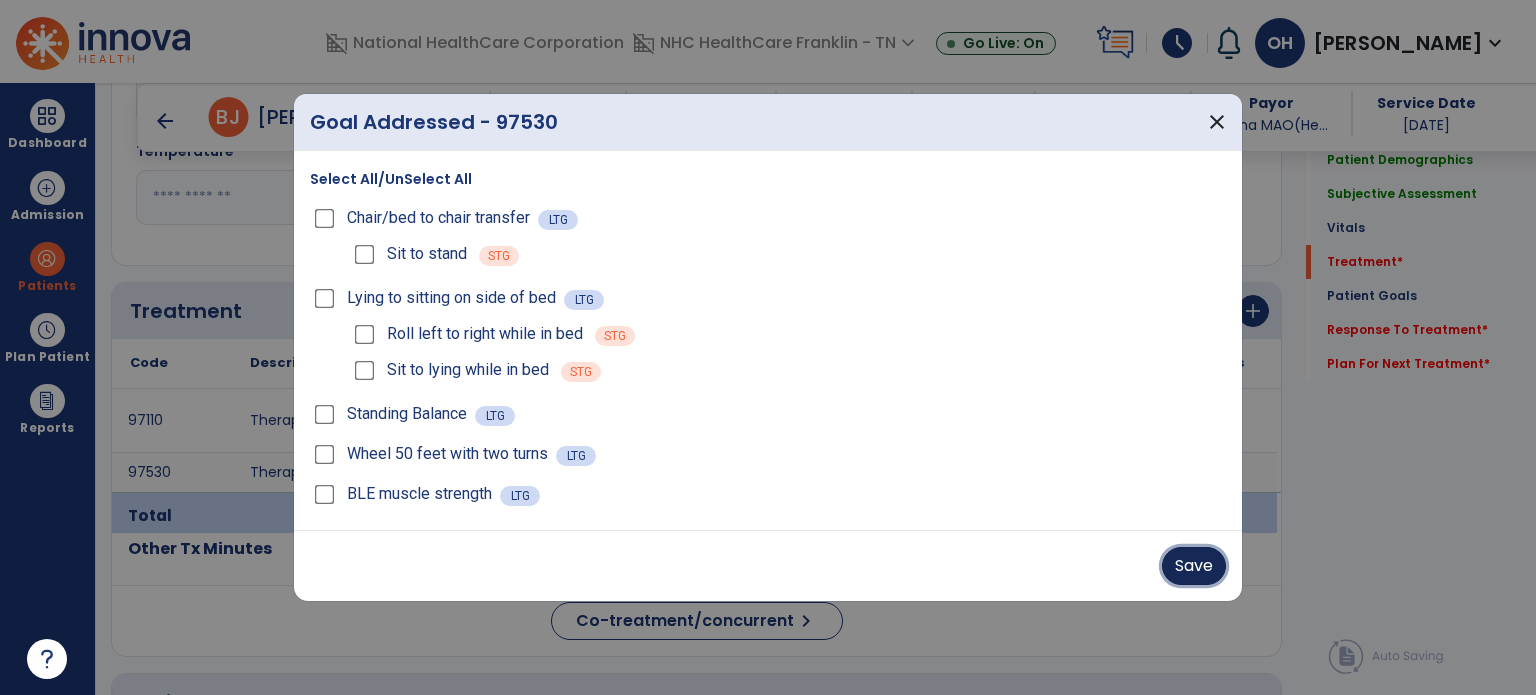 click on "Save" at bounding box center (1194, 566) 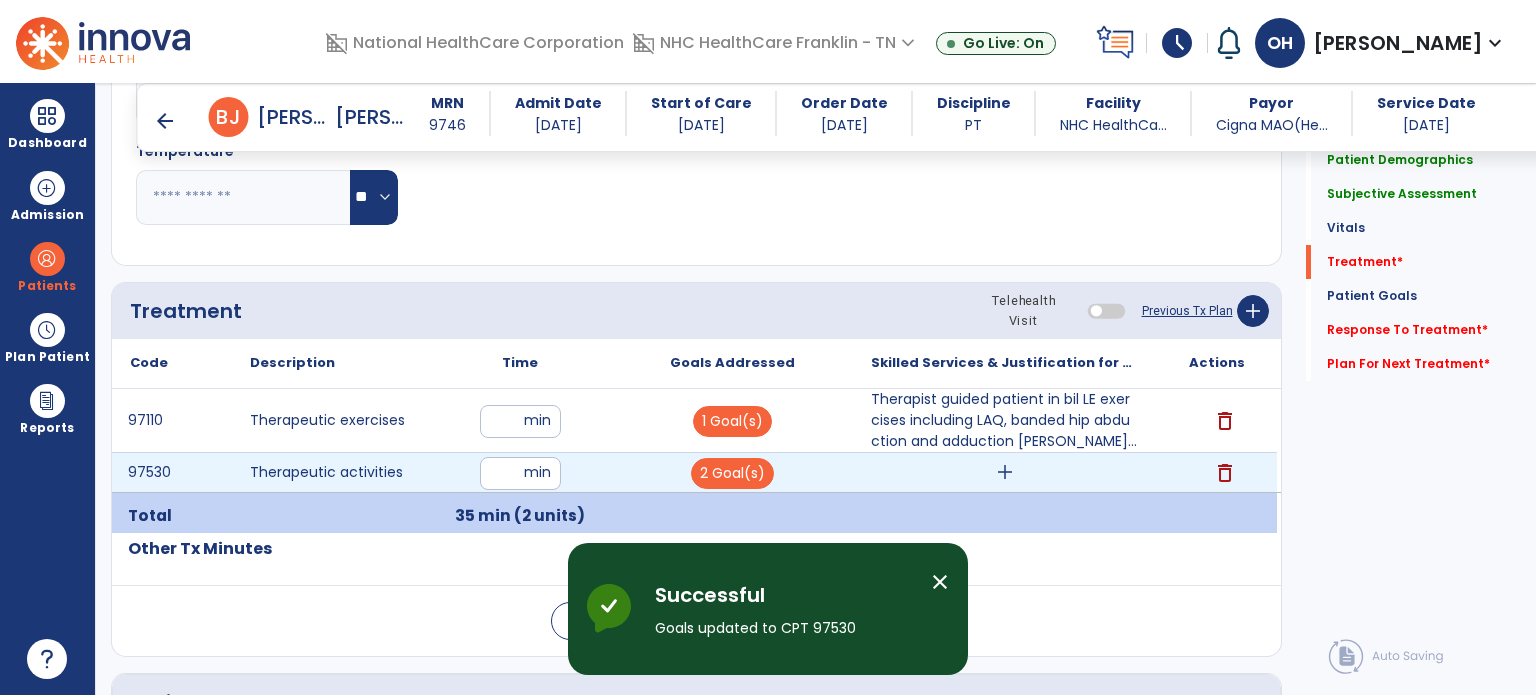 click on "add" at bounding box center (1005, 472) 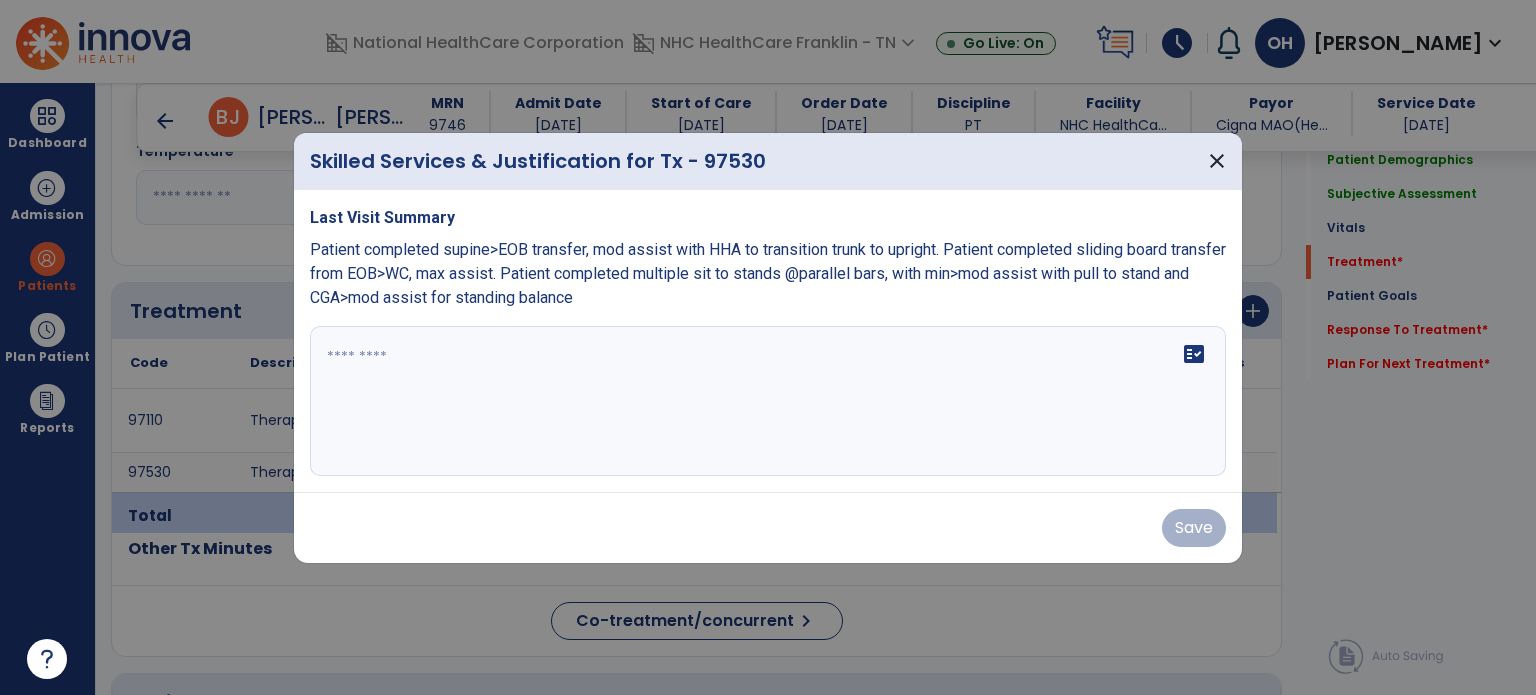 click on "fact_check" at bounding box center [768, 401] 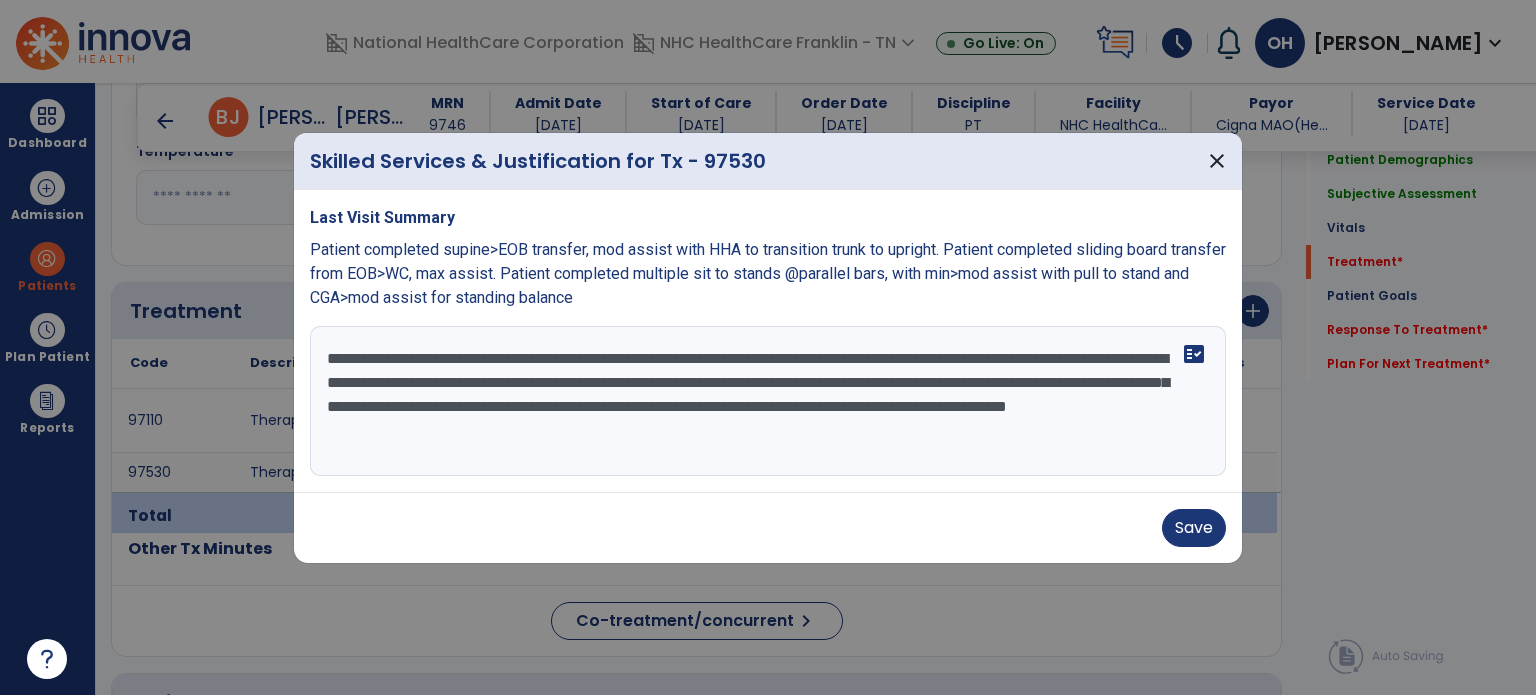 click on "**********" at bounding box center (768, 401) 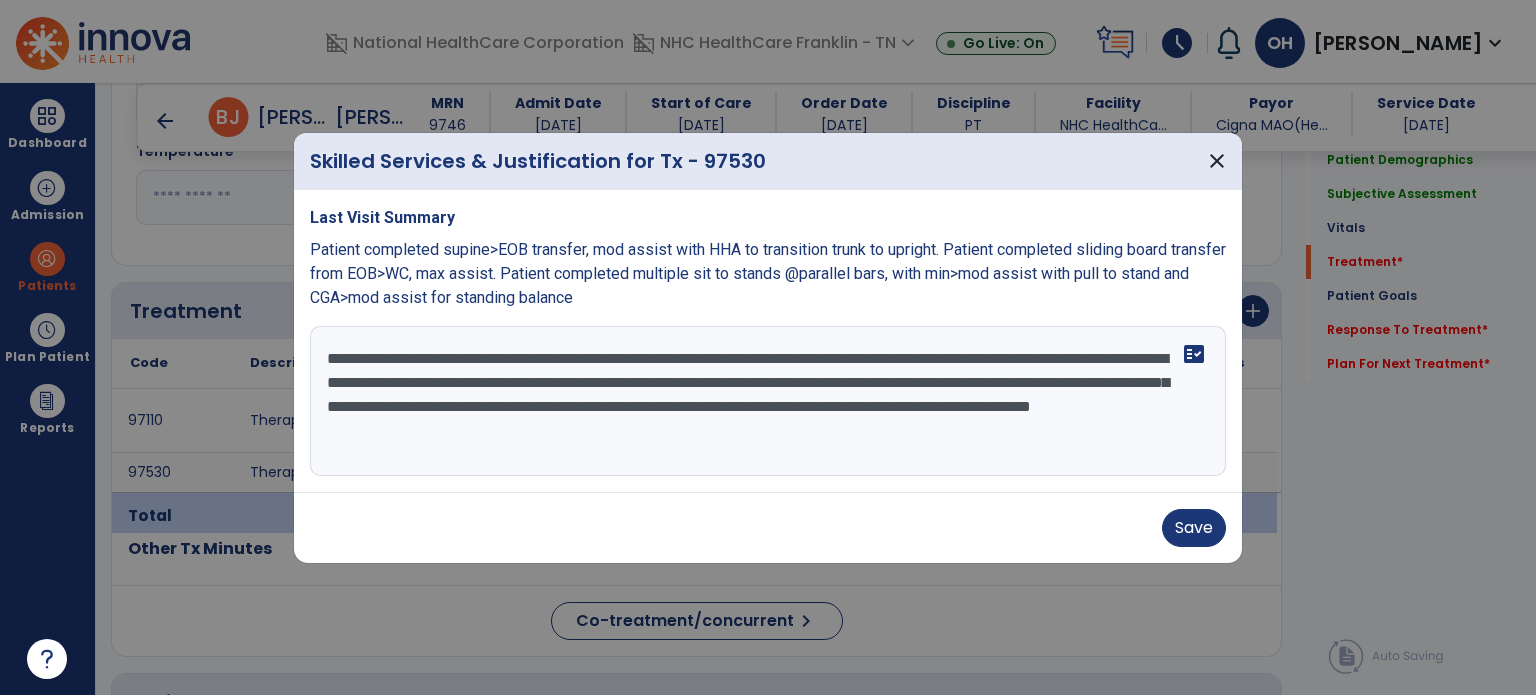 click on "**********" at bounding box center [768, 401] 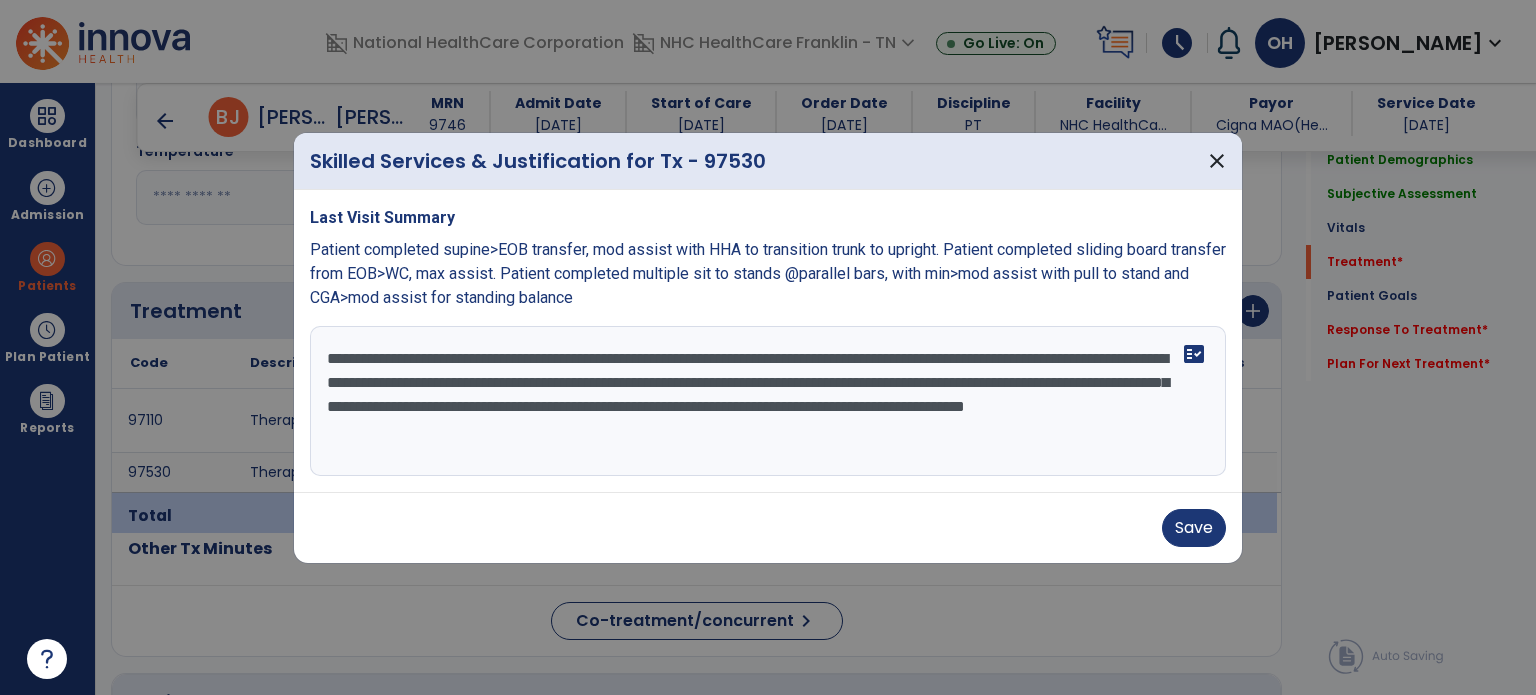 click on "**********" at bounding box center [768, 401] 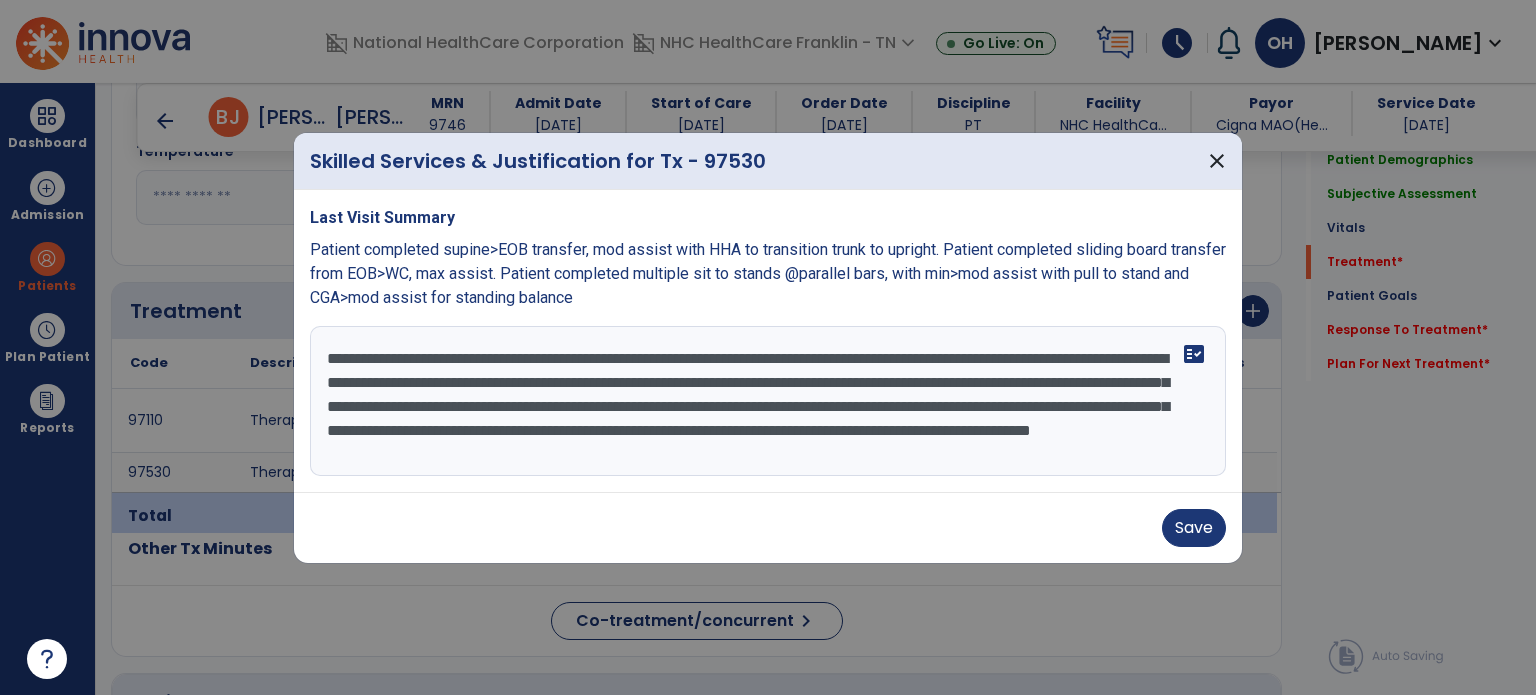 scroll, scrollTop: 15, scrollLeft: 0, axis: vertical 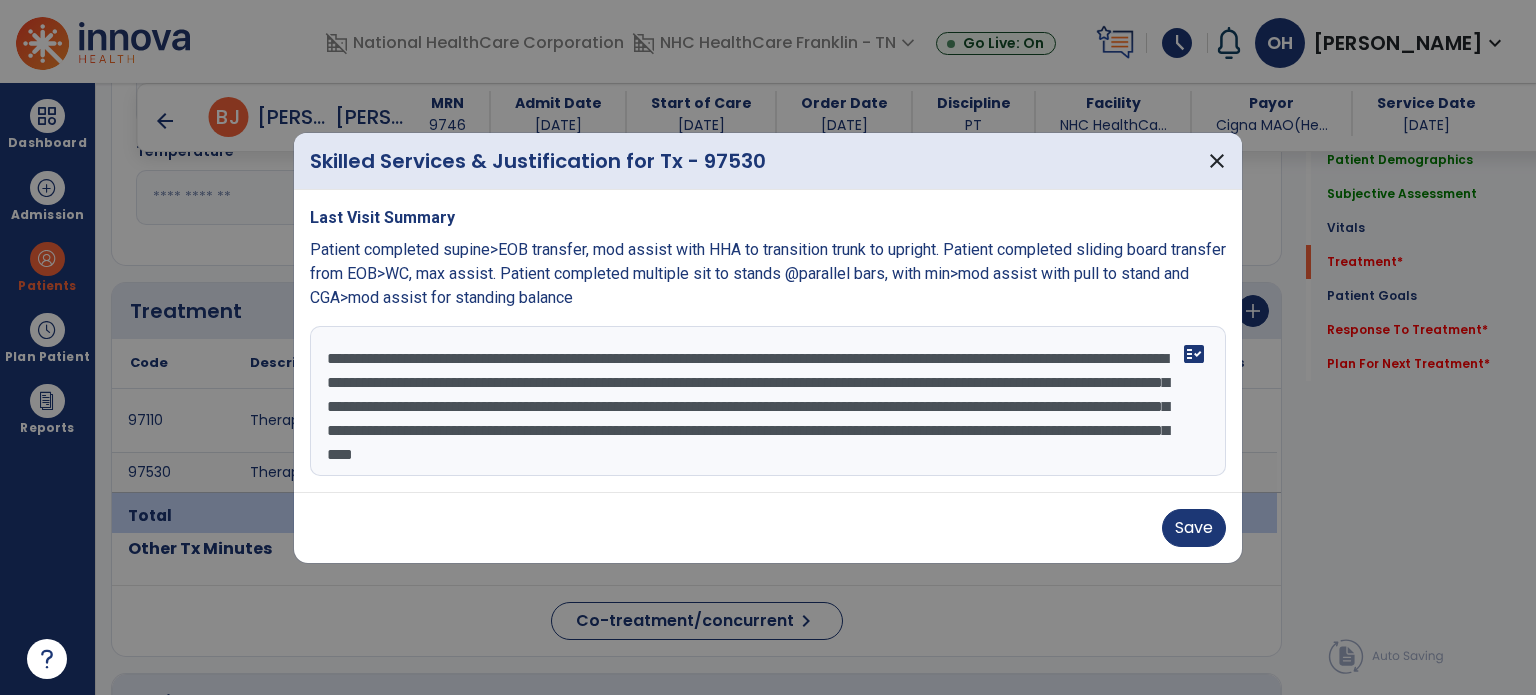click on "**********" at bounding box center [768, 401] 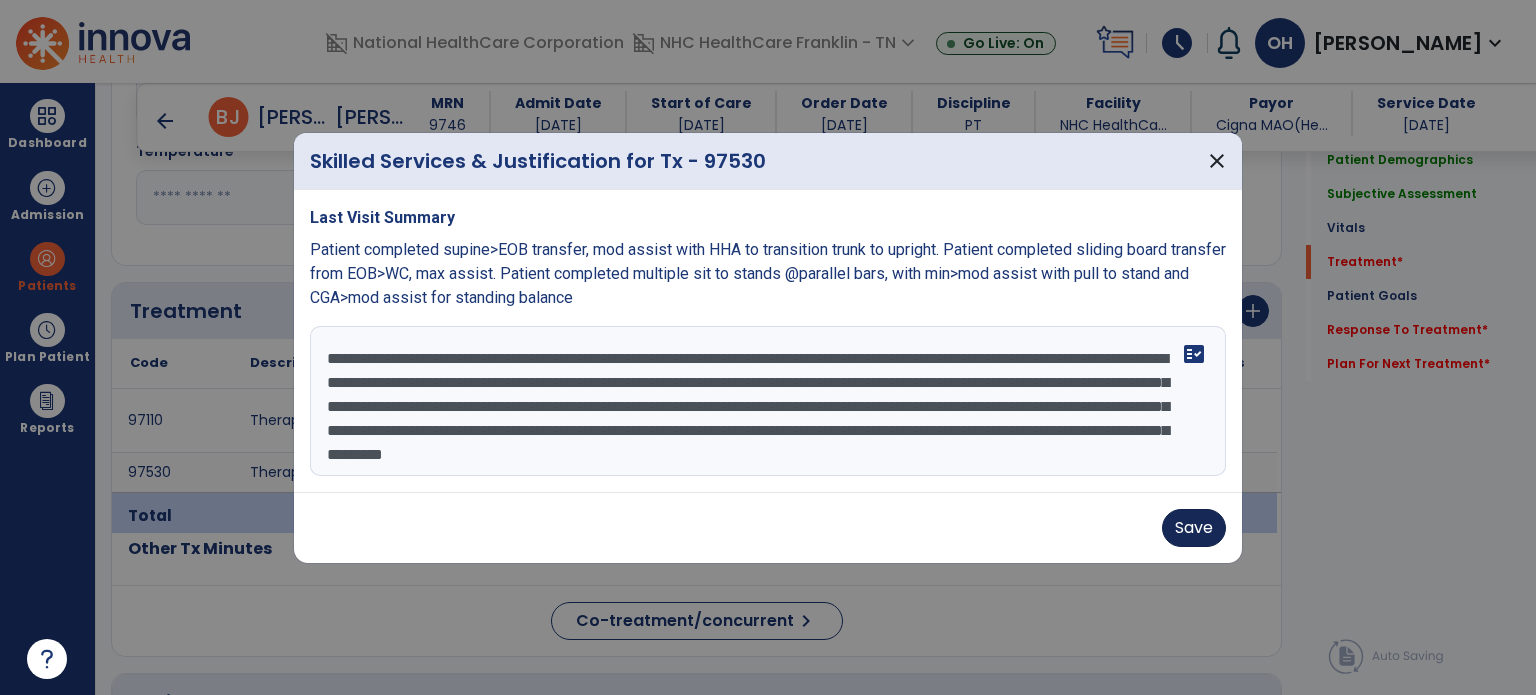 type on "**********" 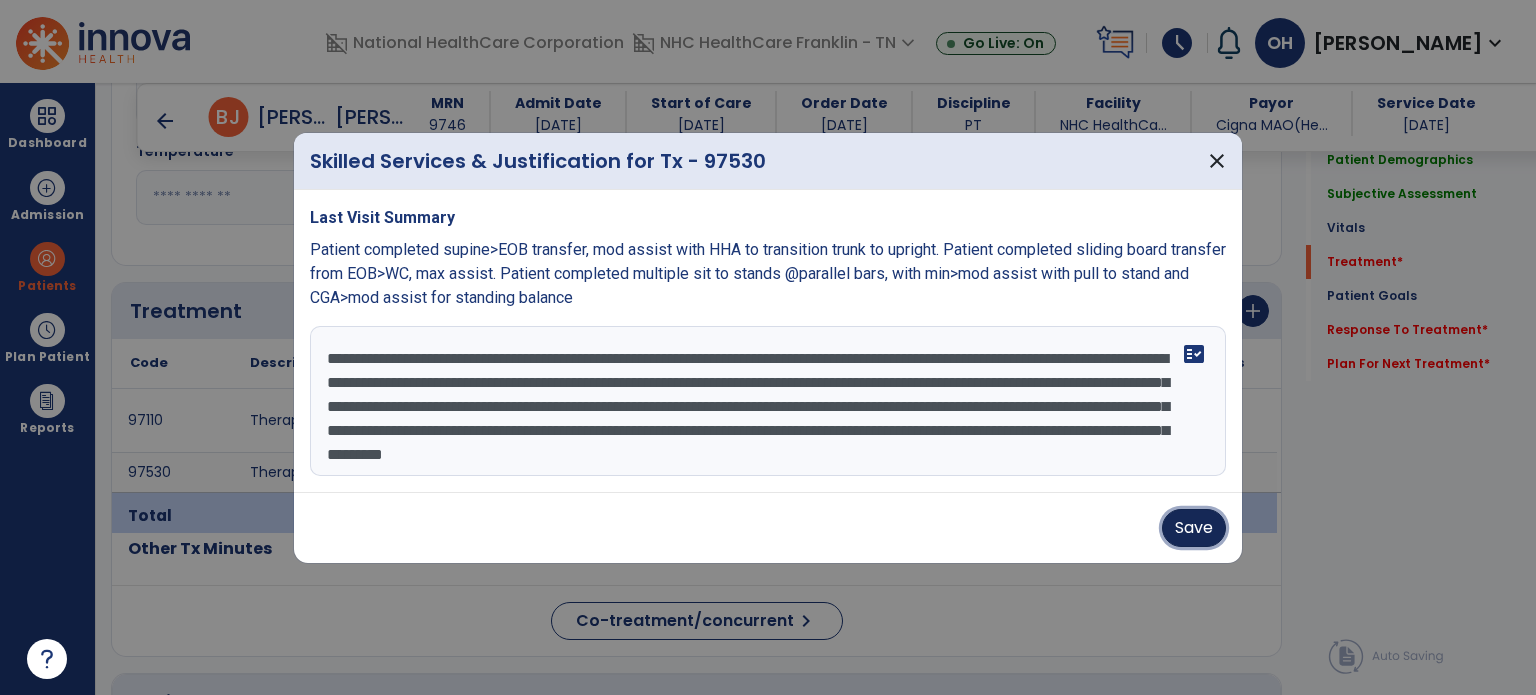 click on "Save" at bounding box center [1194, 528] 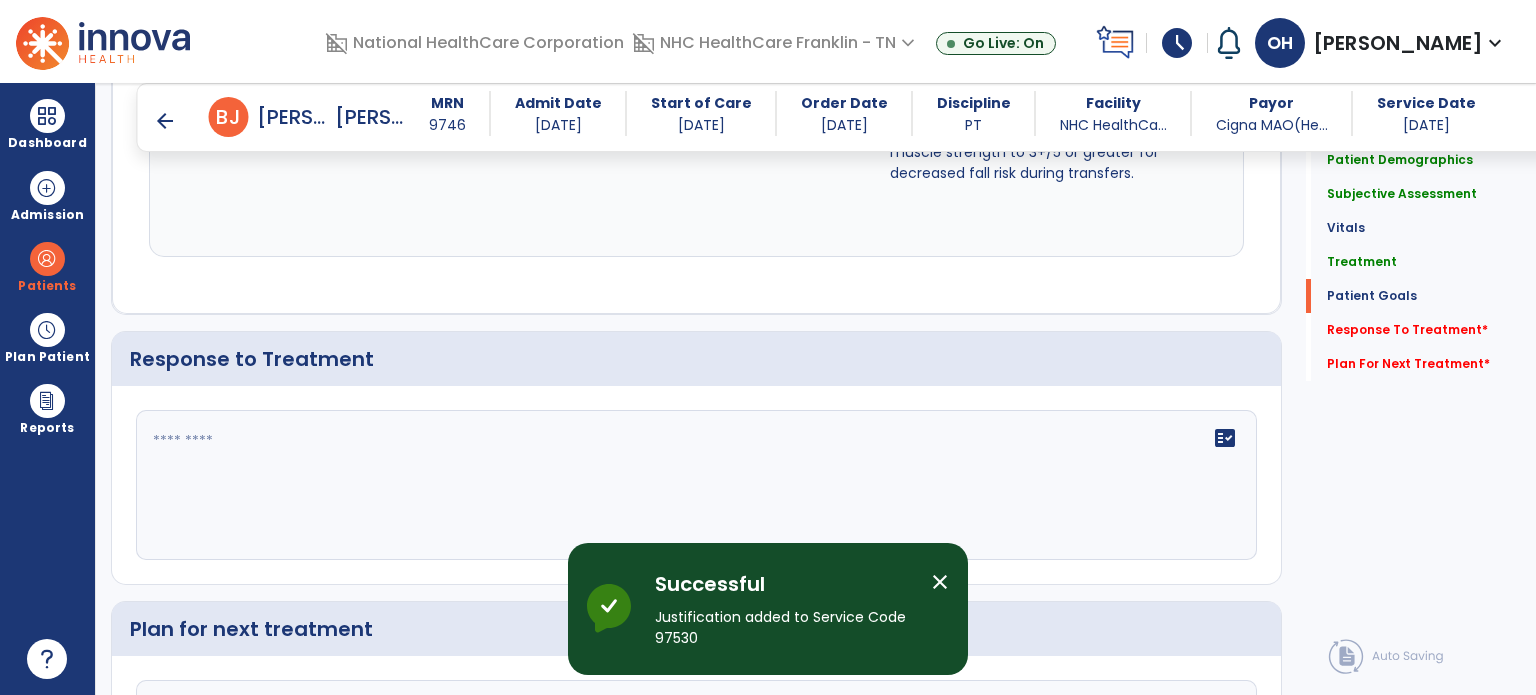 scroll, scrollTop: 2814, scrollLeft: 0, axis: vertical 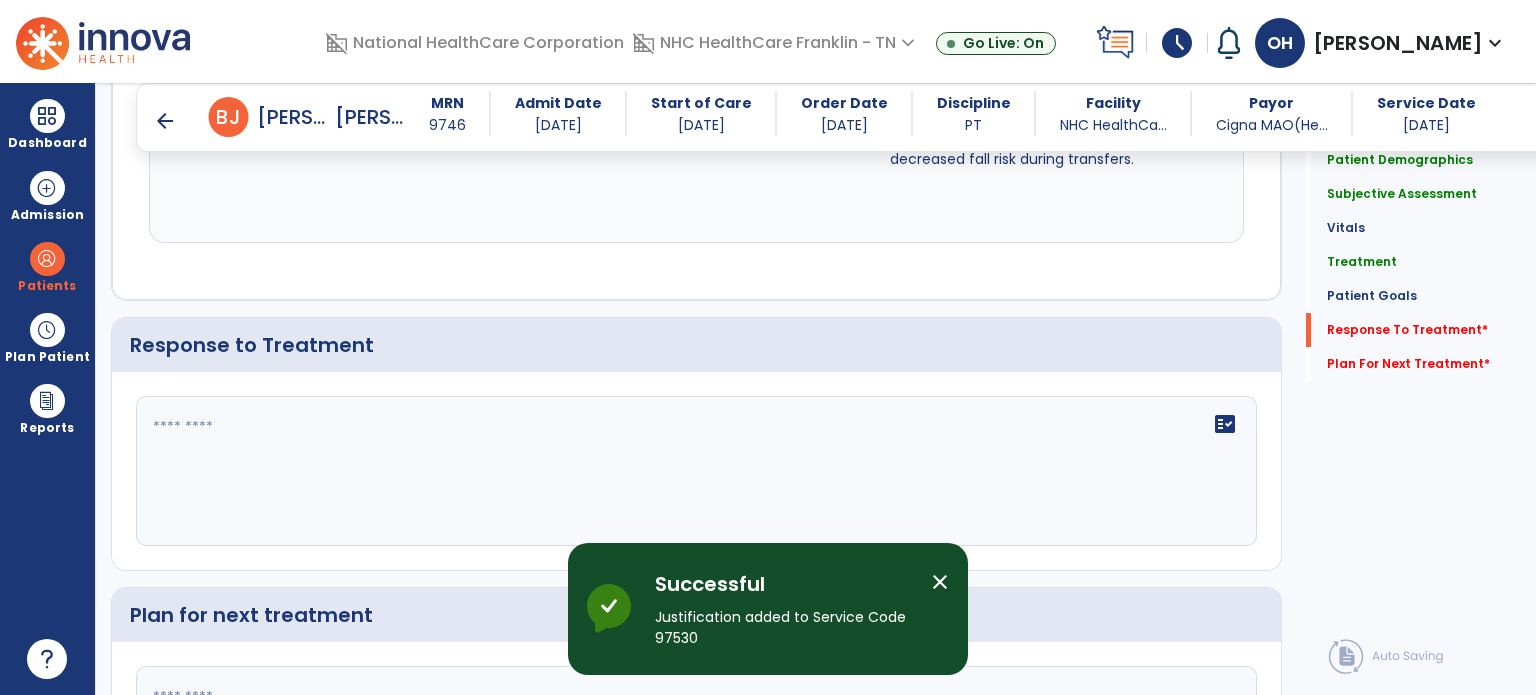 click 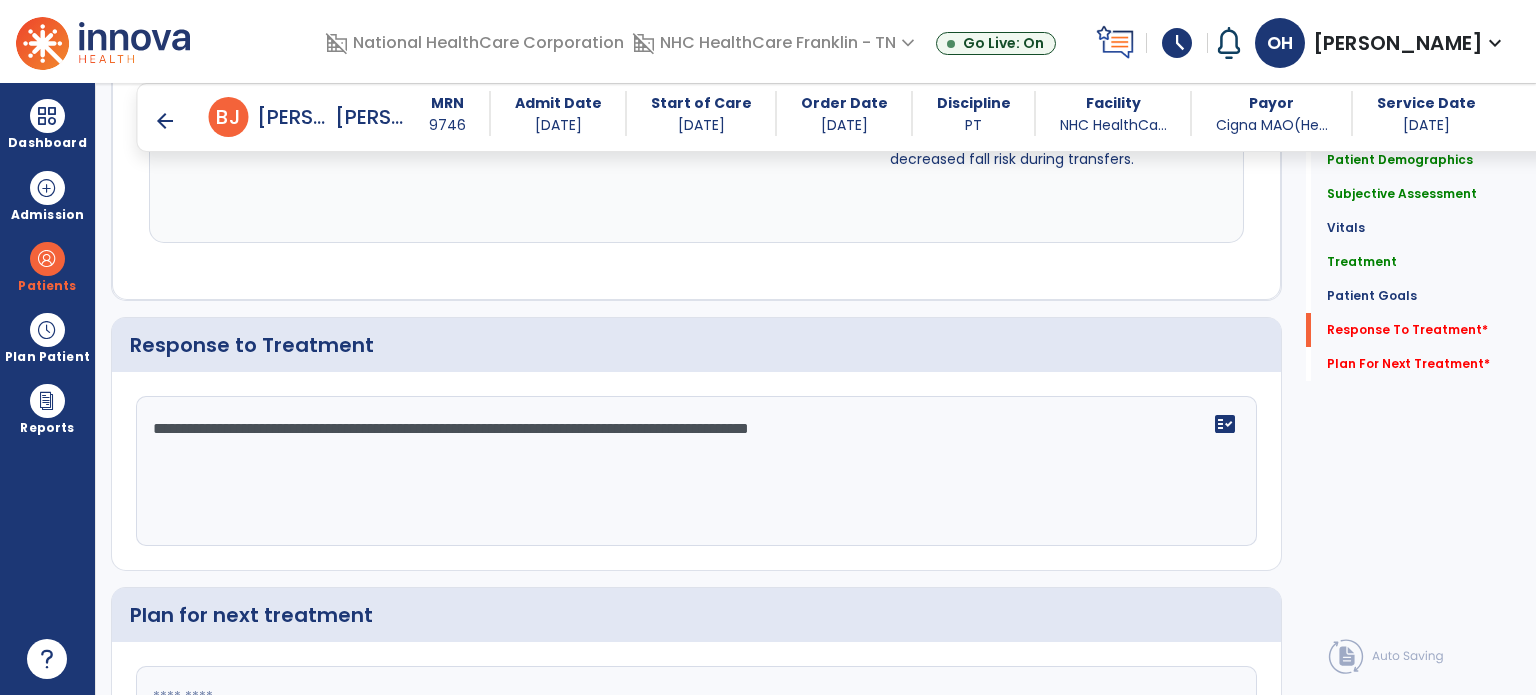 type on "**********" 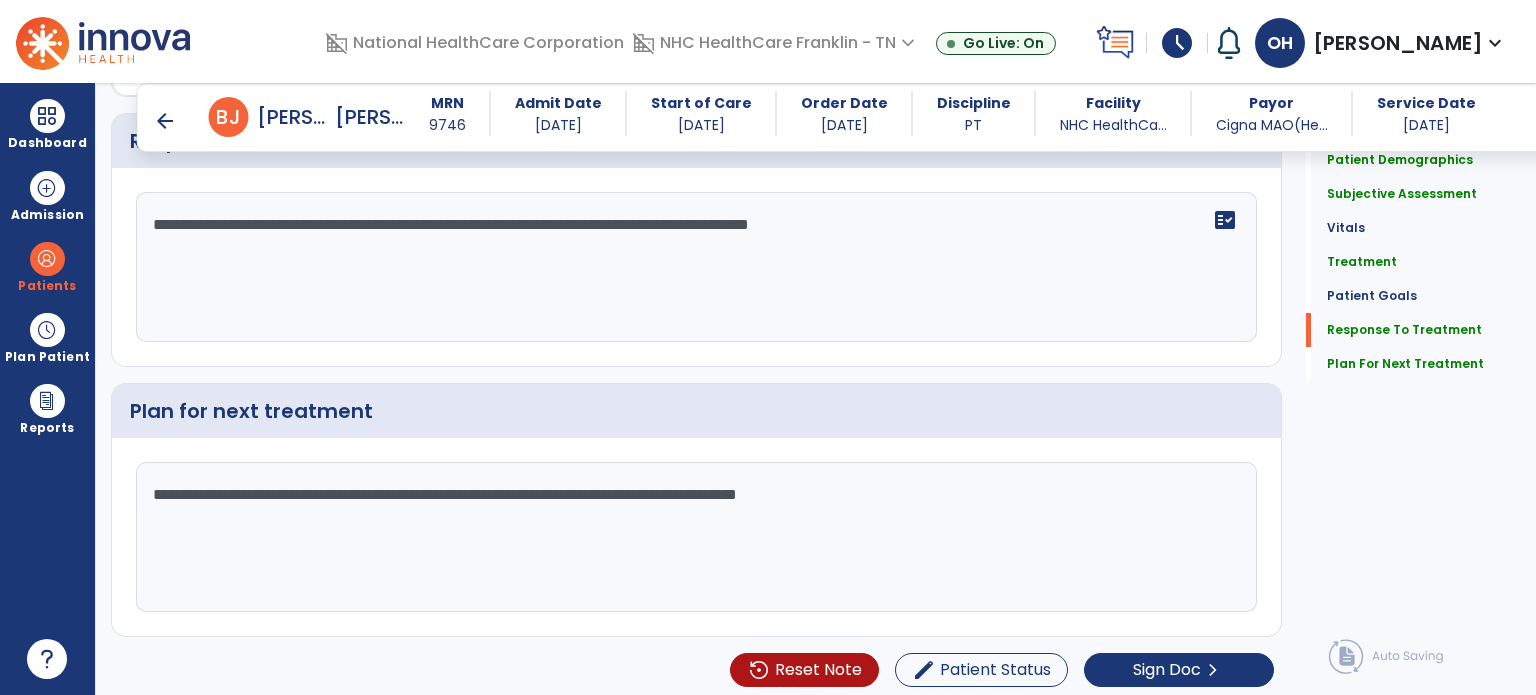 scroll, scrollTop: 3018, scrollLeft: 0, axis: vertical 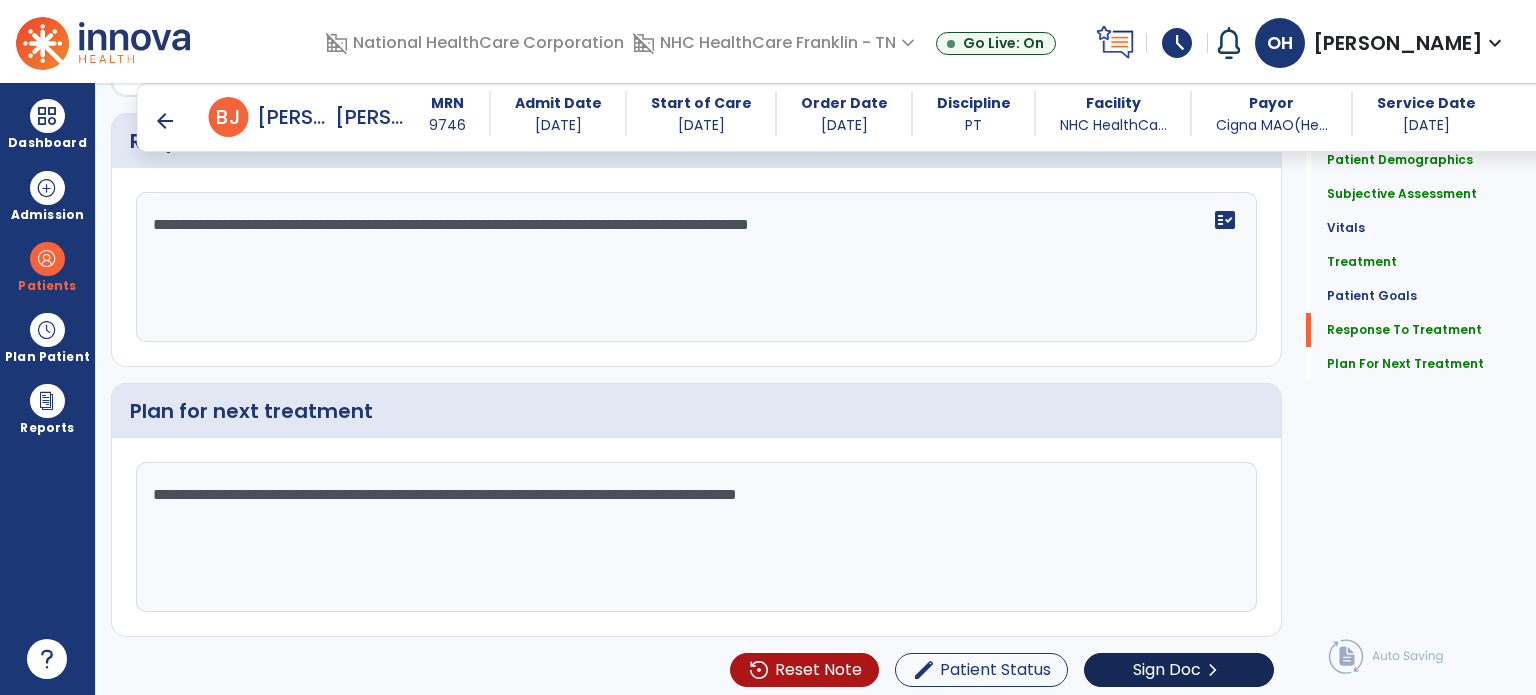 type on "**********" 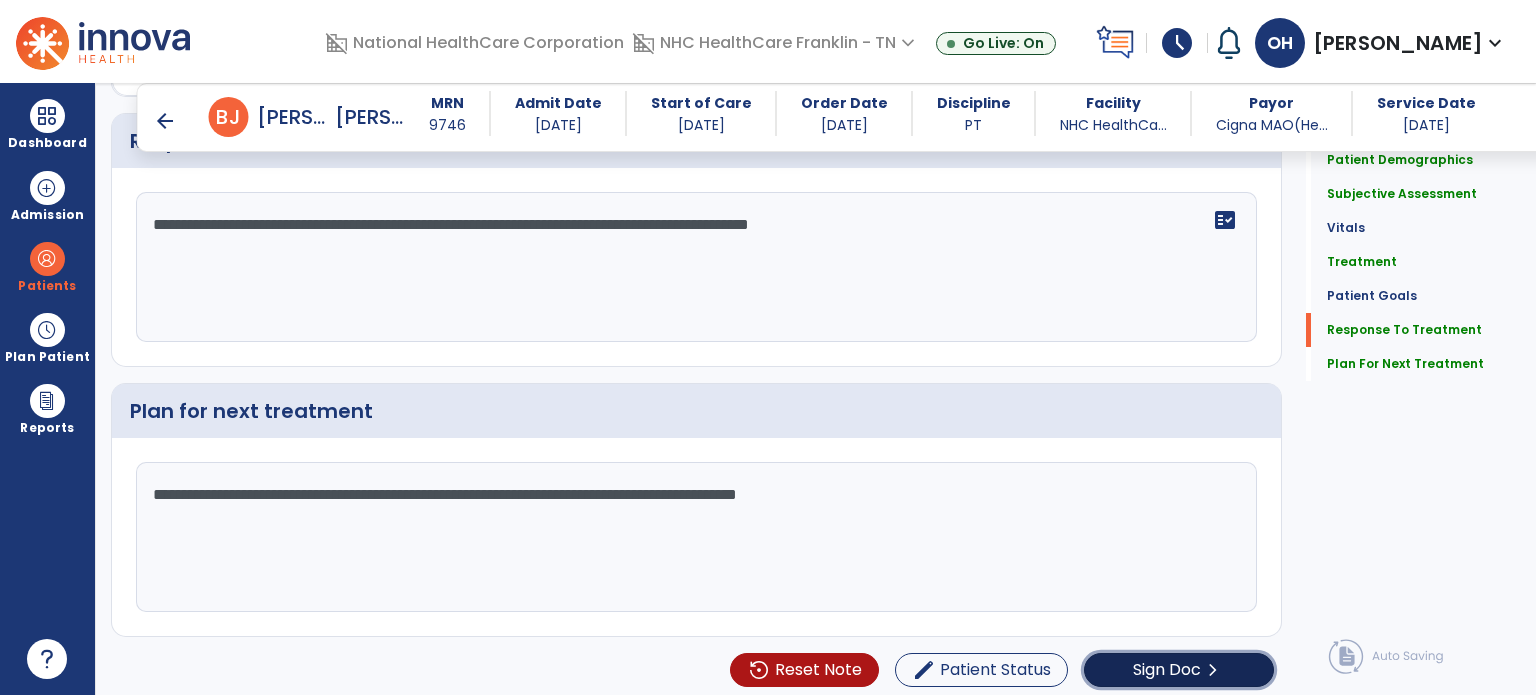 click on "Sign Doc" 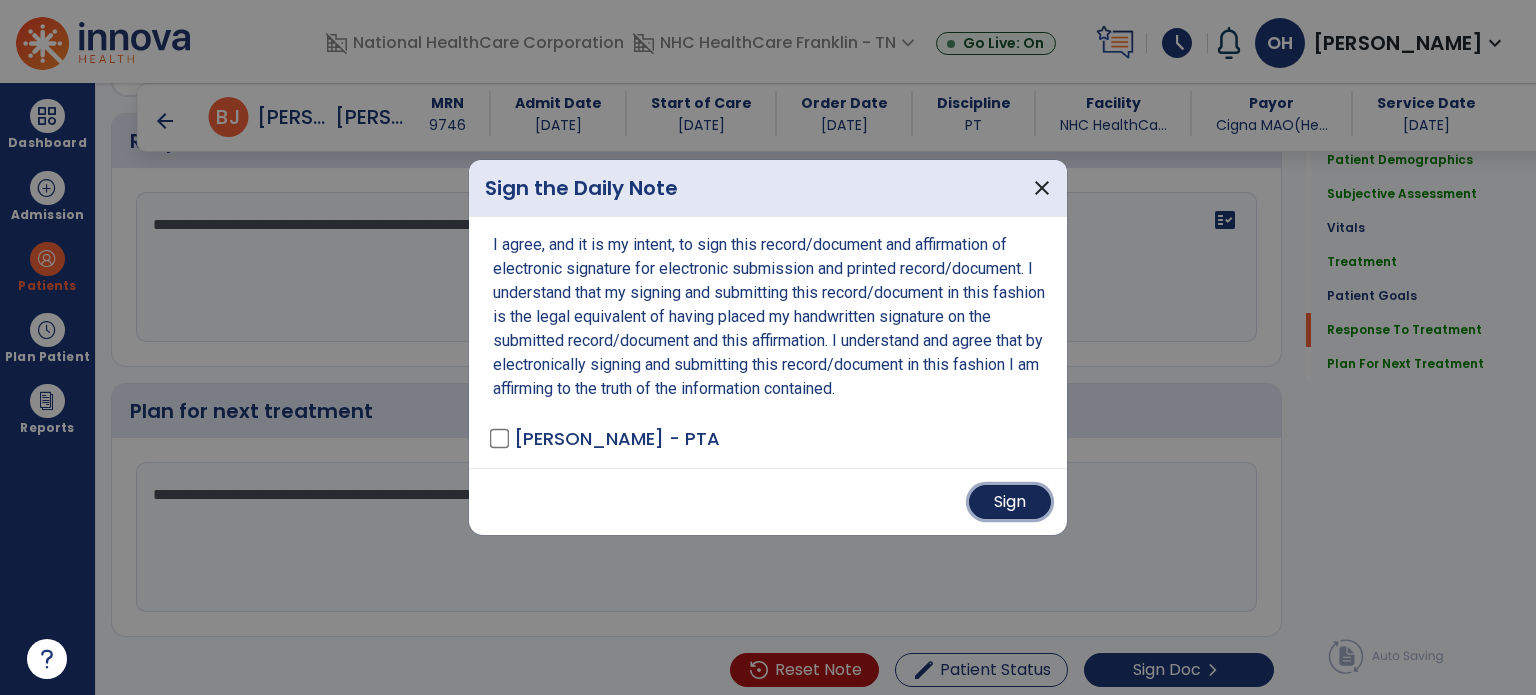 click on "Sign" at bounding box center (1010, 502) 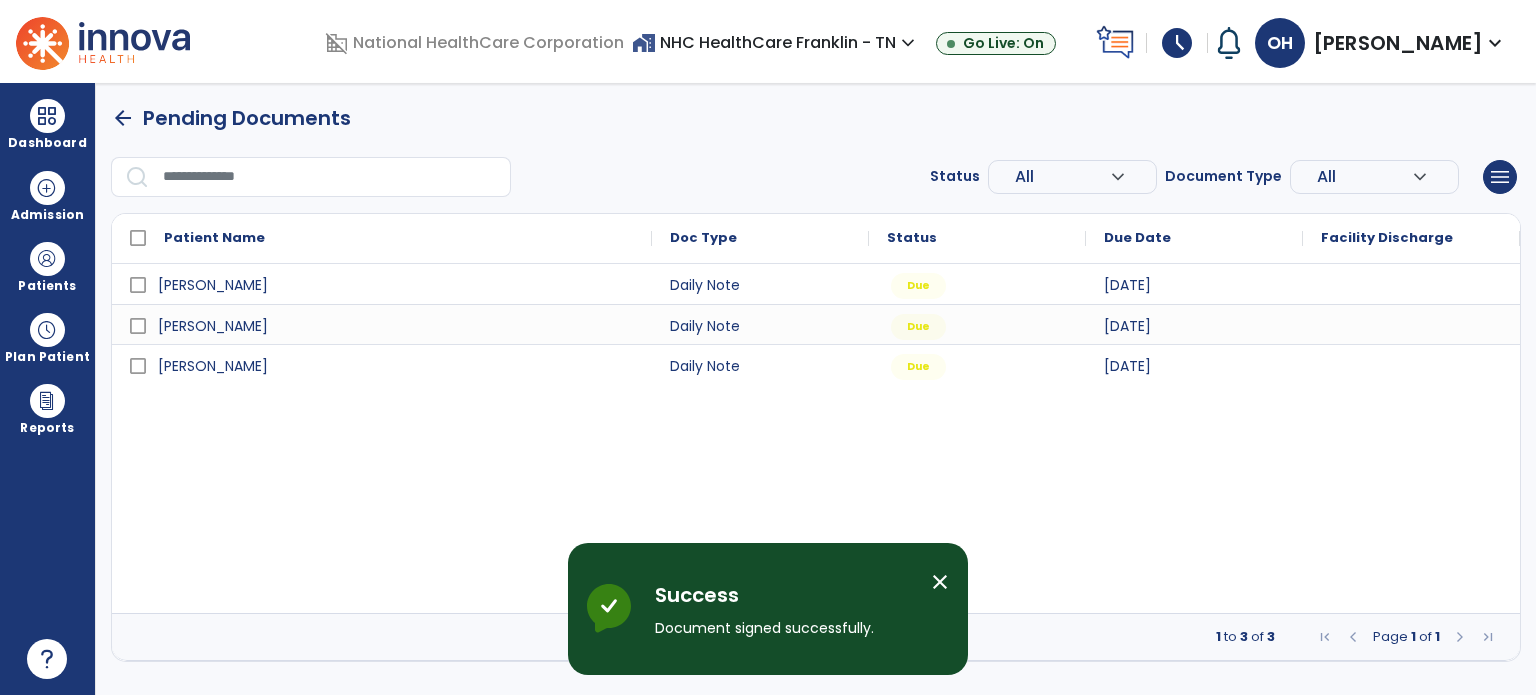 scroll, scrollTop: 0, scrollLeft: 0, axis: both 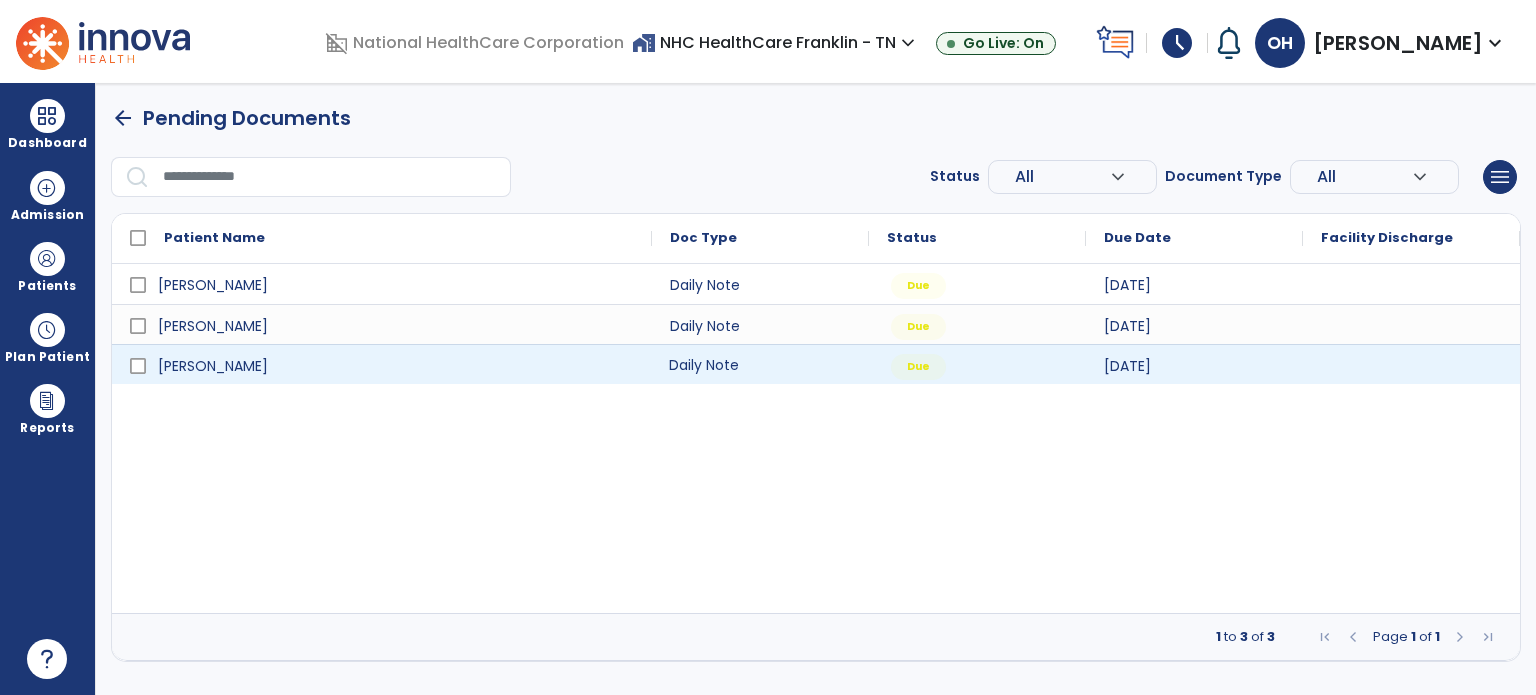 click on "Daily Note" at bounding box center [760, 364] 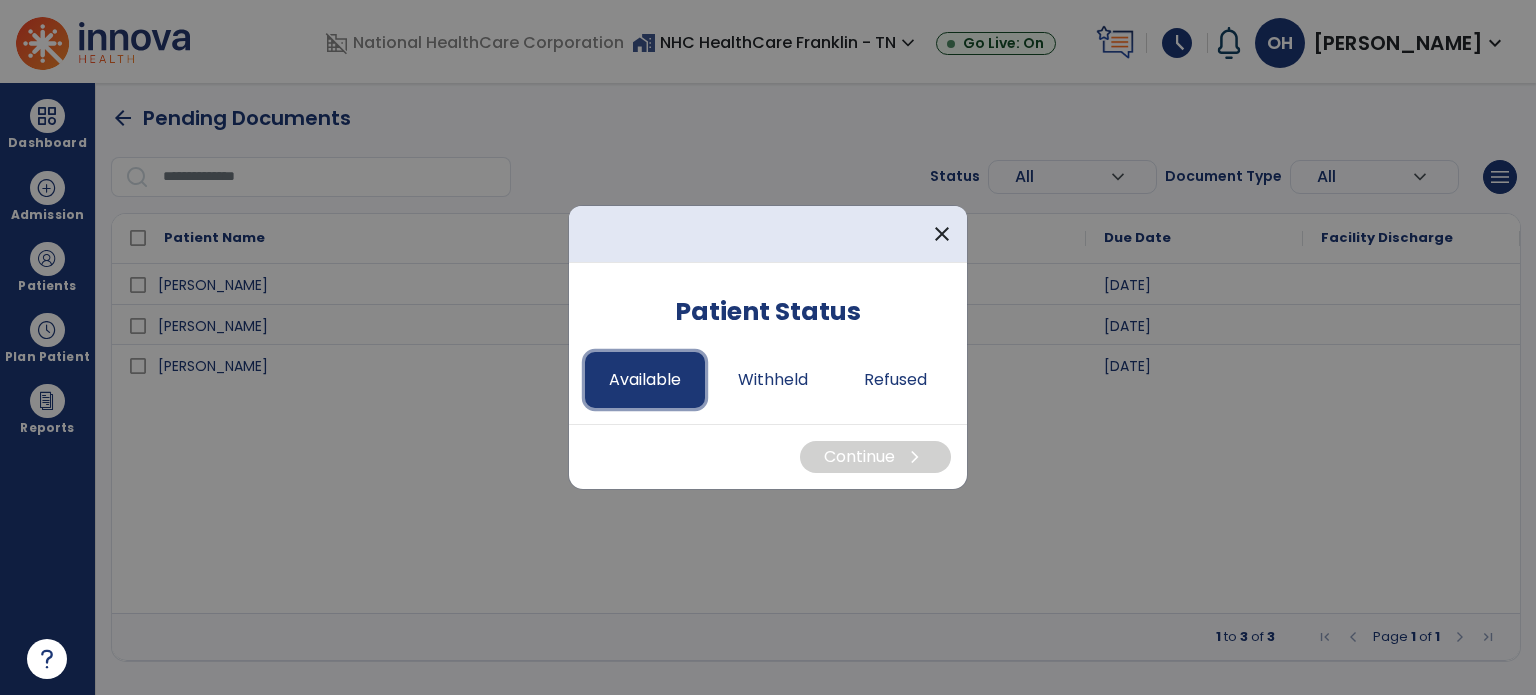 click on "Available" at bounding box center [645, 380] 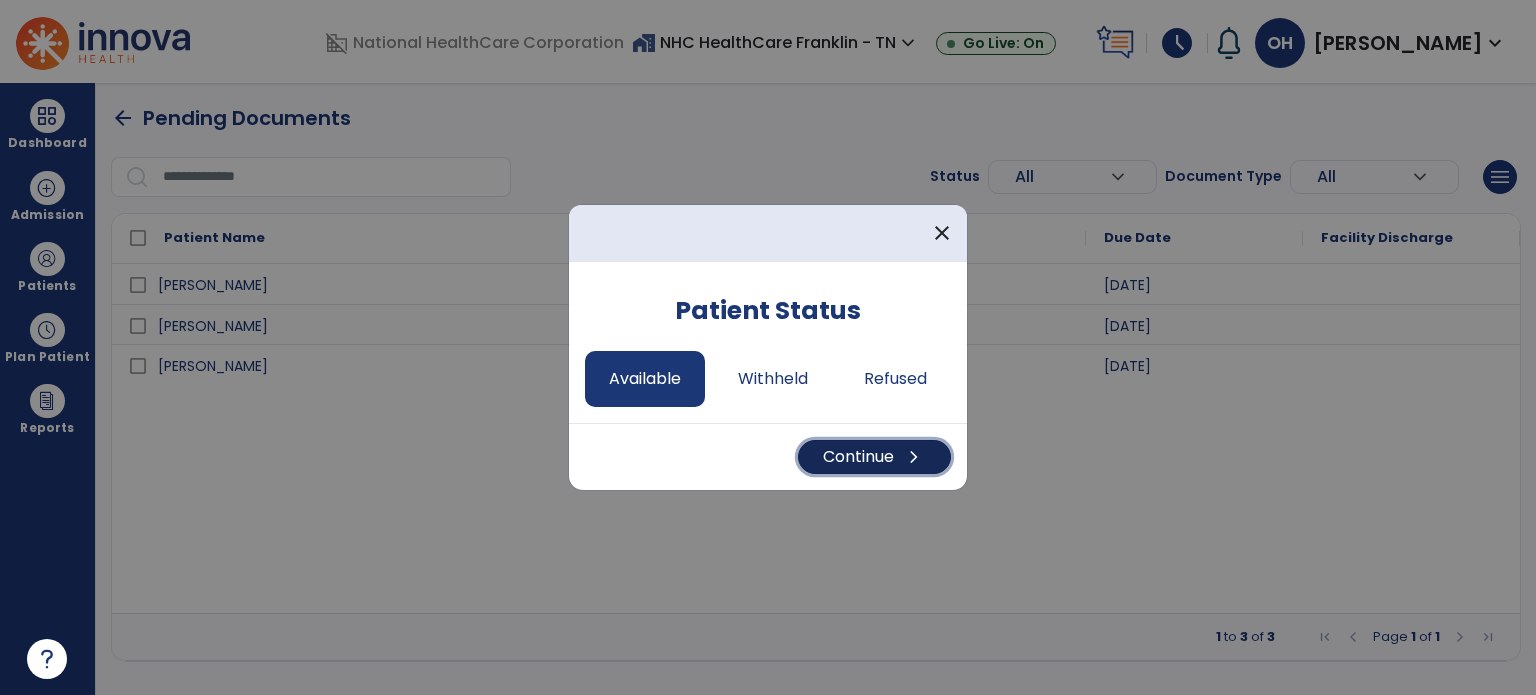 click on "chevron_right" at bounding box center (914, 457) 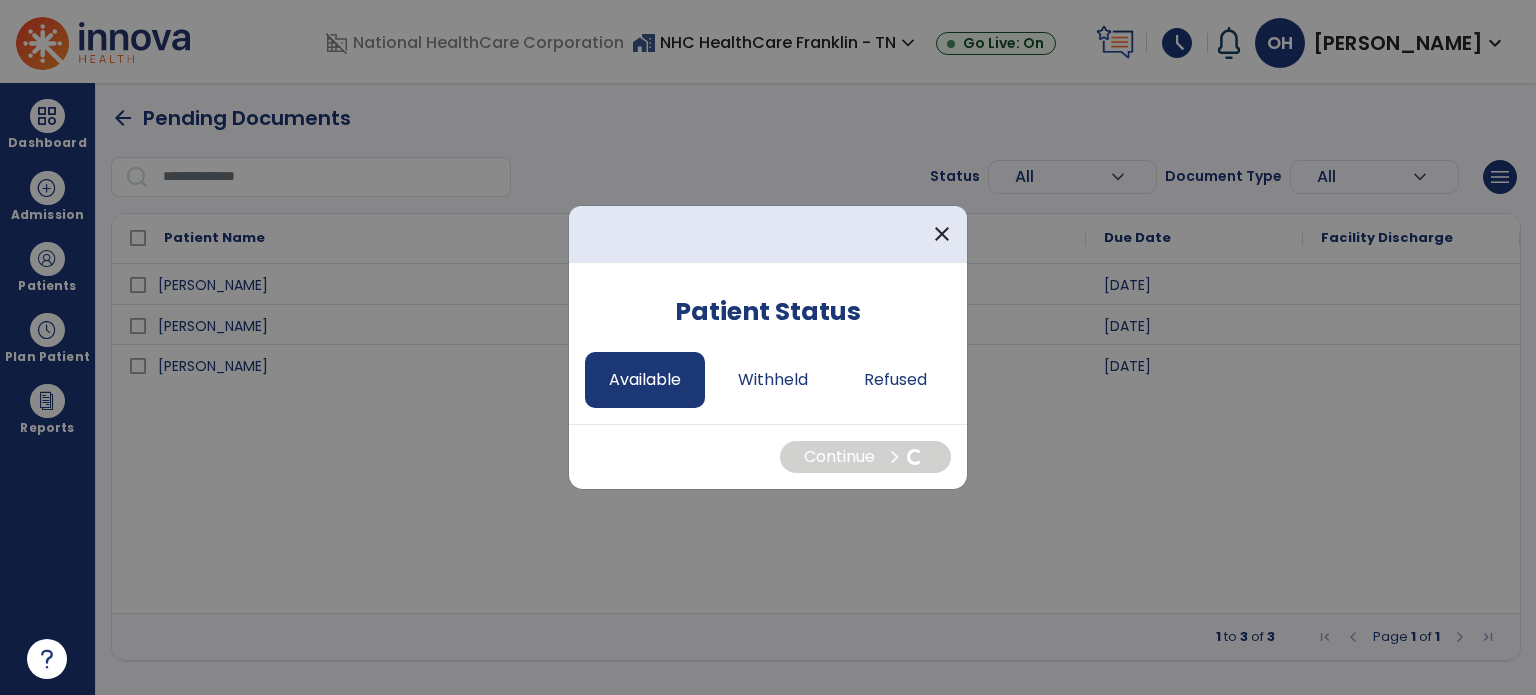 select on "*" 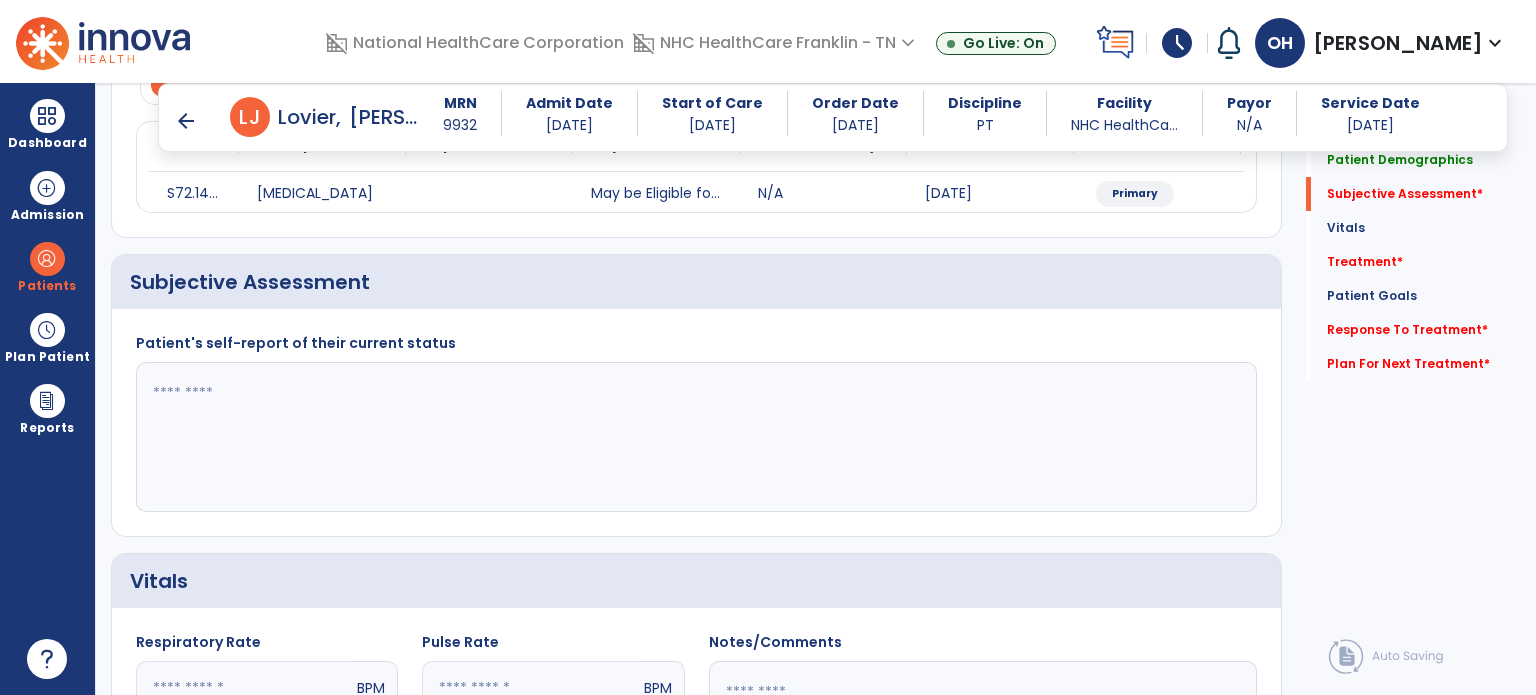 scroll, scrollTop: 280, scrollLeft: 0, axis: vertical 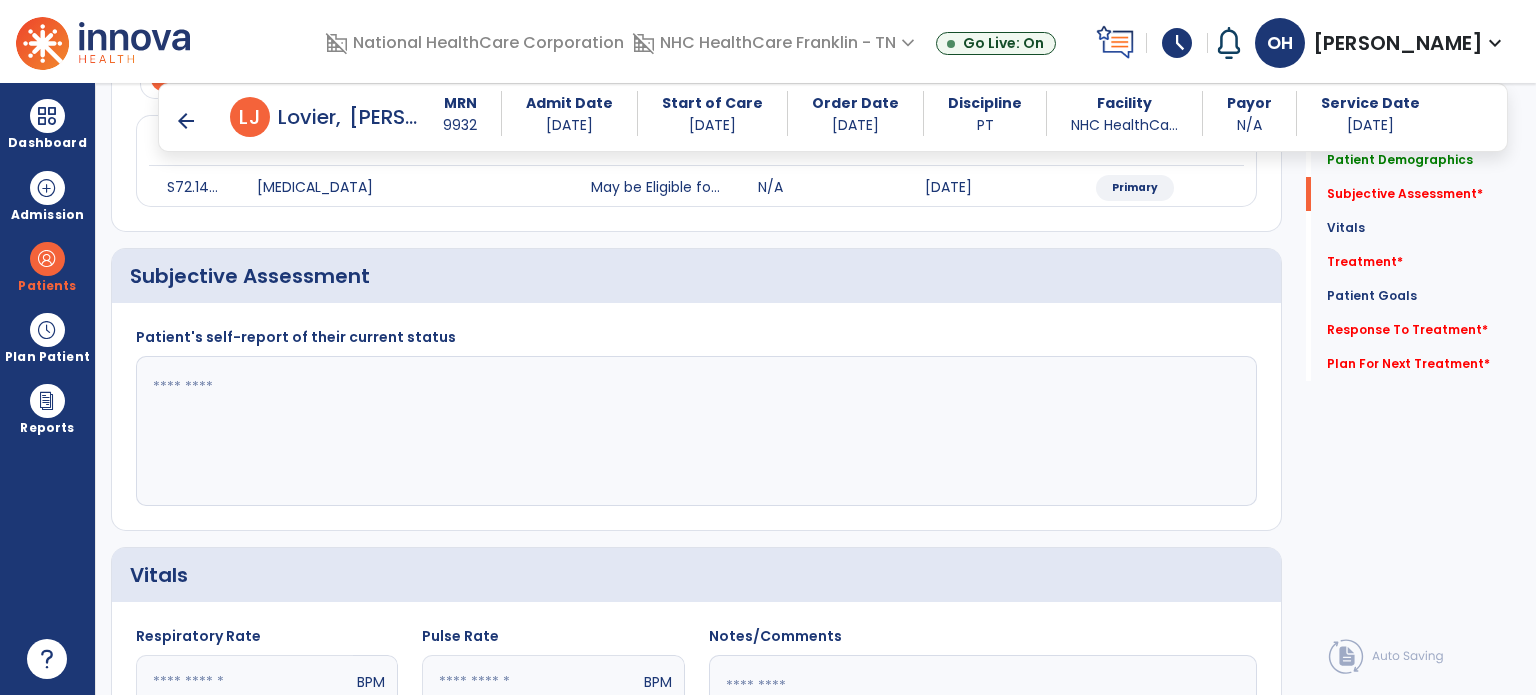 click 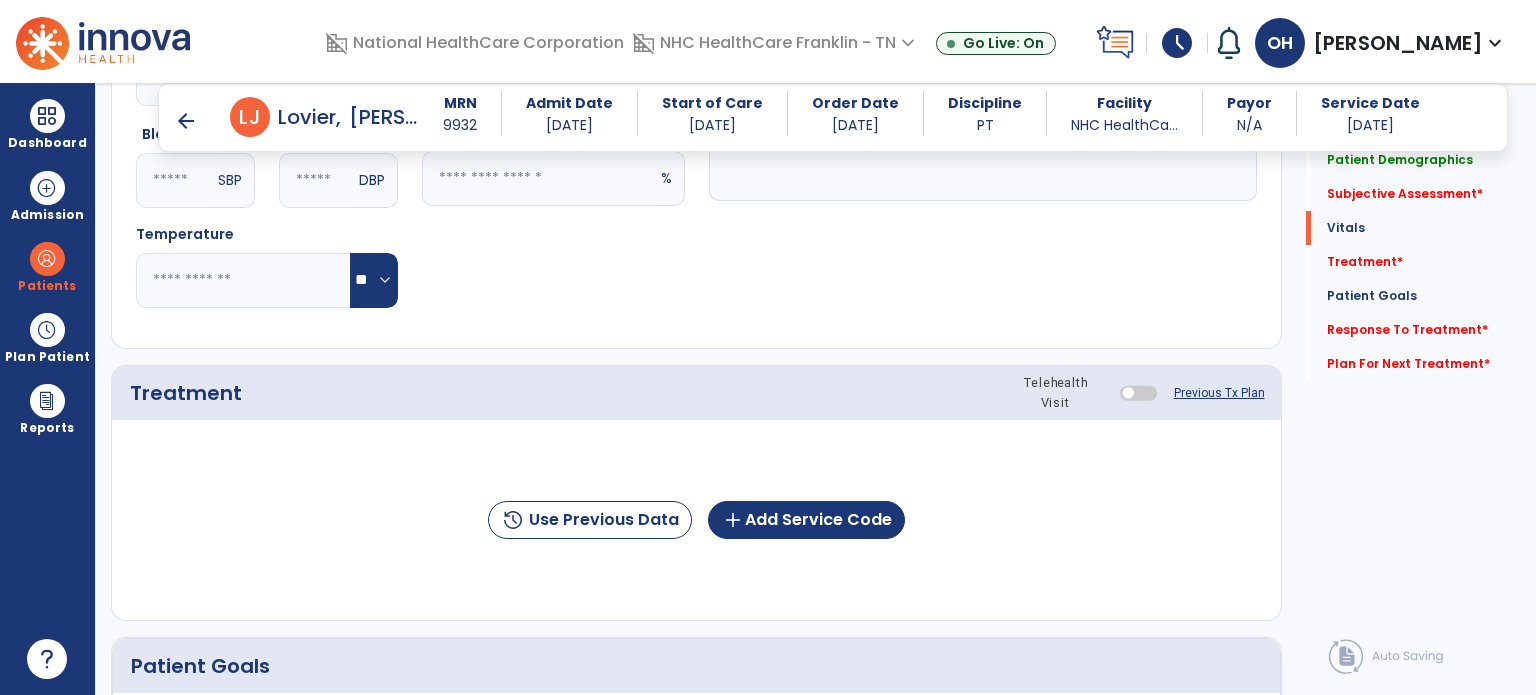 scroll, scrollTop: 888, scrollLeft: 0, axis: vertical 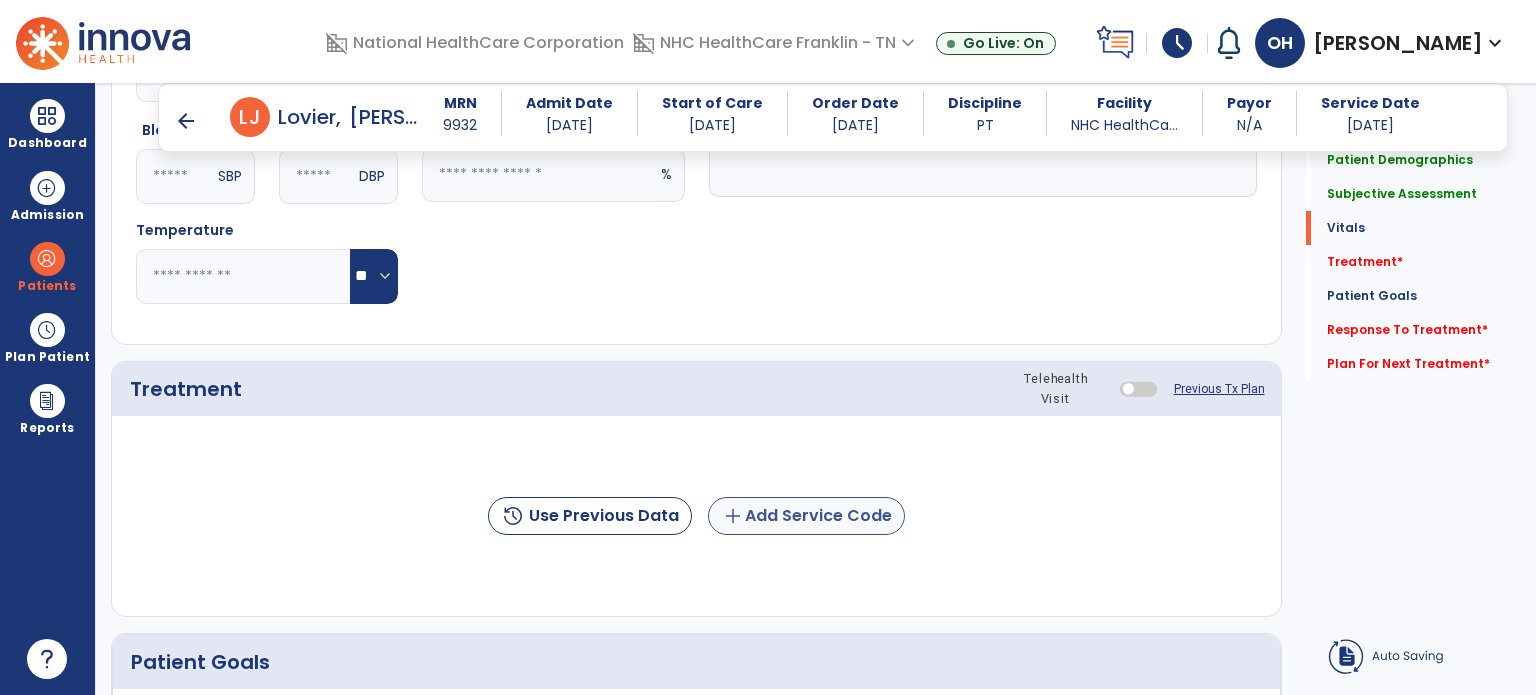 type on "**********" 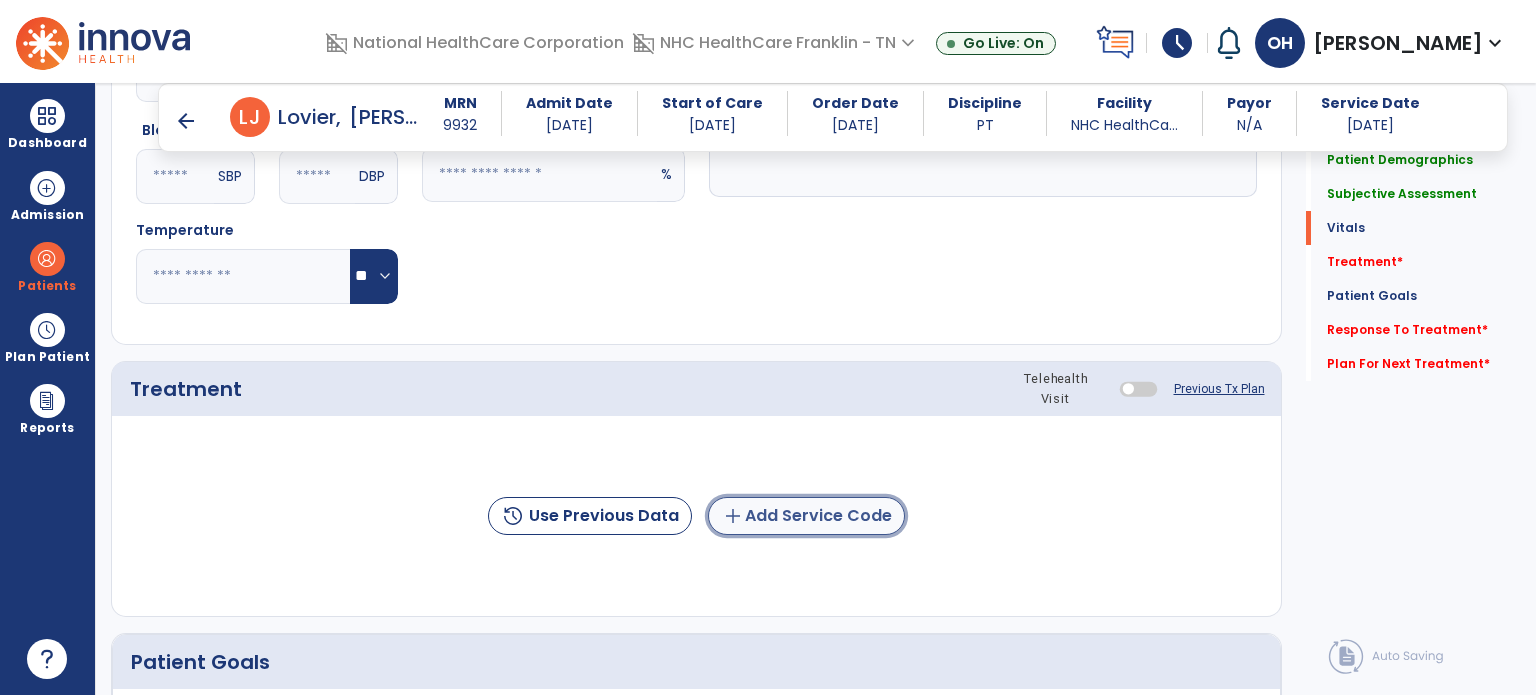 click on "add  Add Service Code" 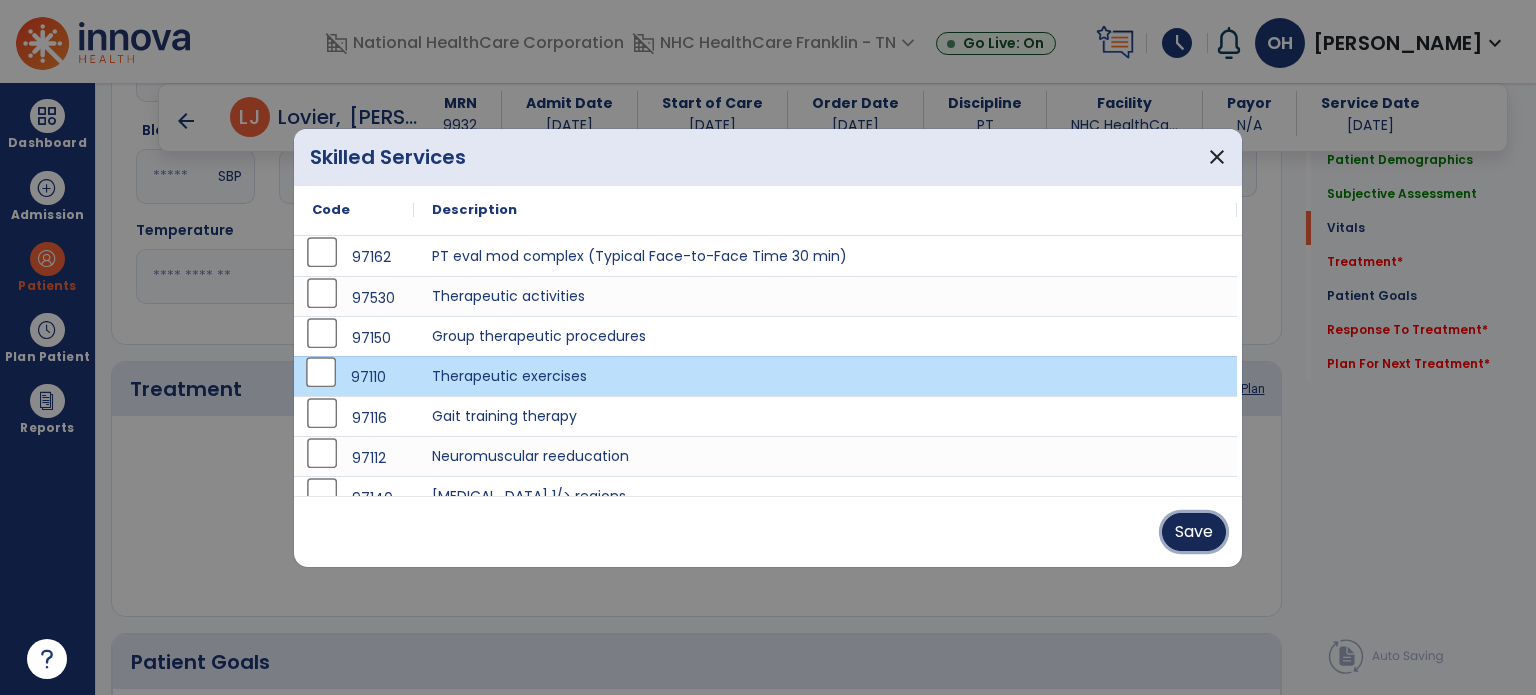 click on "Save" at bounding box center [1194, 532] 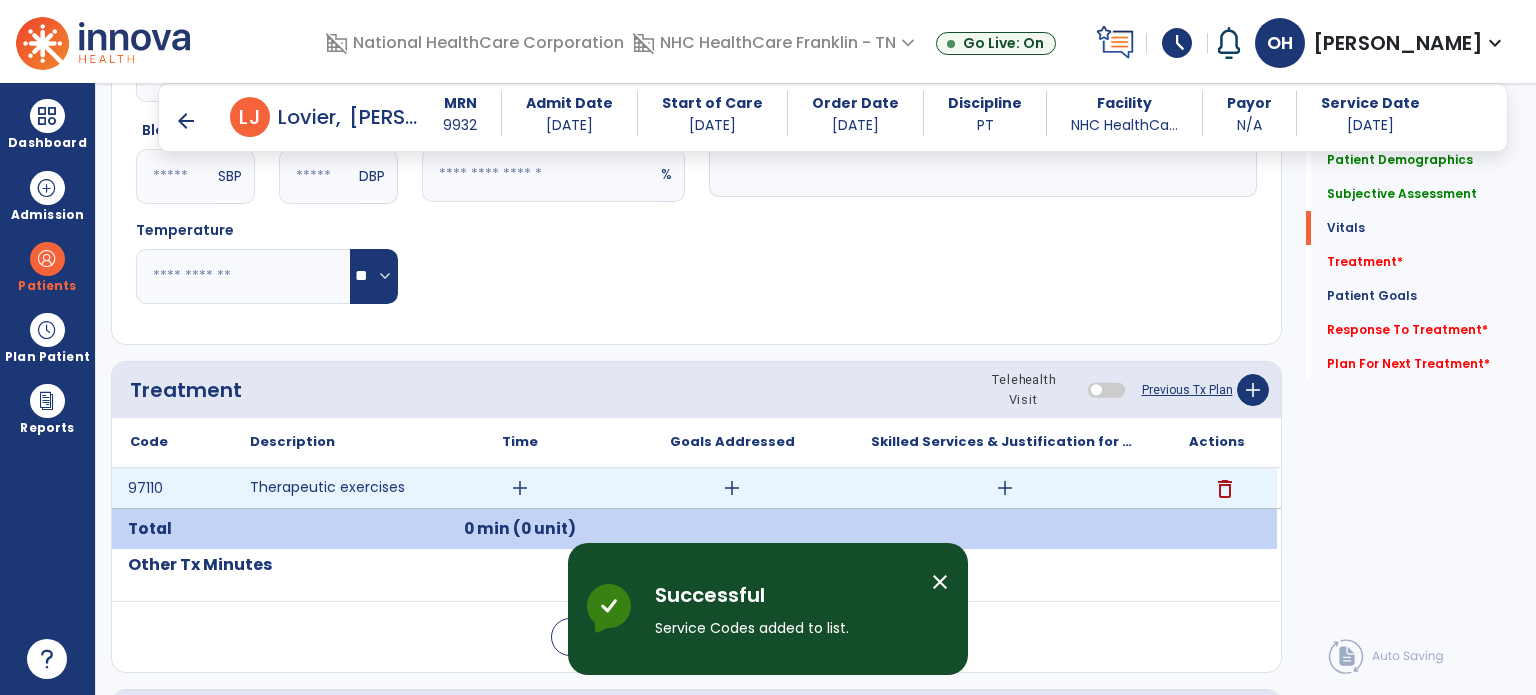 click on "add" at bounding box center (520, 488) 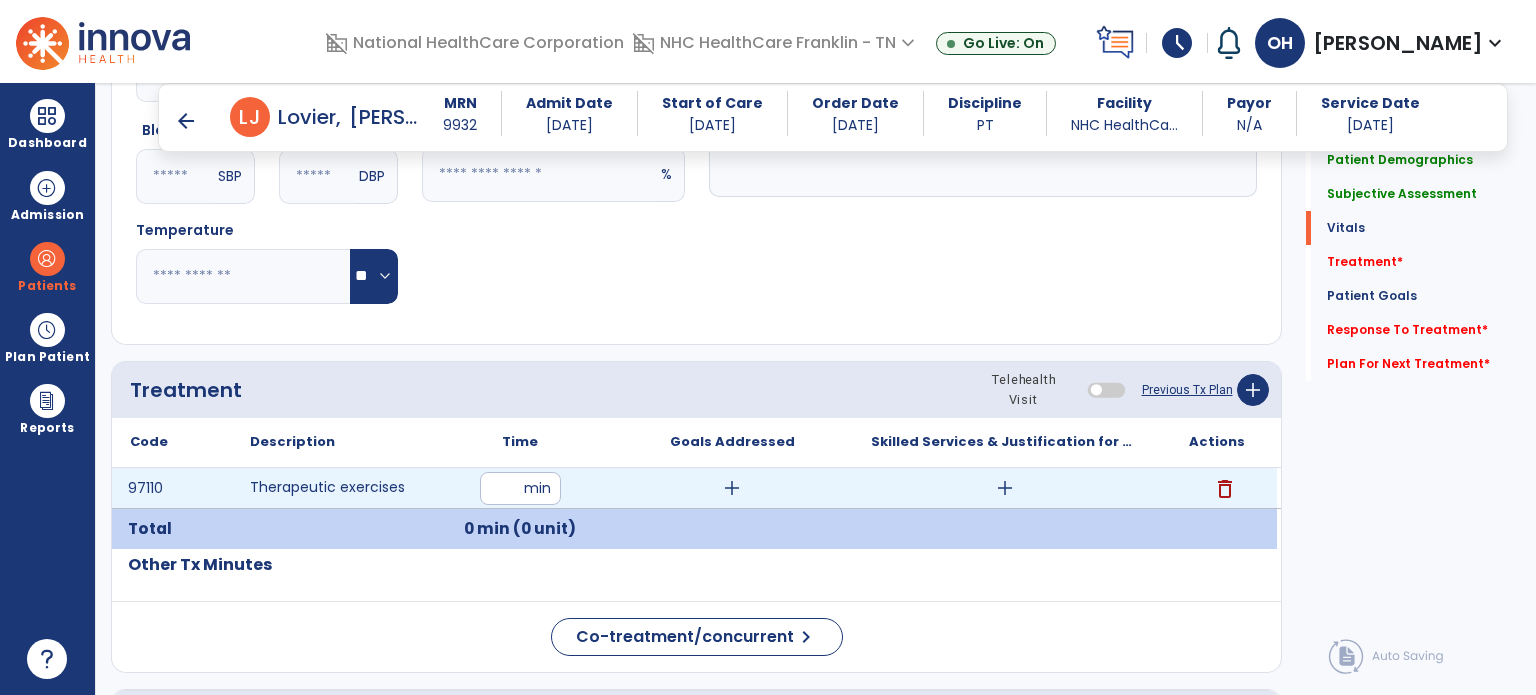 type on "**" 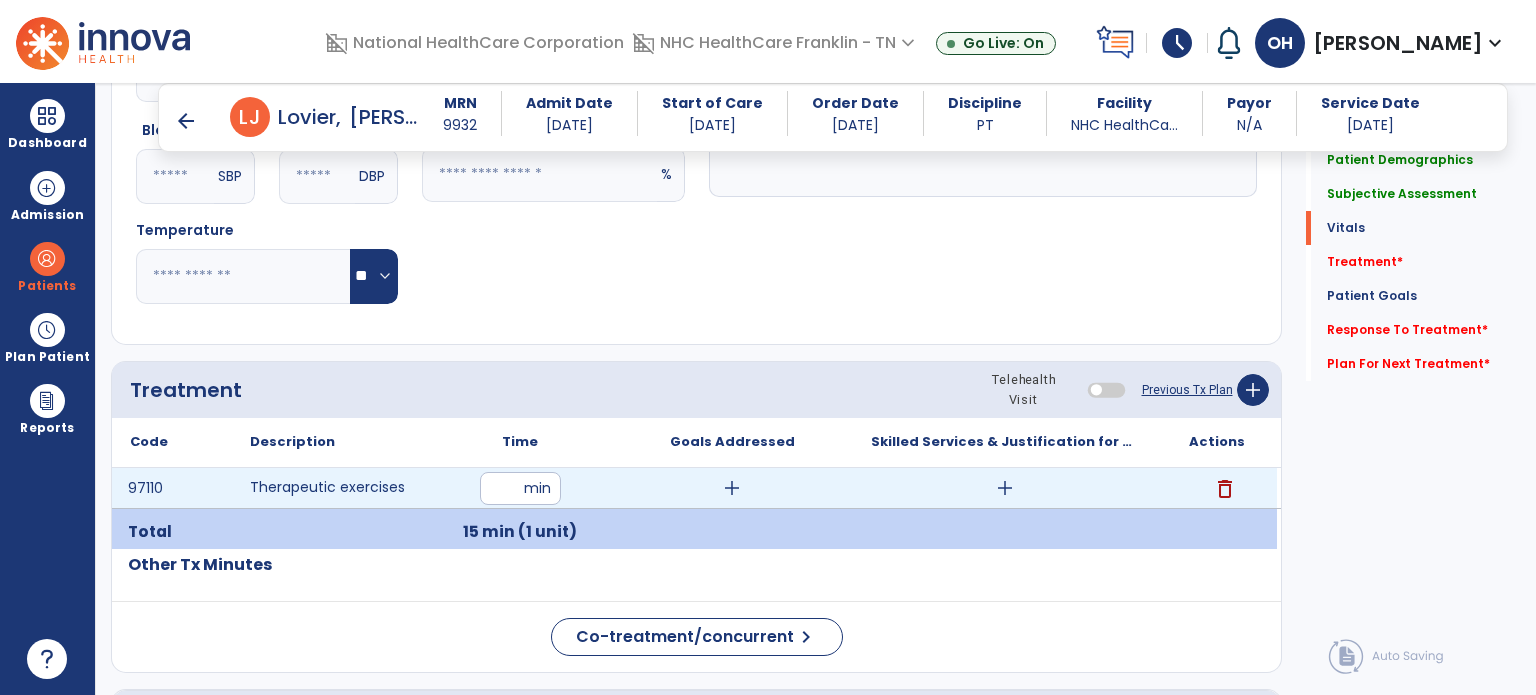 click on "add" at bounding box center (732, 488) 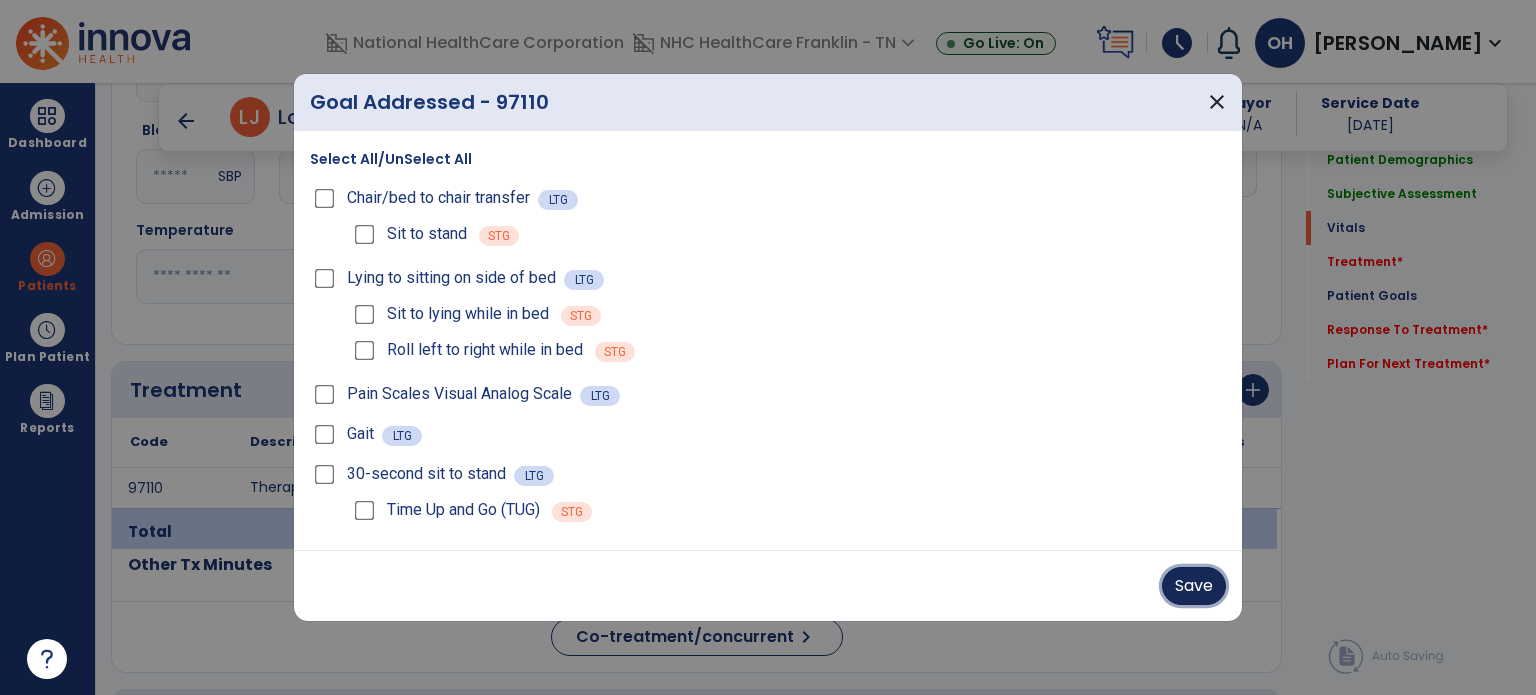 click on "Save" at bounding box center [1194, 586] 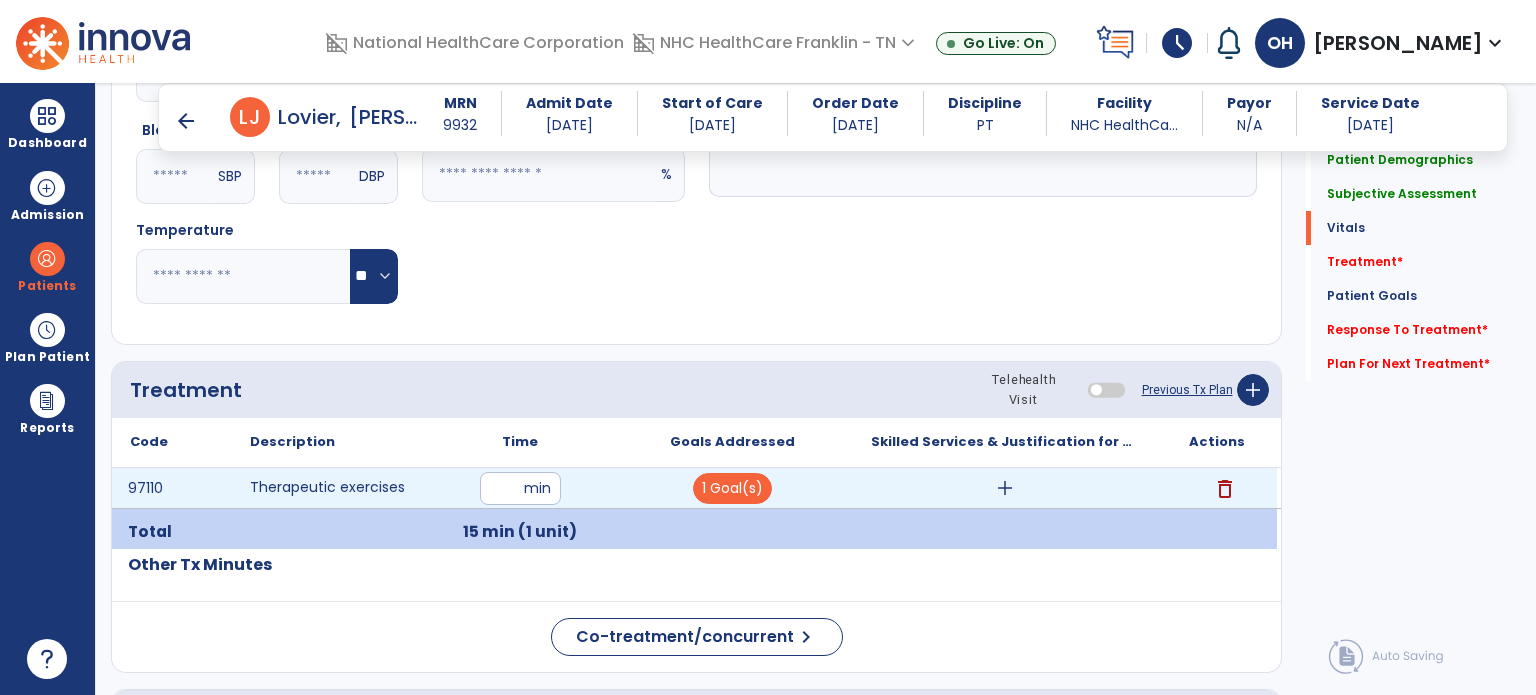 click on "add" at bounding box center [1005, 488] 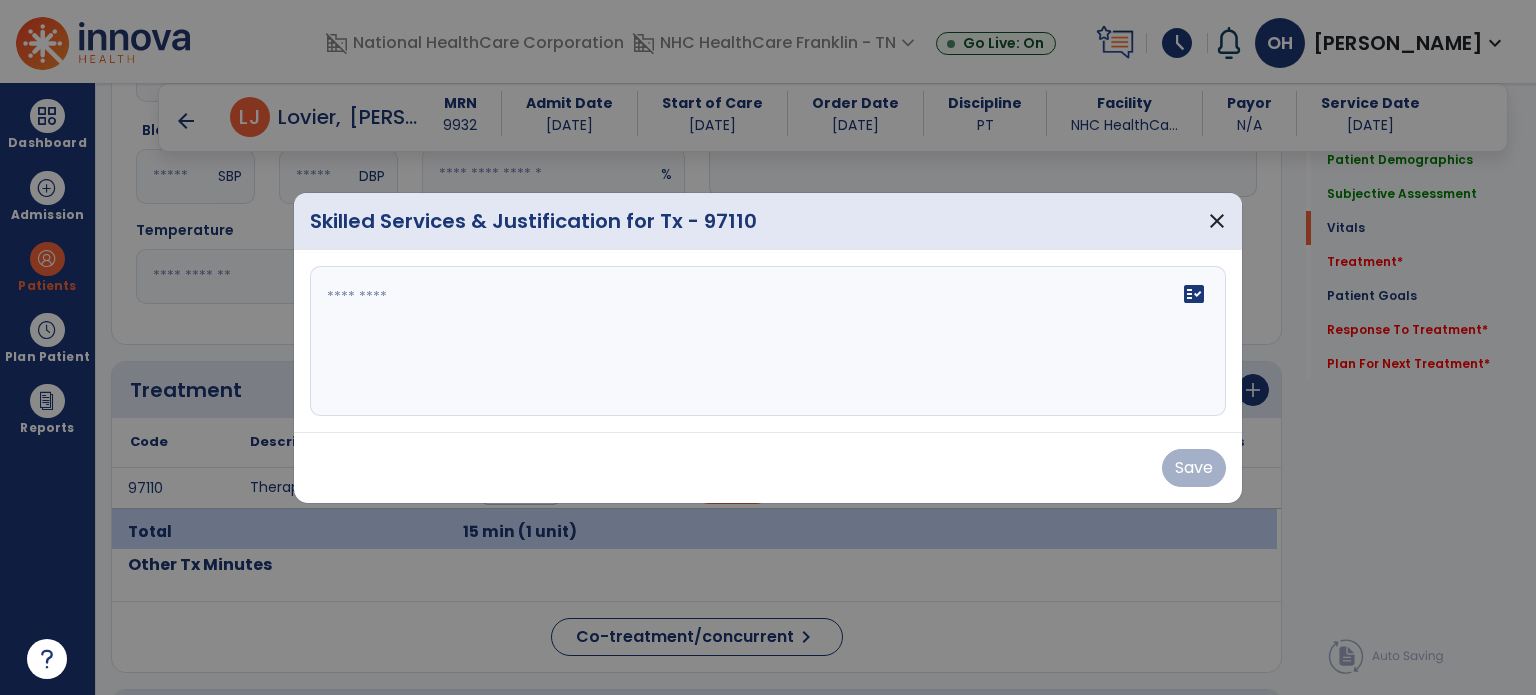 click on "fact_check" at bounding box center (768, 341) 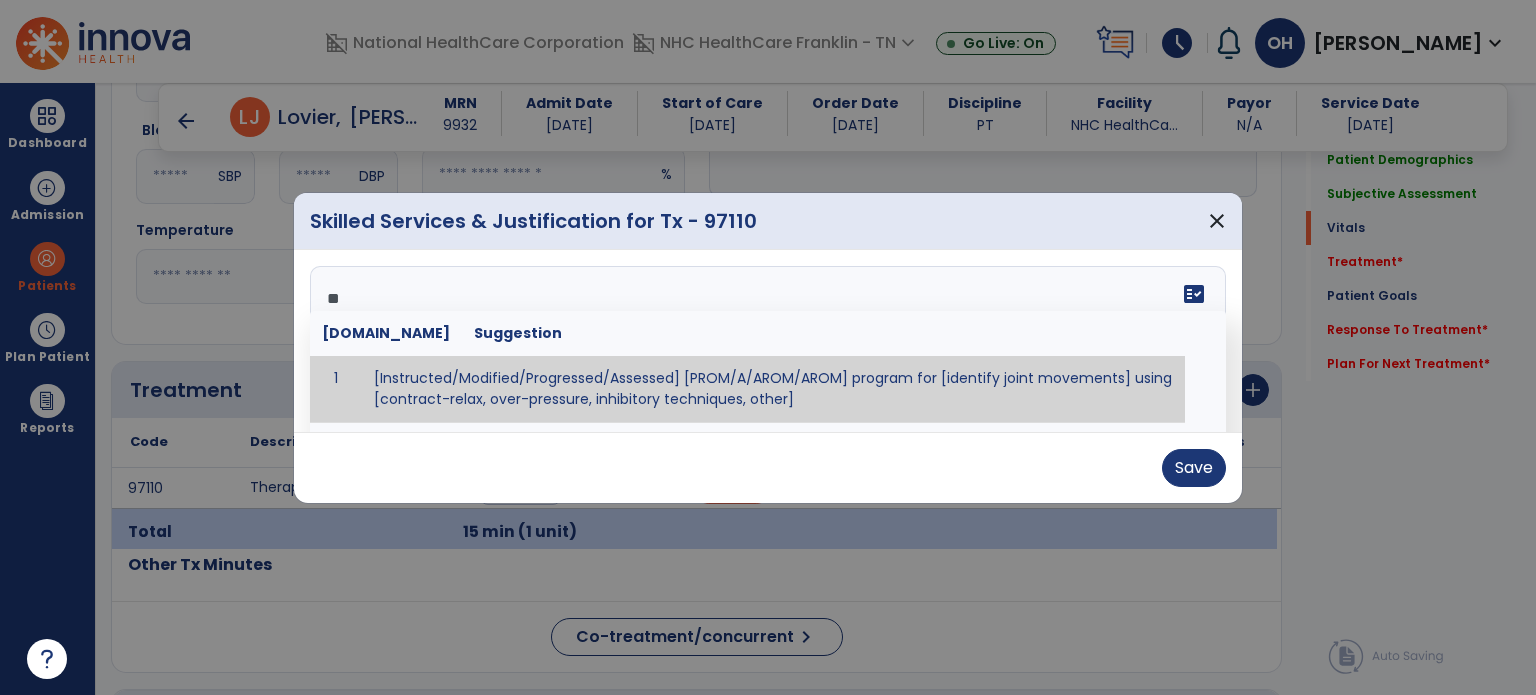 type on "*" 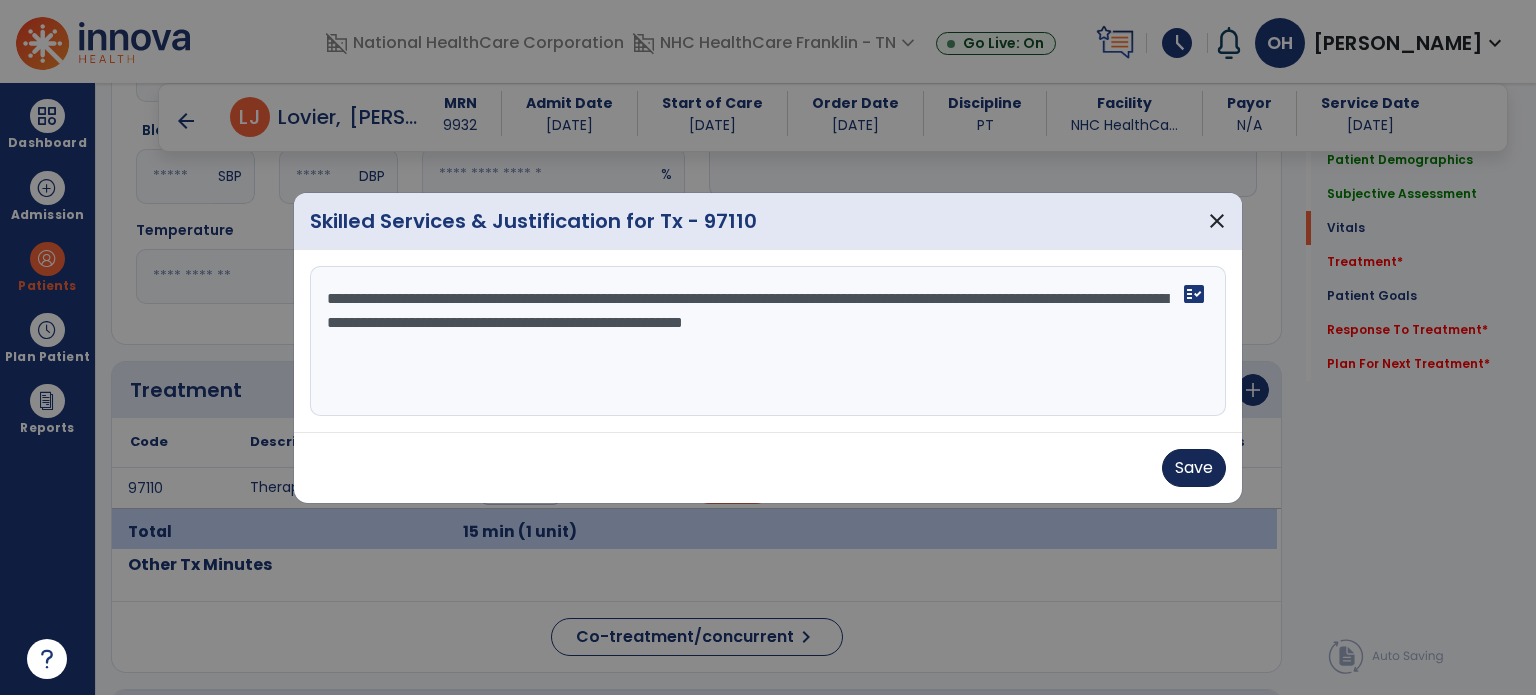 type on "**********" 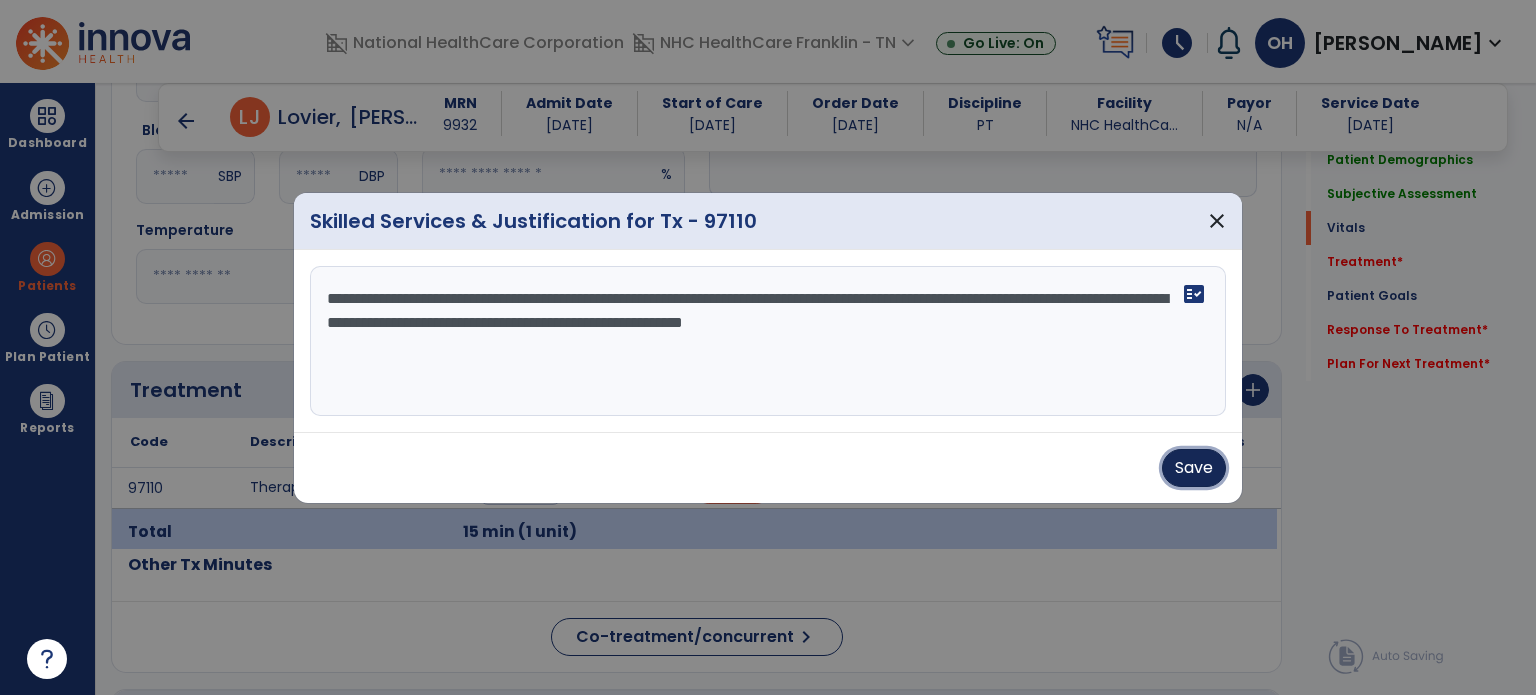 click on "Save" at bounding box center [1194, 468] 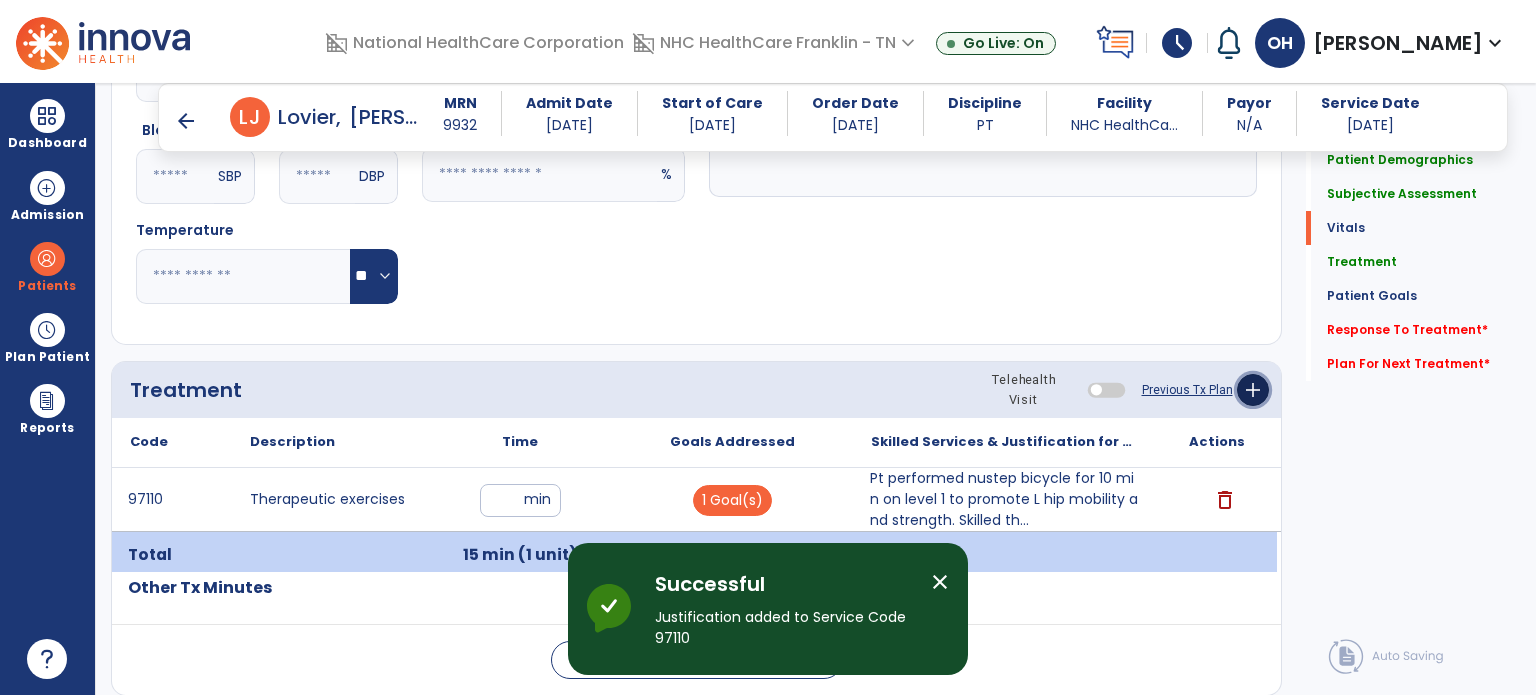click on "add" 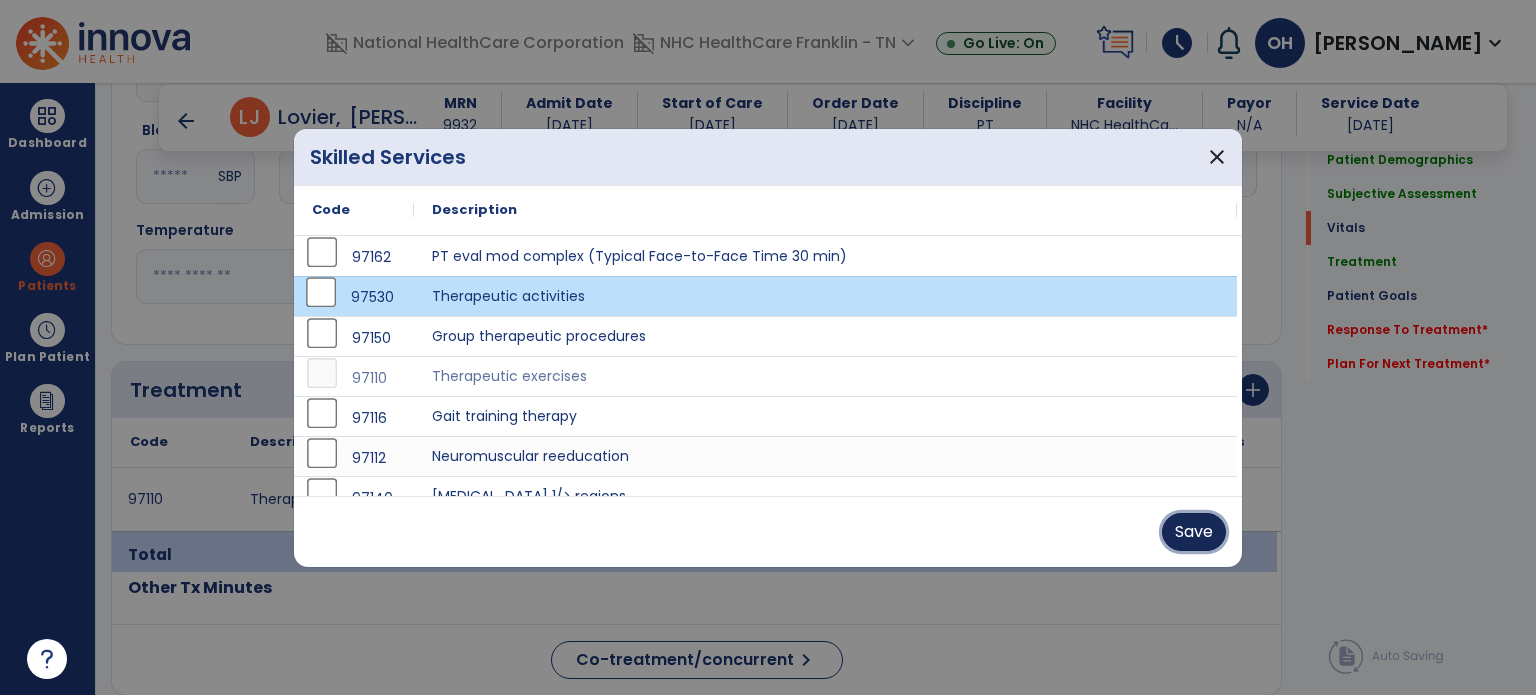 click on "Save" at bounding box center [1194, 532] 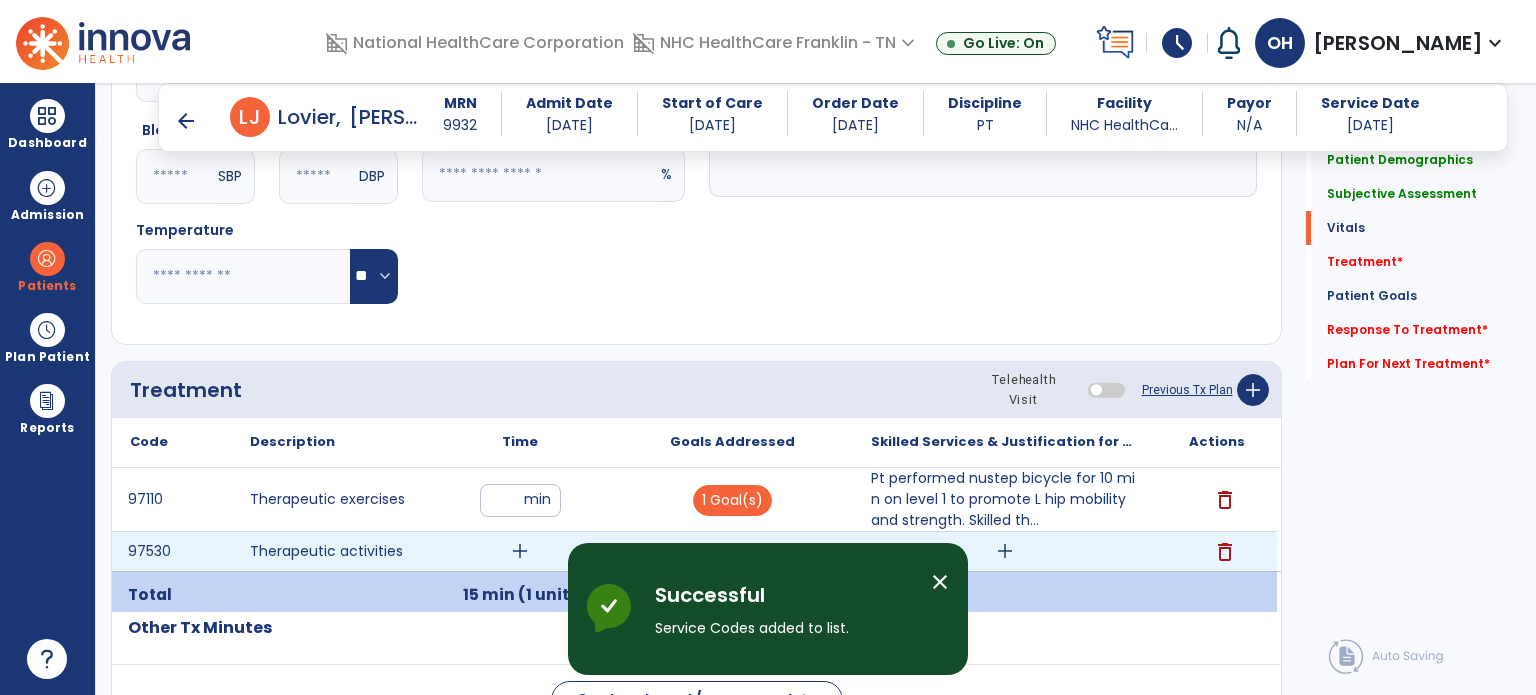 click on "add" at bounding box center [520, 551] 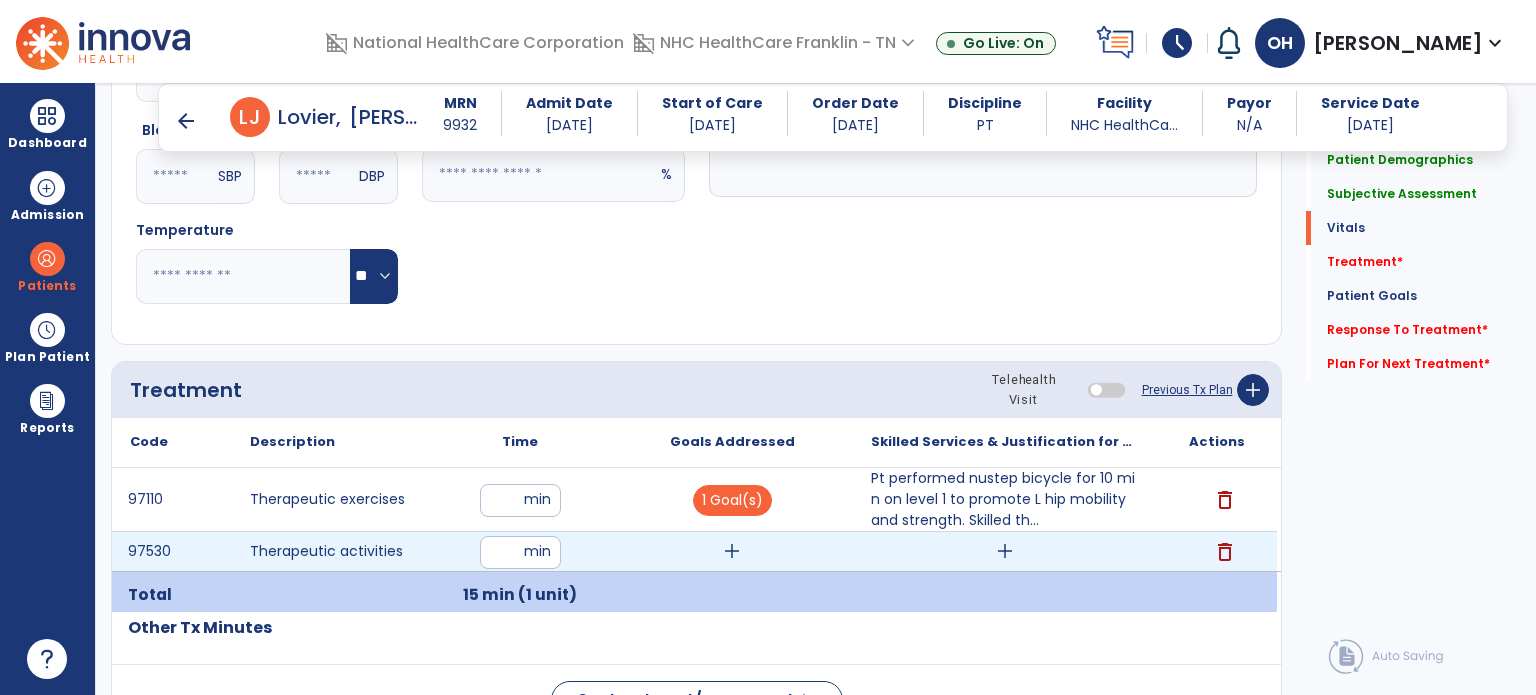 type on "**" 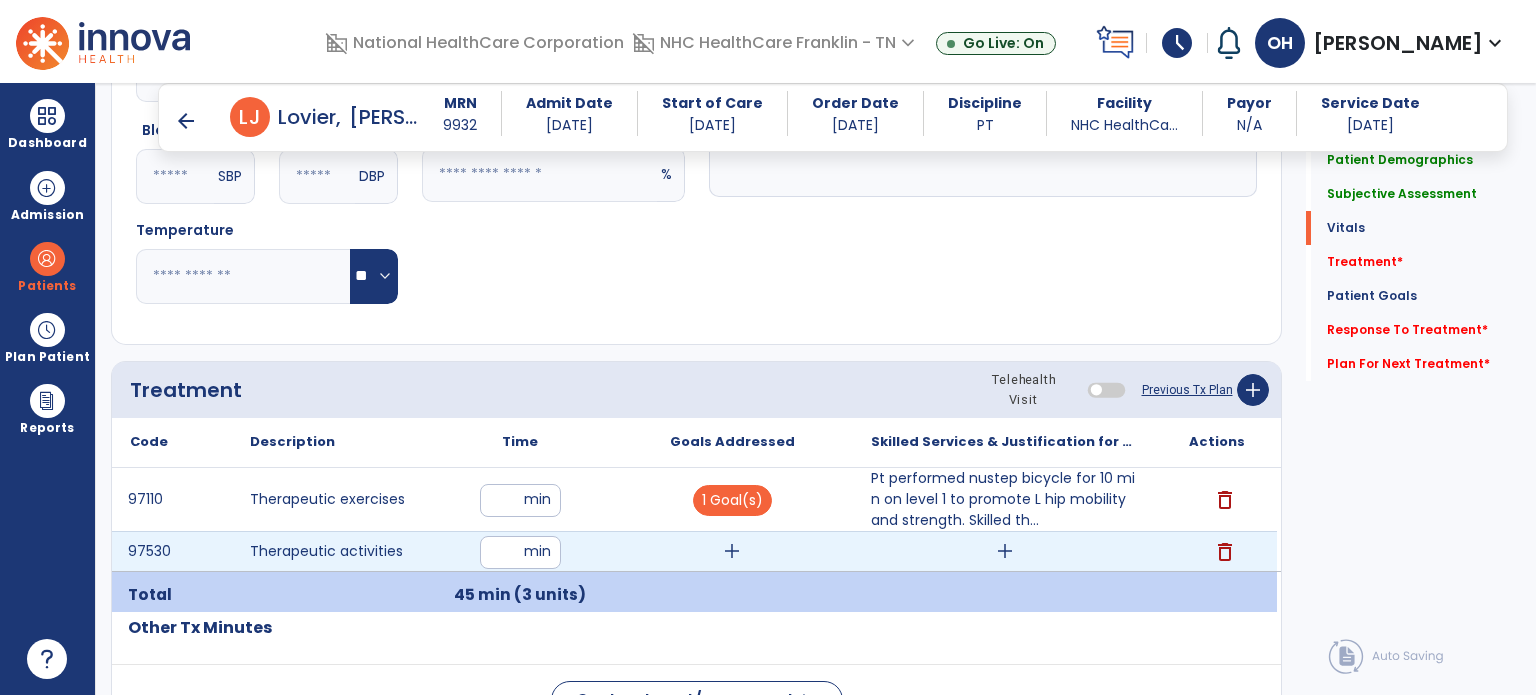 click on "add" at bounding box center (732, 551) 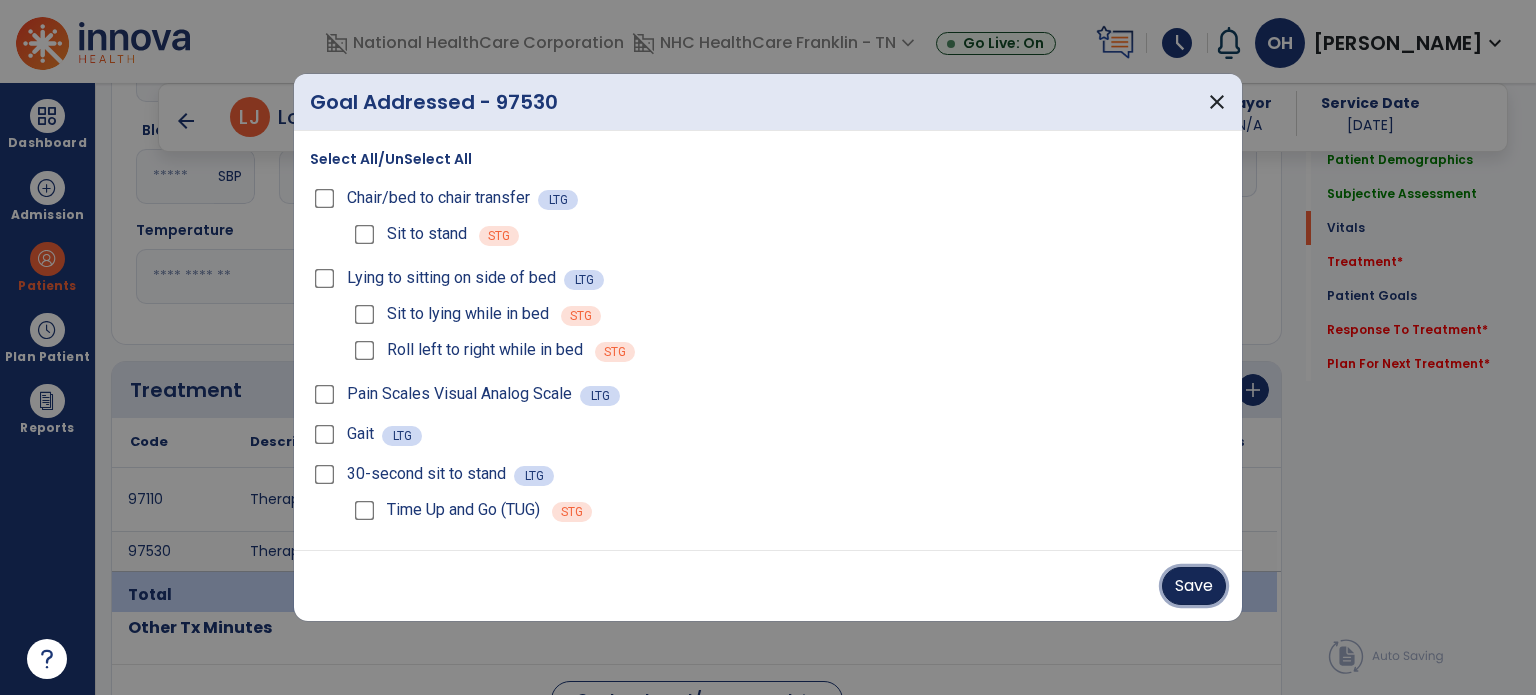 click on "Save" at bounding box center [1194, 586] 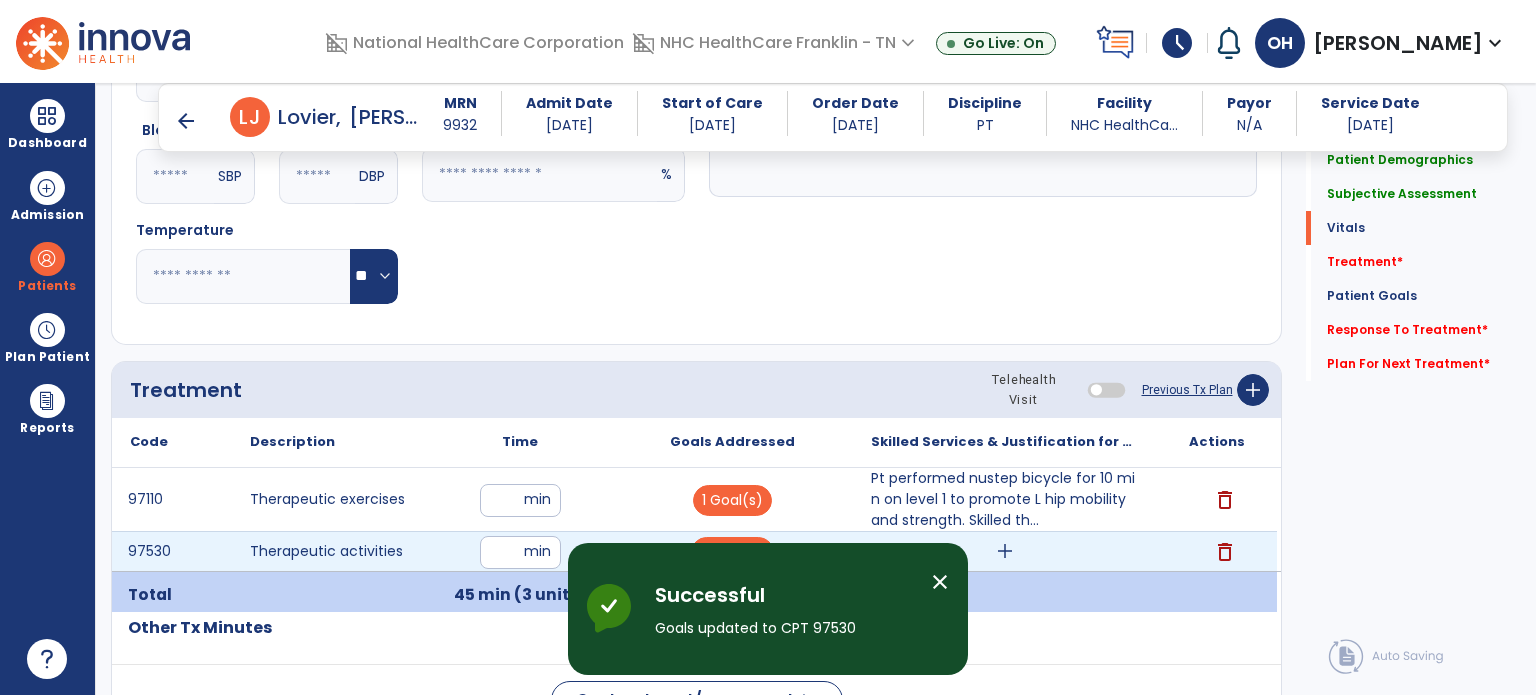 click on "add" at bounding box center [1005, 551] 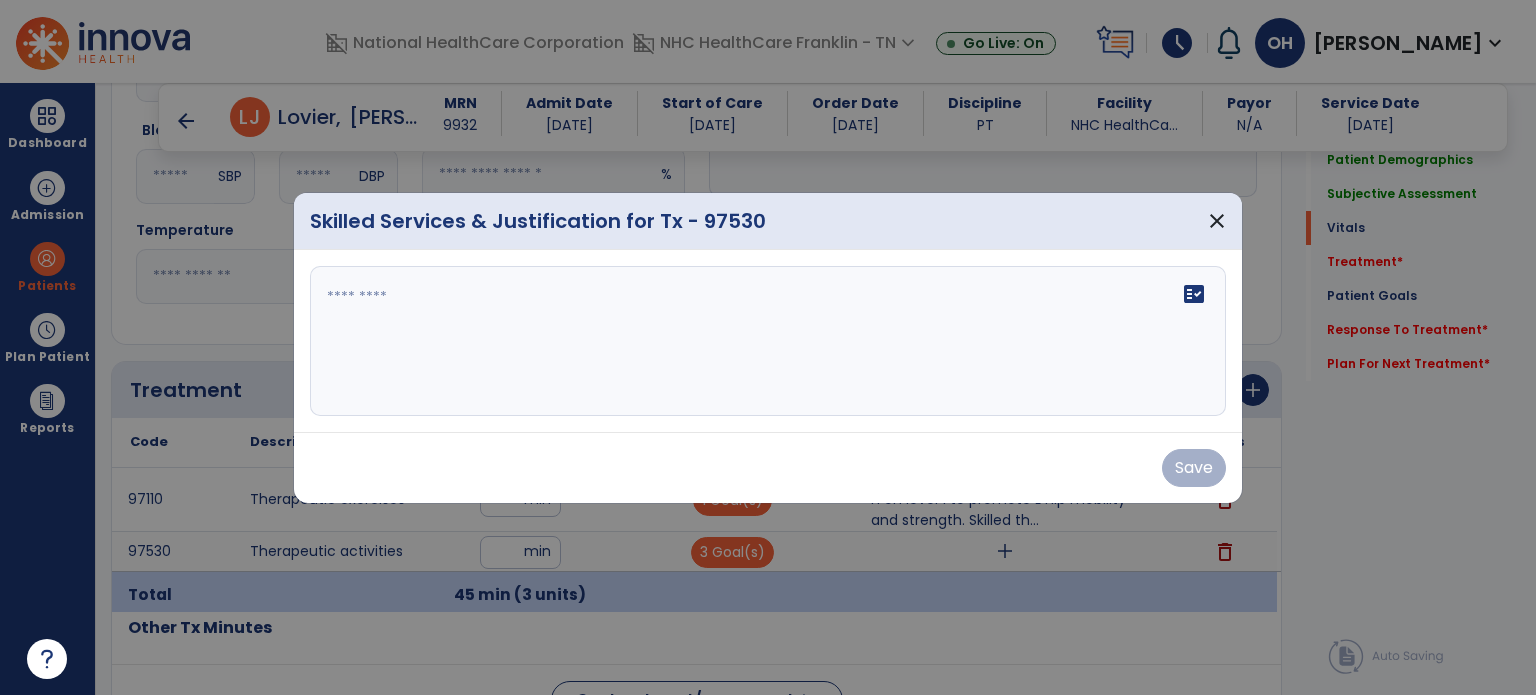 click on "fact_check" at bounding box center [768, 341] 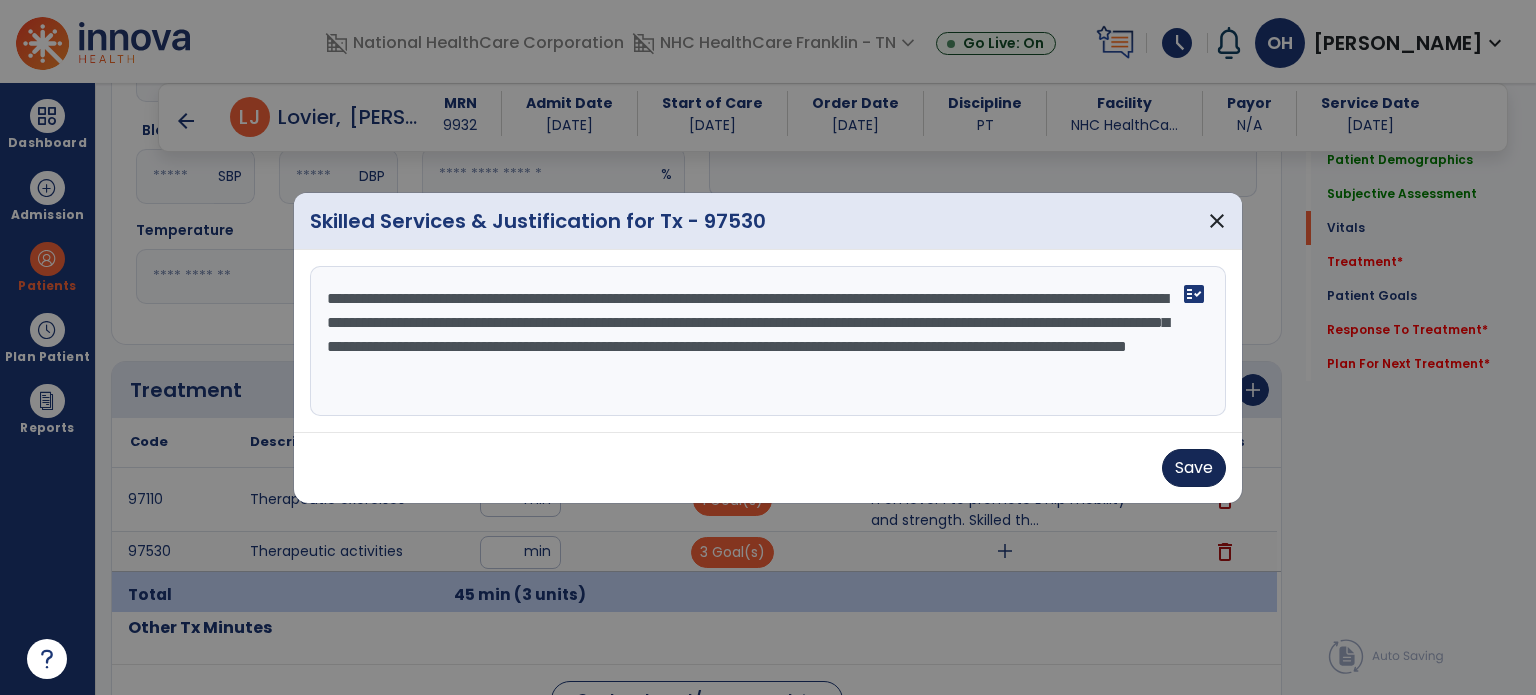 type on "**********" 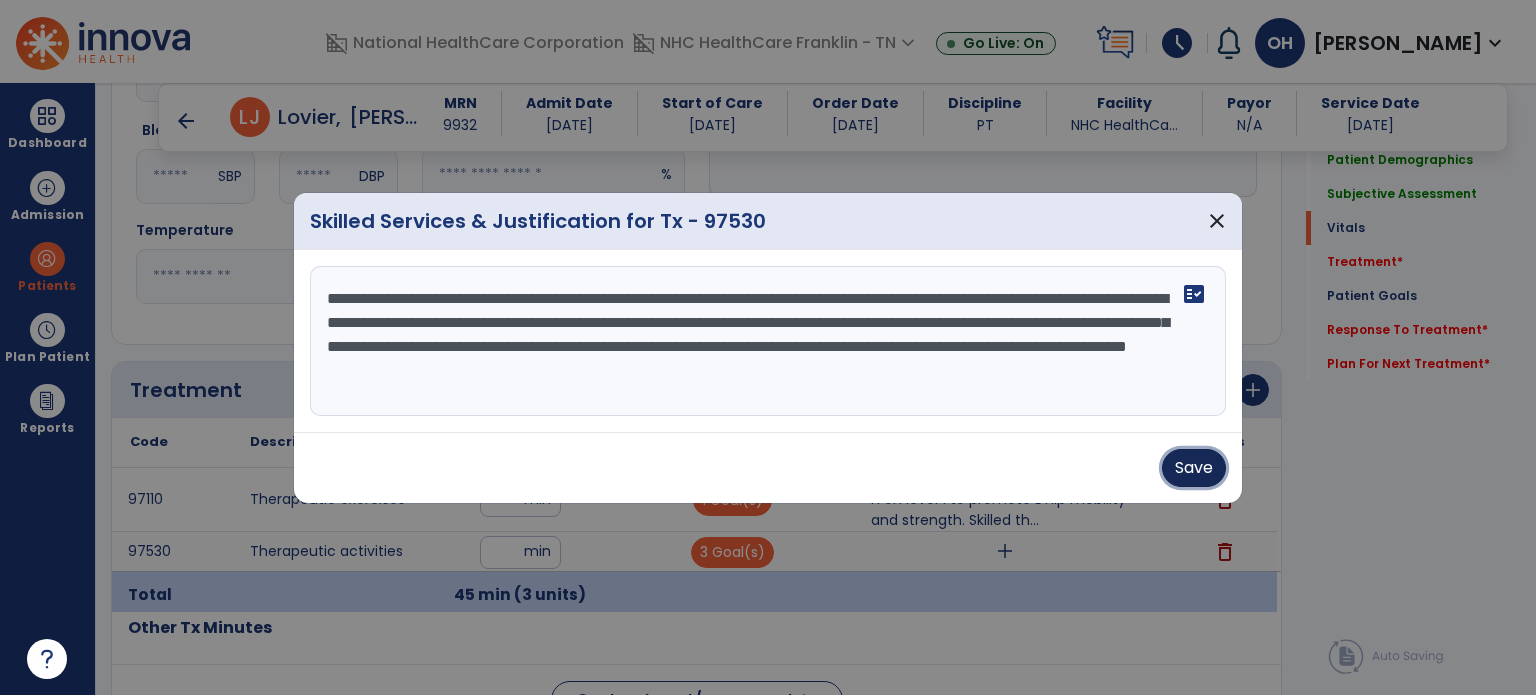 click on "Save" at bounding box center [1194, 468] 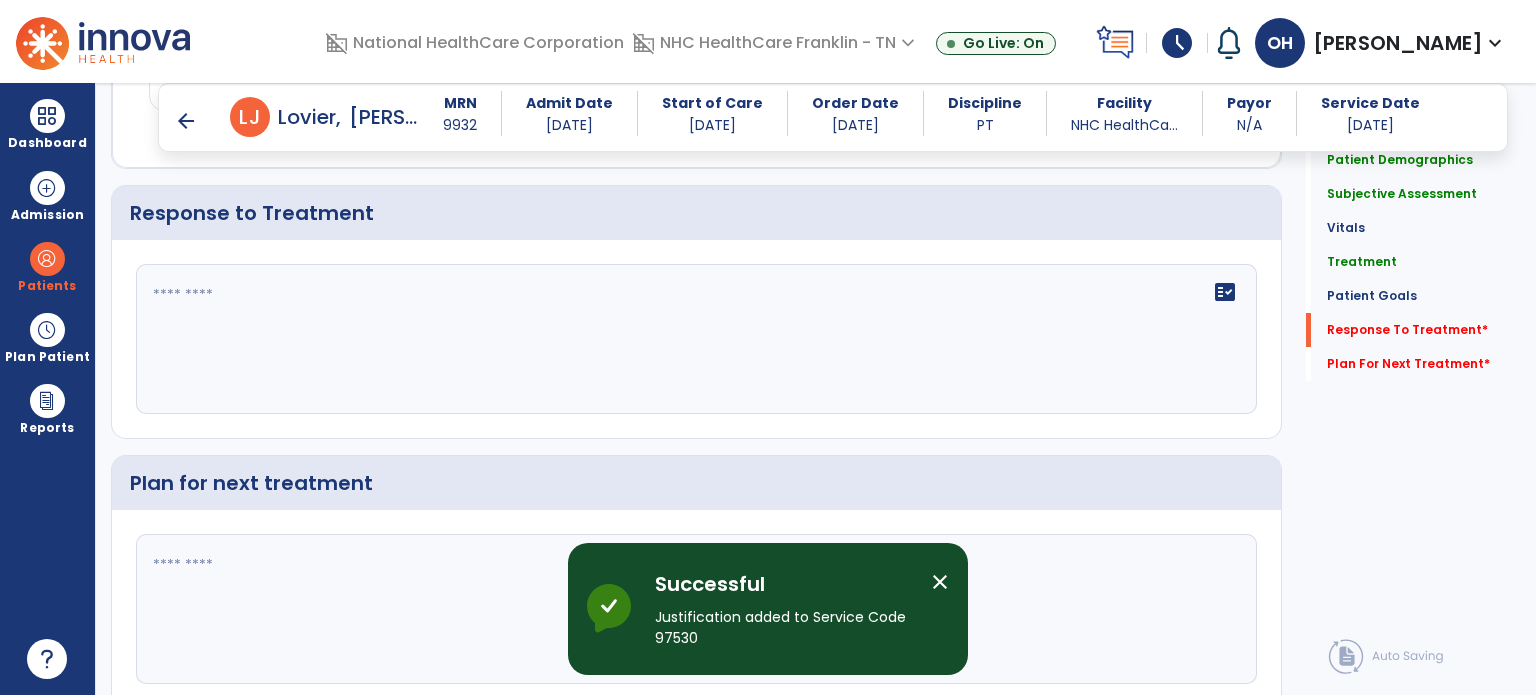 scroll, scrollTop: 2996, scrollLeft: 0, axis: vertical 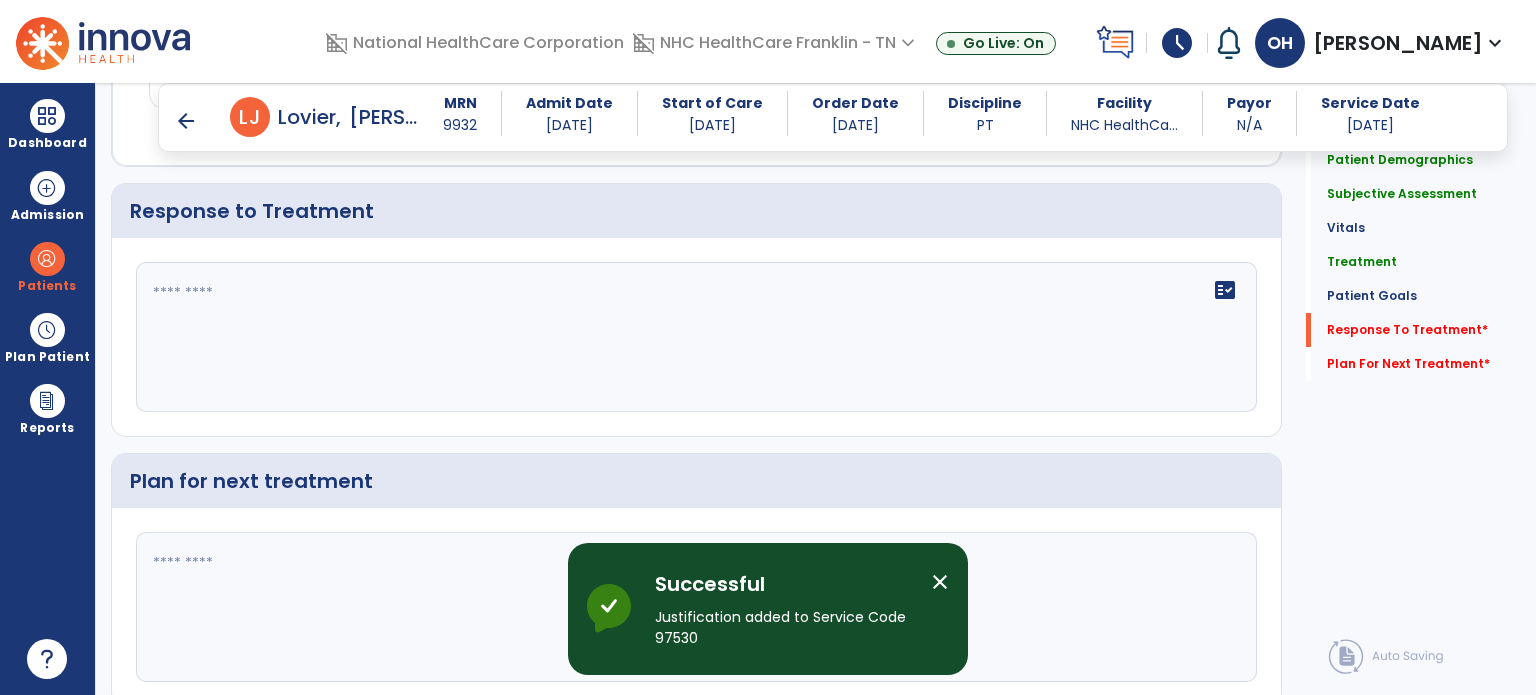 click on "fact_check" 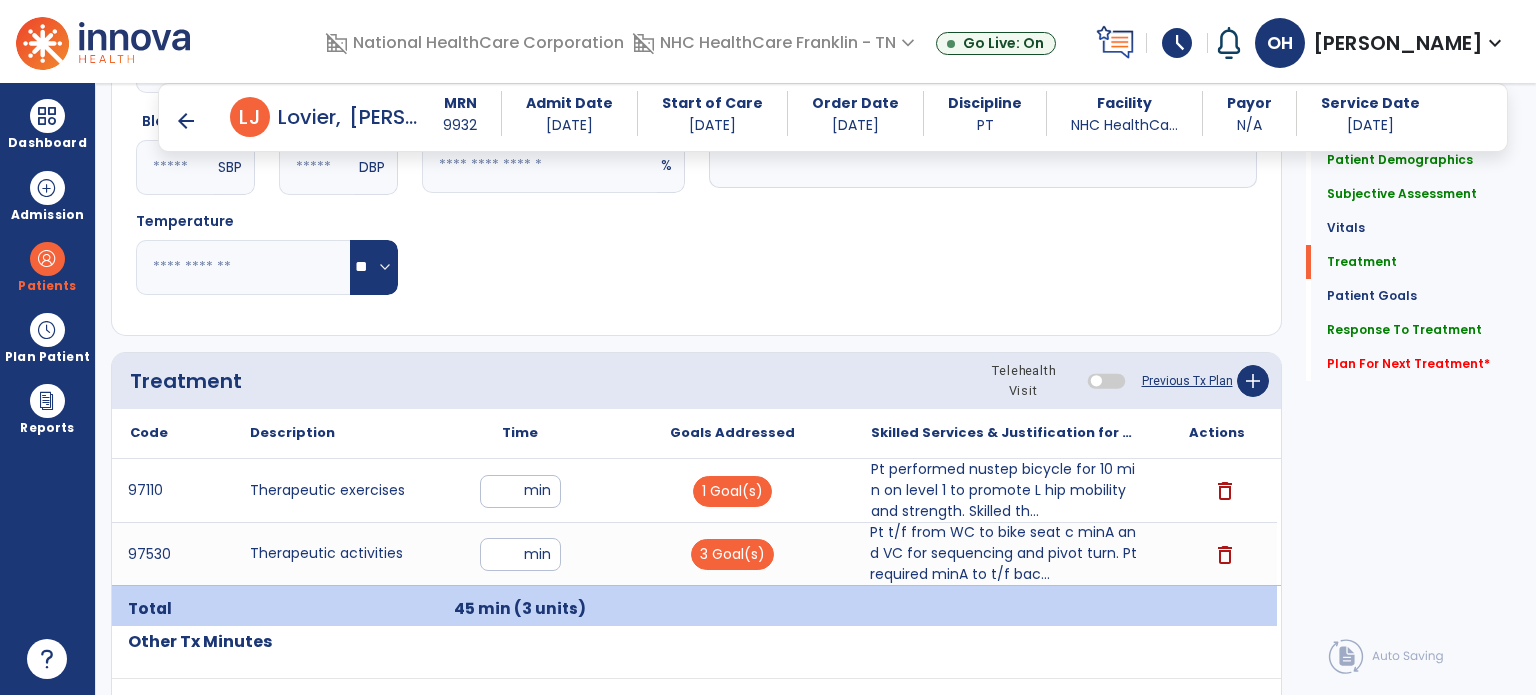 scroll, scrollTop: 900, scrollLeft: 0, axis: vertical 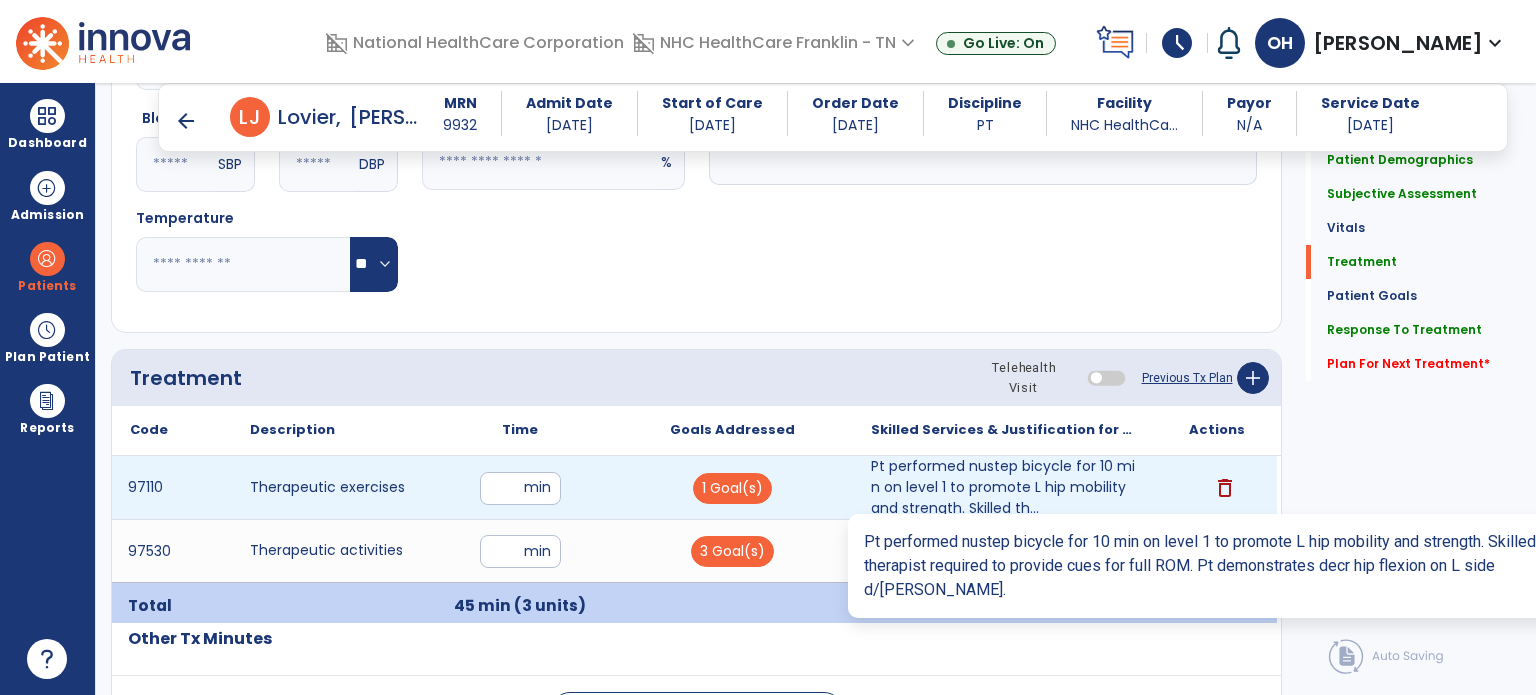 type on "**********" 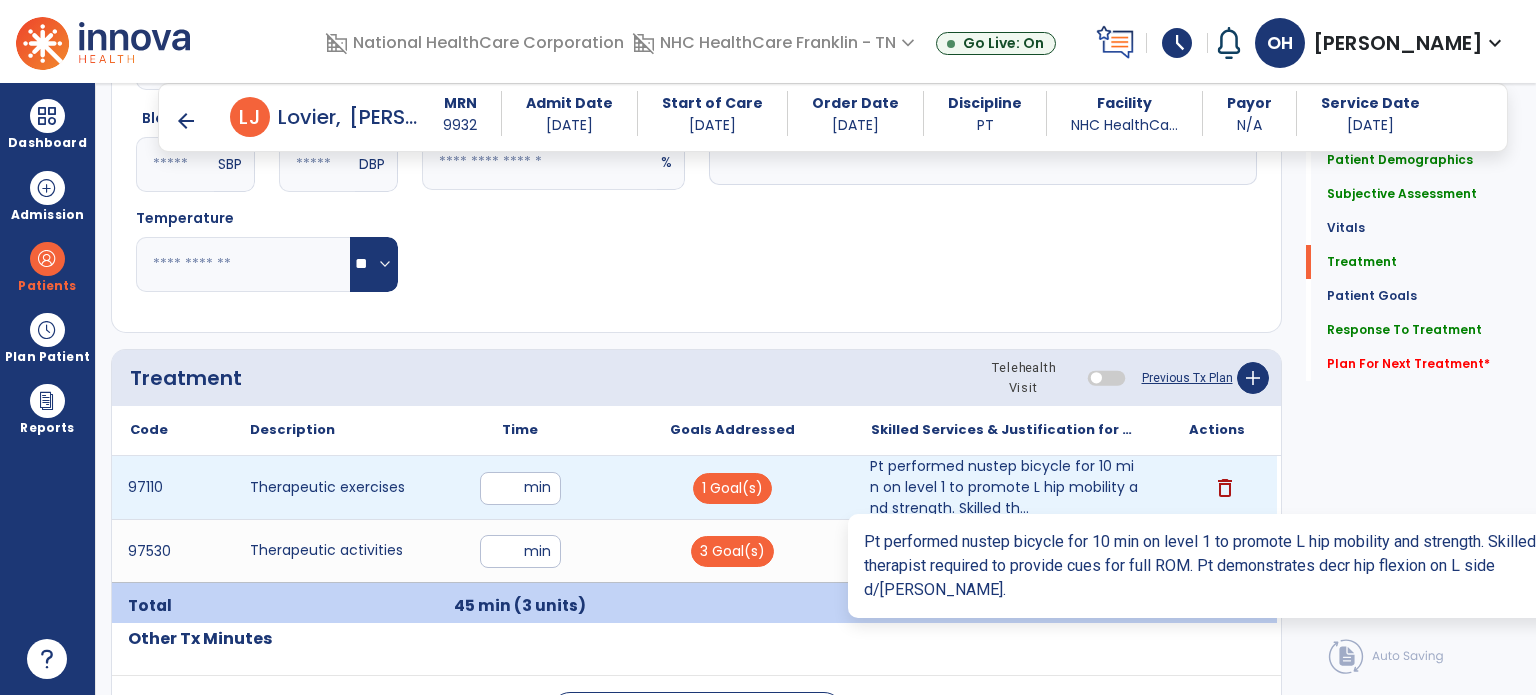 click on "Pt performed nustep bicycle for 10 min on level 1 to promote L hip mobility and strength. Skilled th..." at bounding box center [1004, 487] 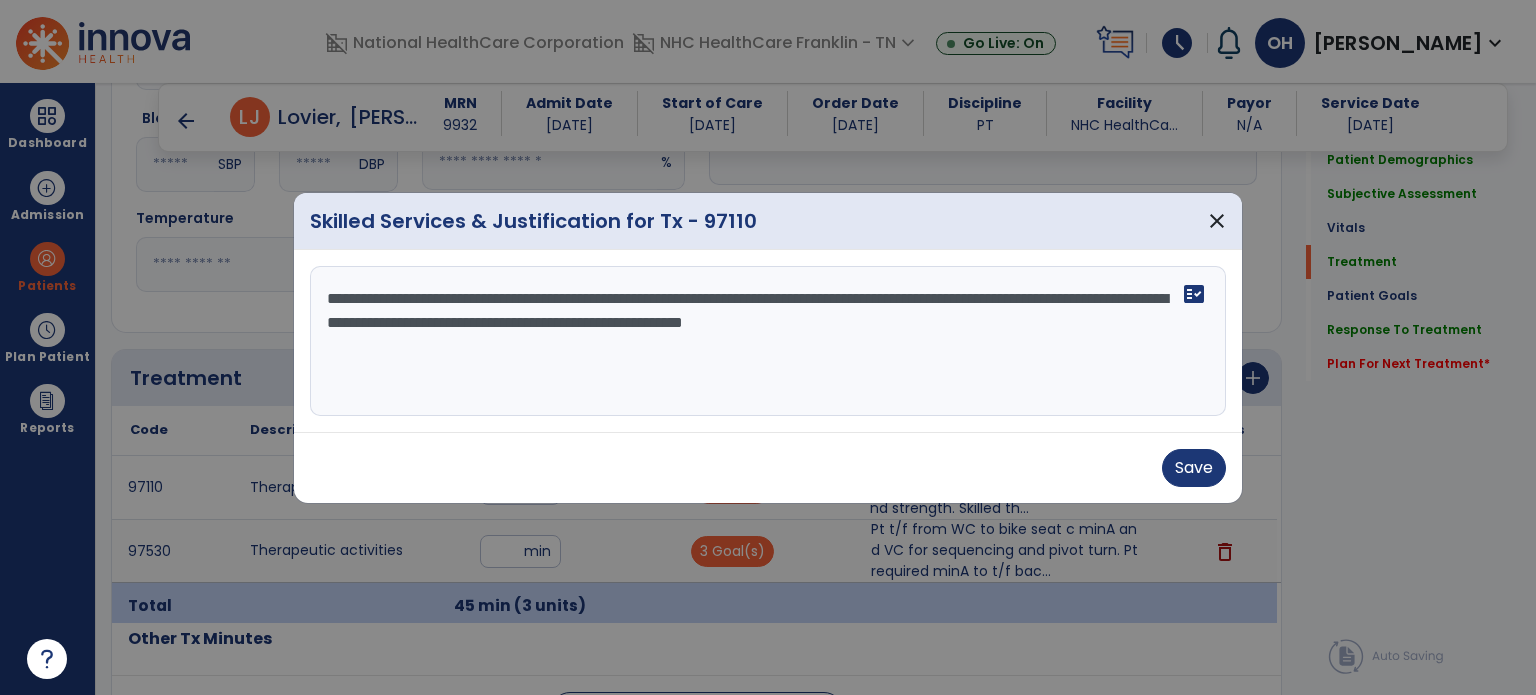 click on "**********" at bounding box center [768, 341] 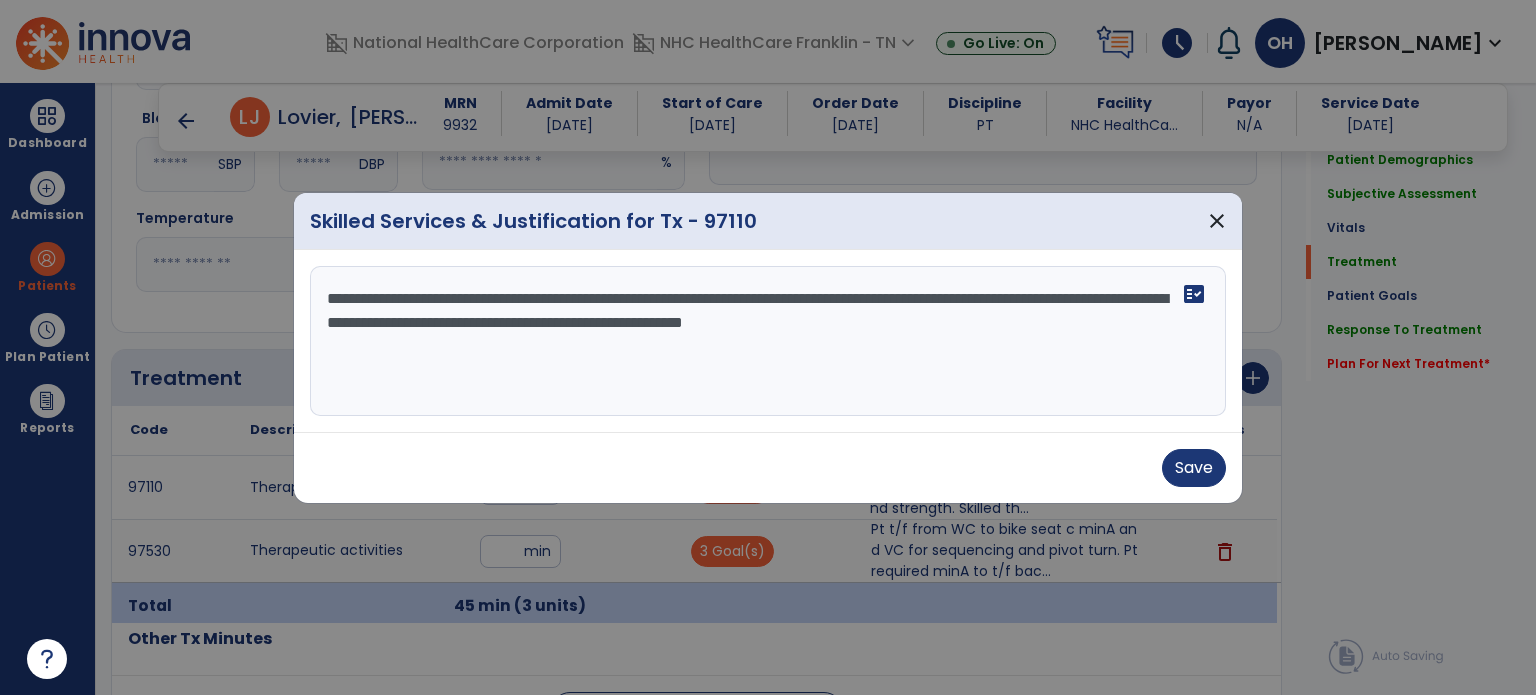 click on "**********" at bounding box center [768, 341] 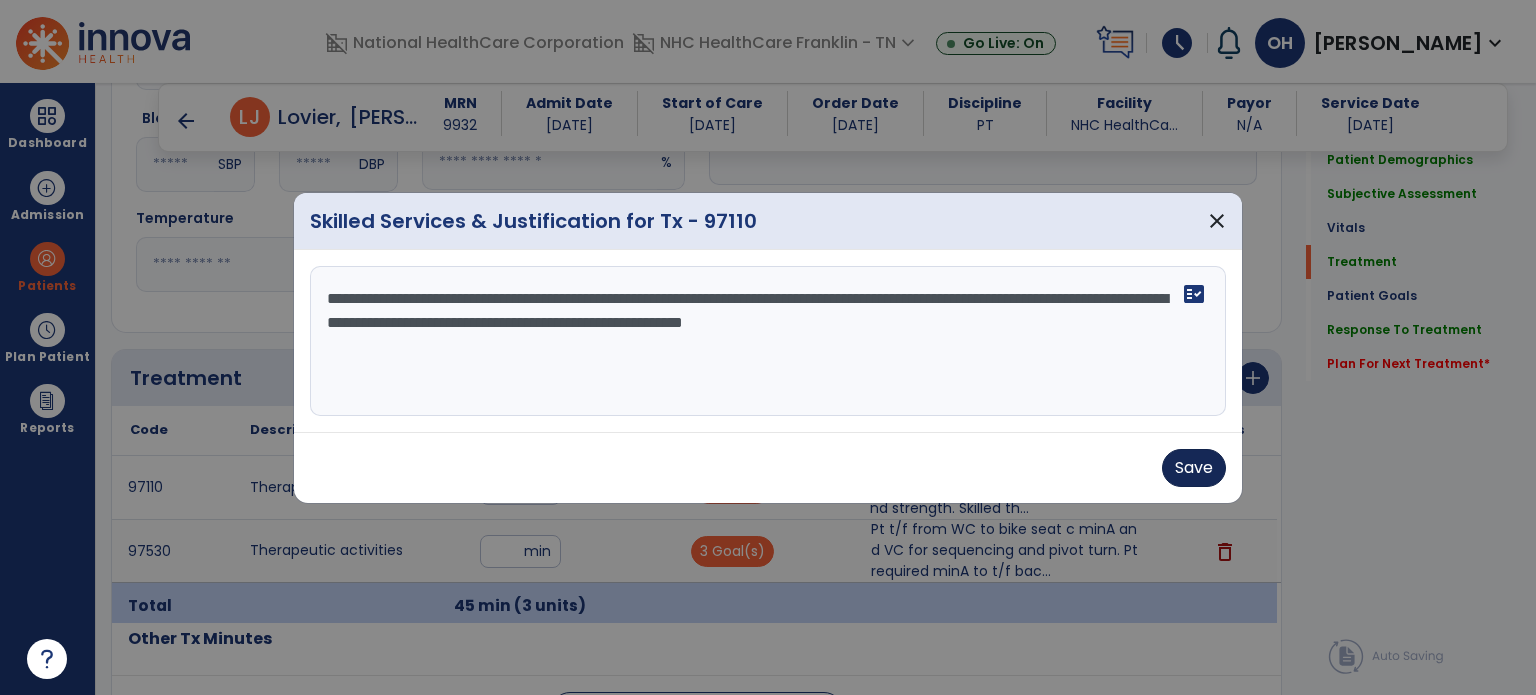 type on "**********" 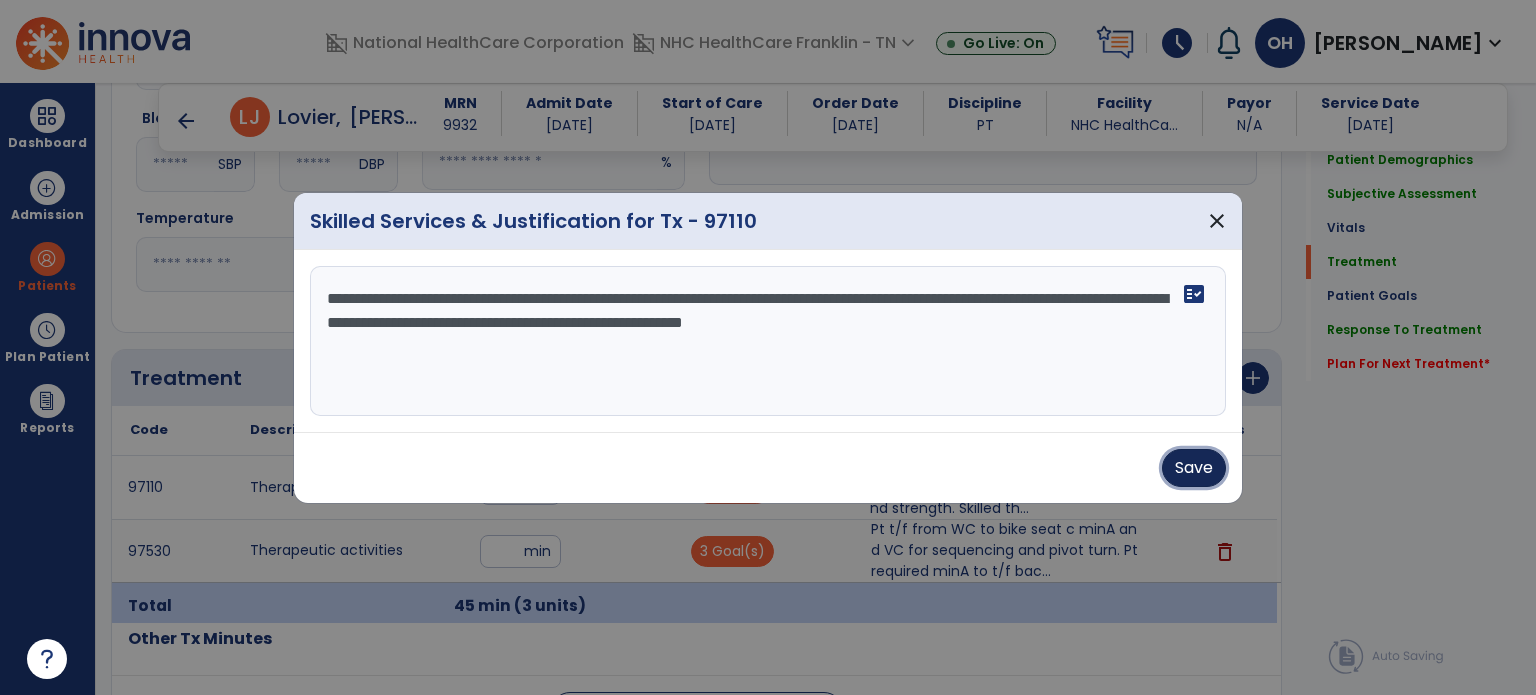 click on "Save" at bounding box center (1194, 468) 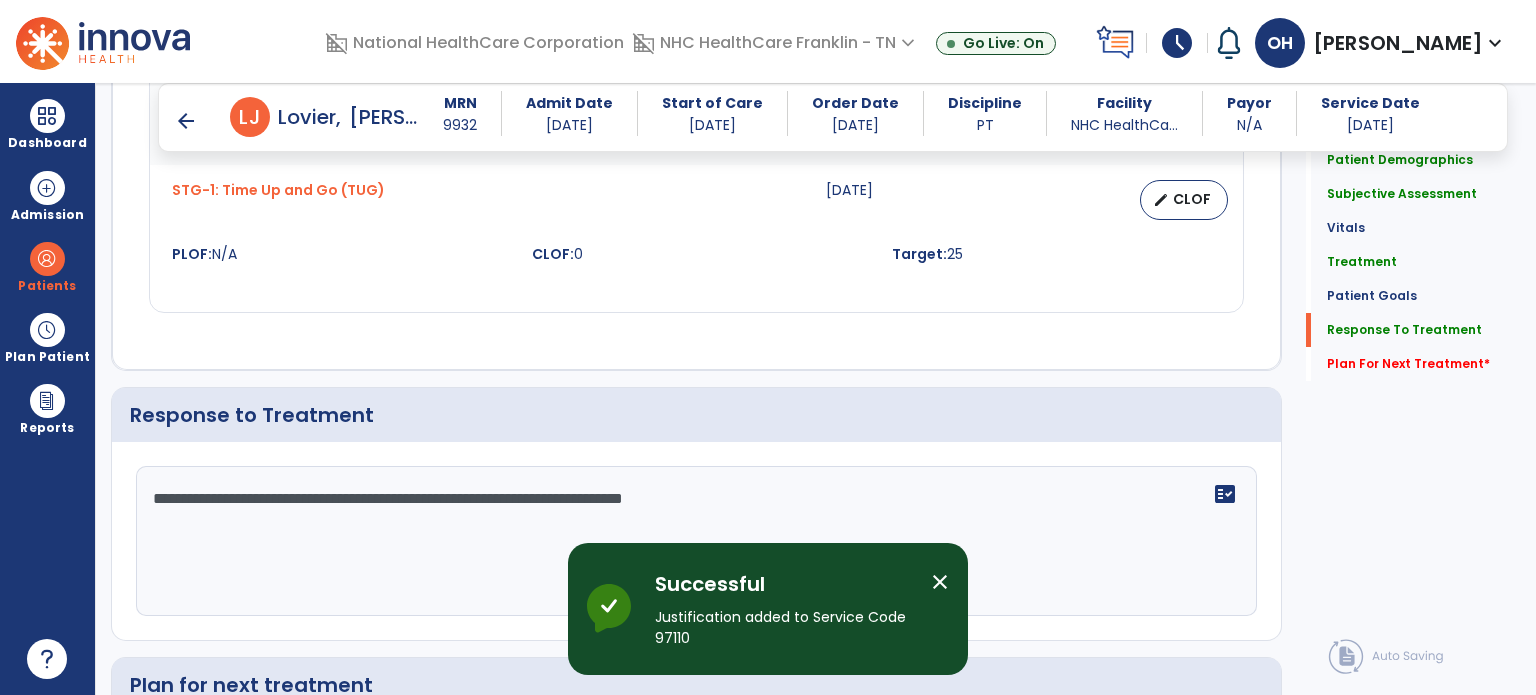 scroll, scrollTop: 3066, scrollLeft: 0, axis: vertical 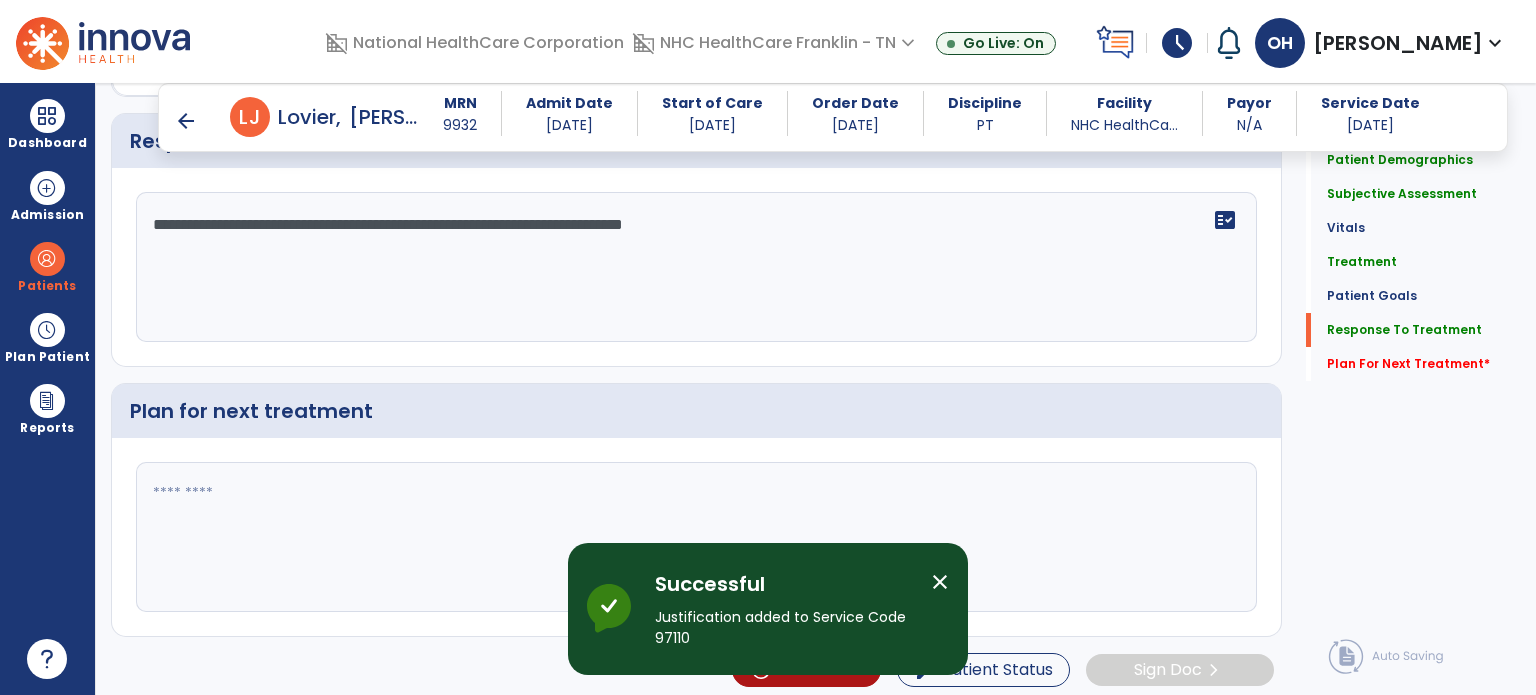 click 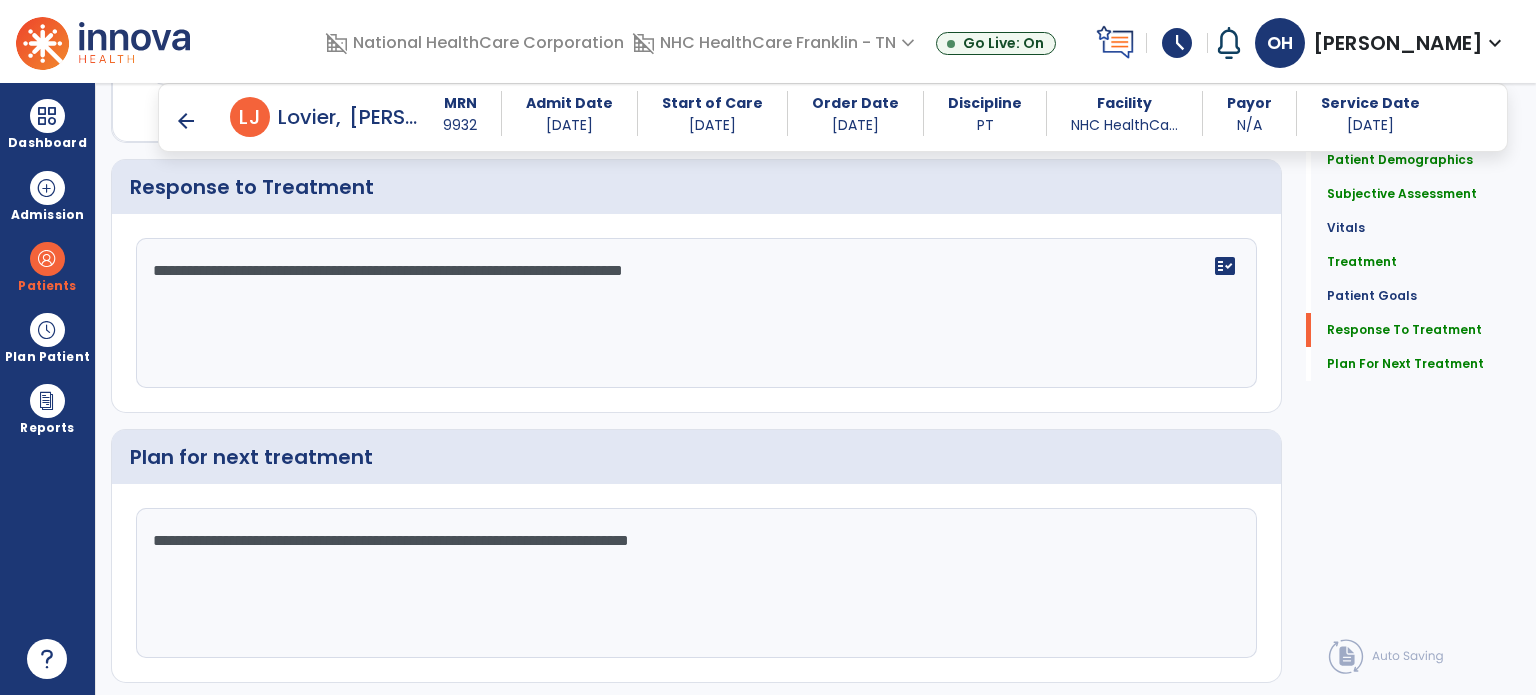 scroll, scrollTop: 3066, scrollLeft: 0, axis: vertical 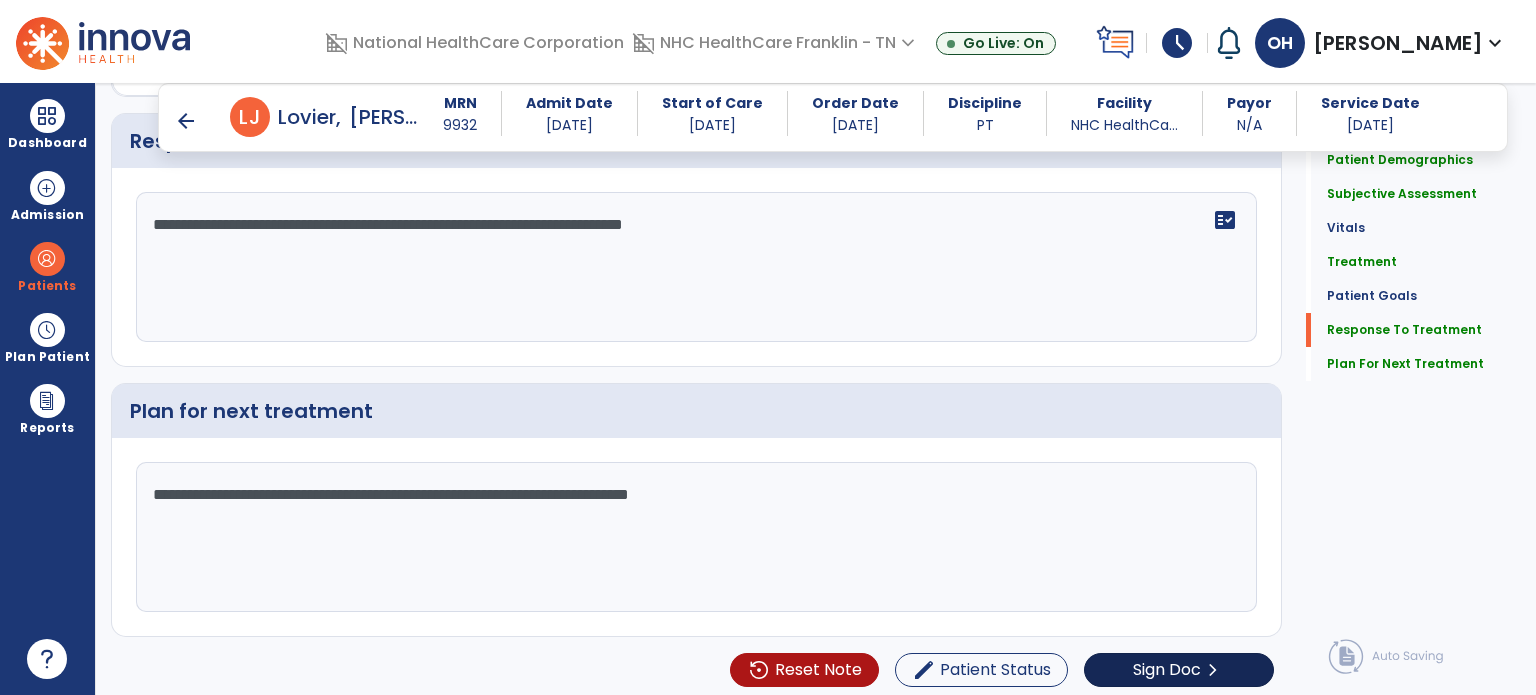 type on "**********" 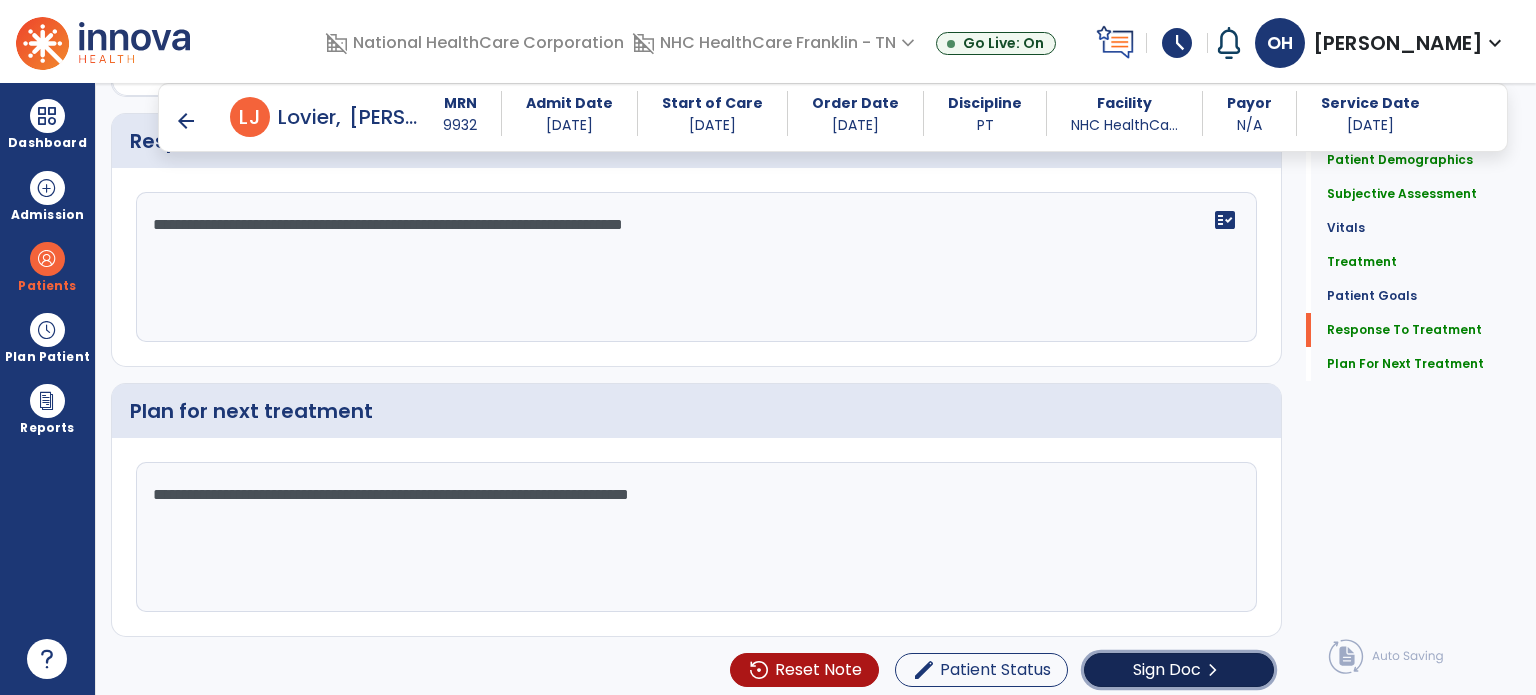 click on "Sign Doc" 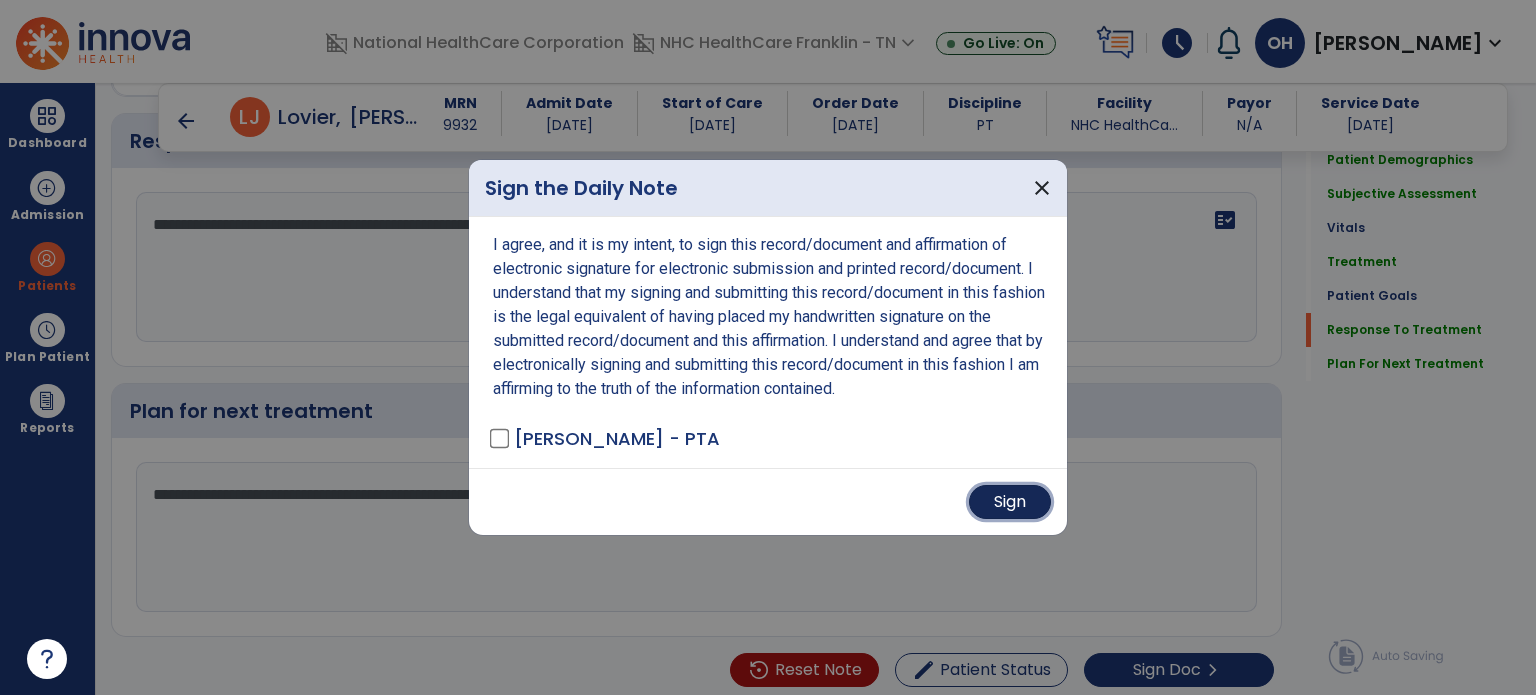 click on "Sign" at bounding box center [1010, 502] 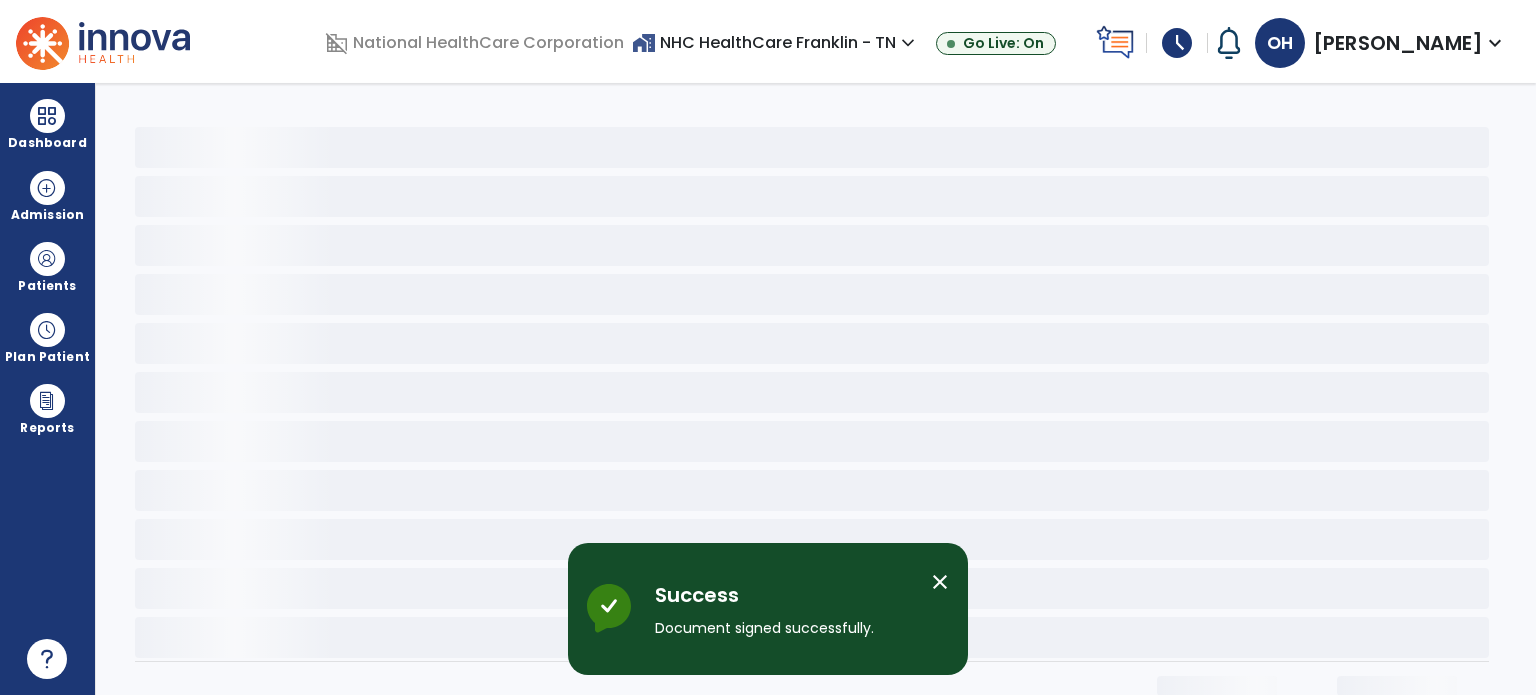scroll, scrollTop: 0, scrollLeft: 0, axis: both 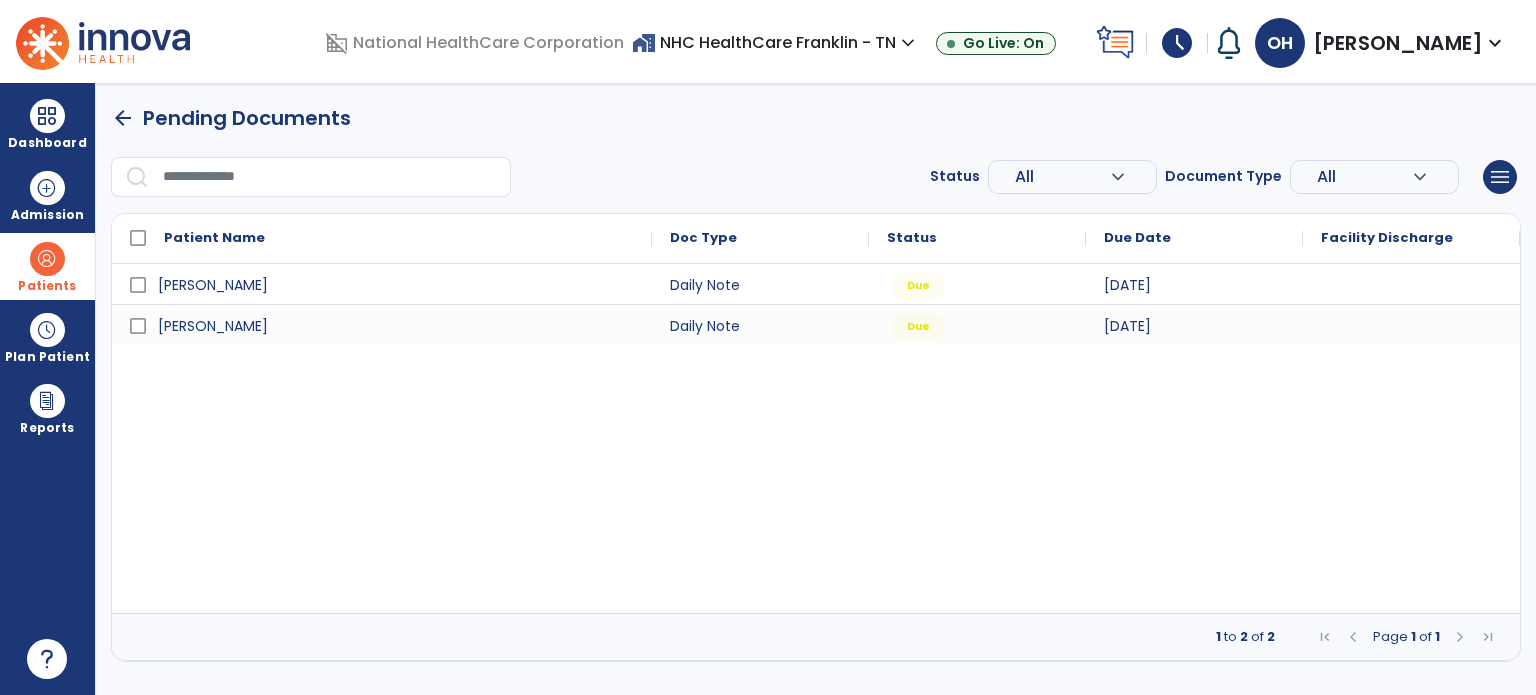 click at bounding box center [47, 259] 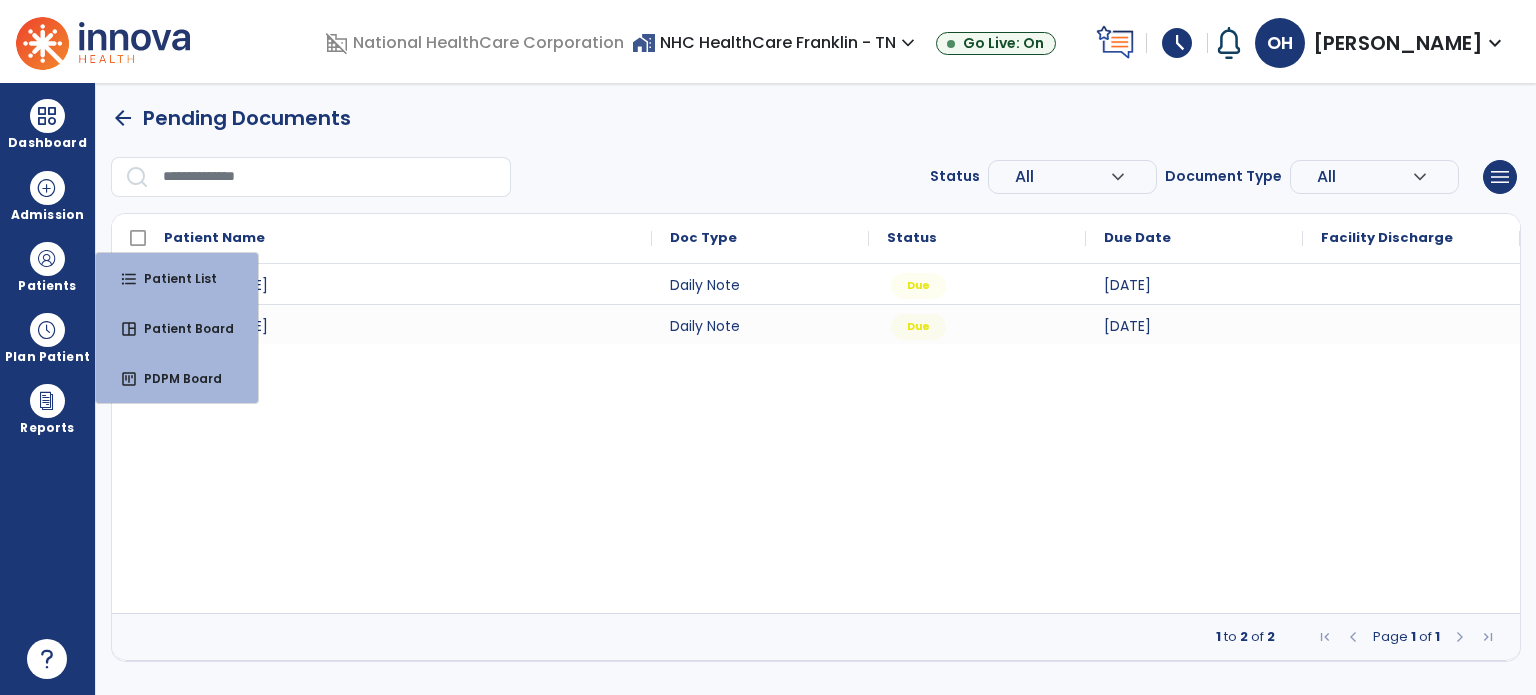 click at bounding box center [330, 177] 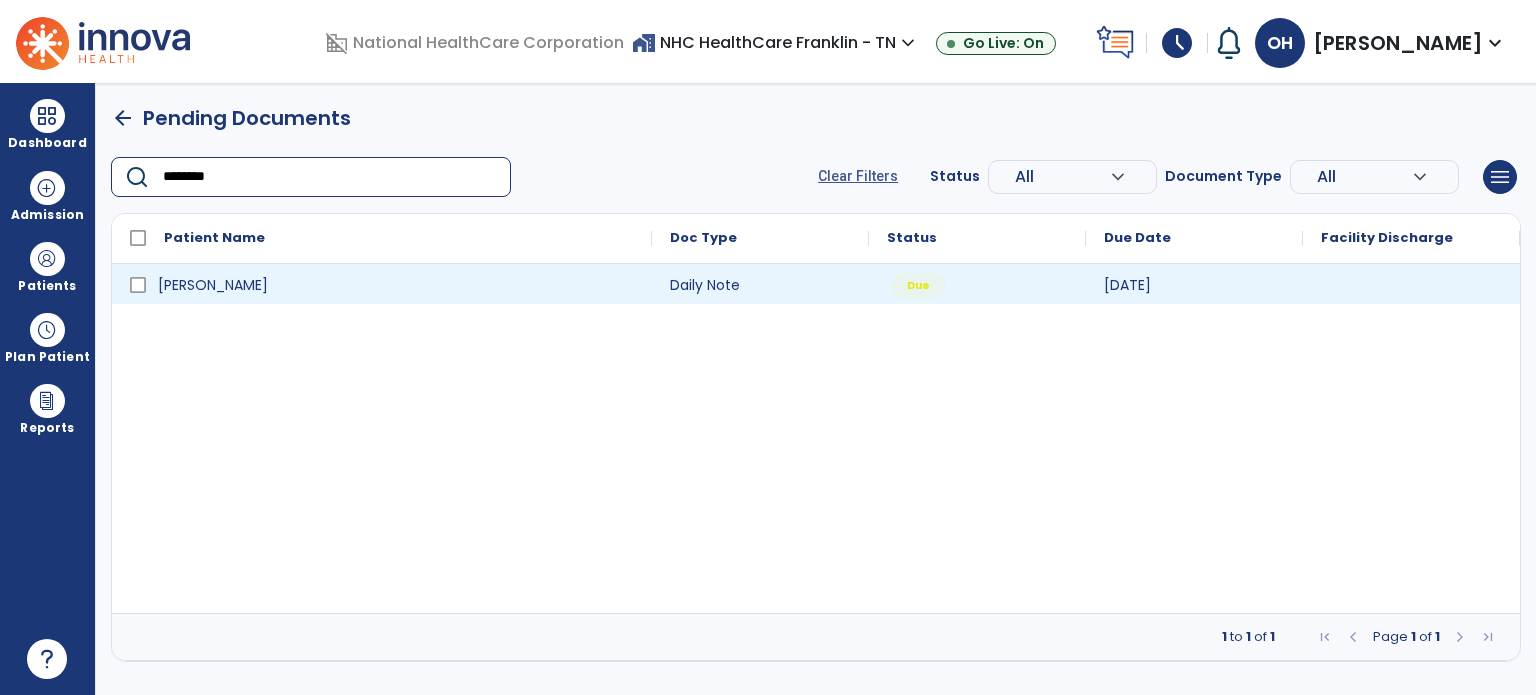 type on "********" 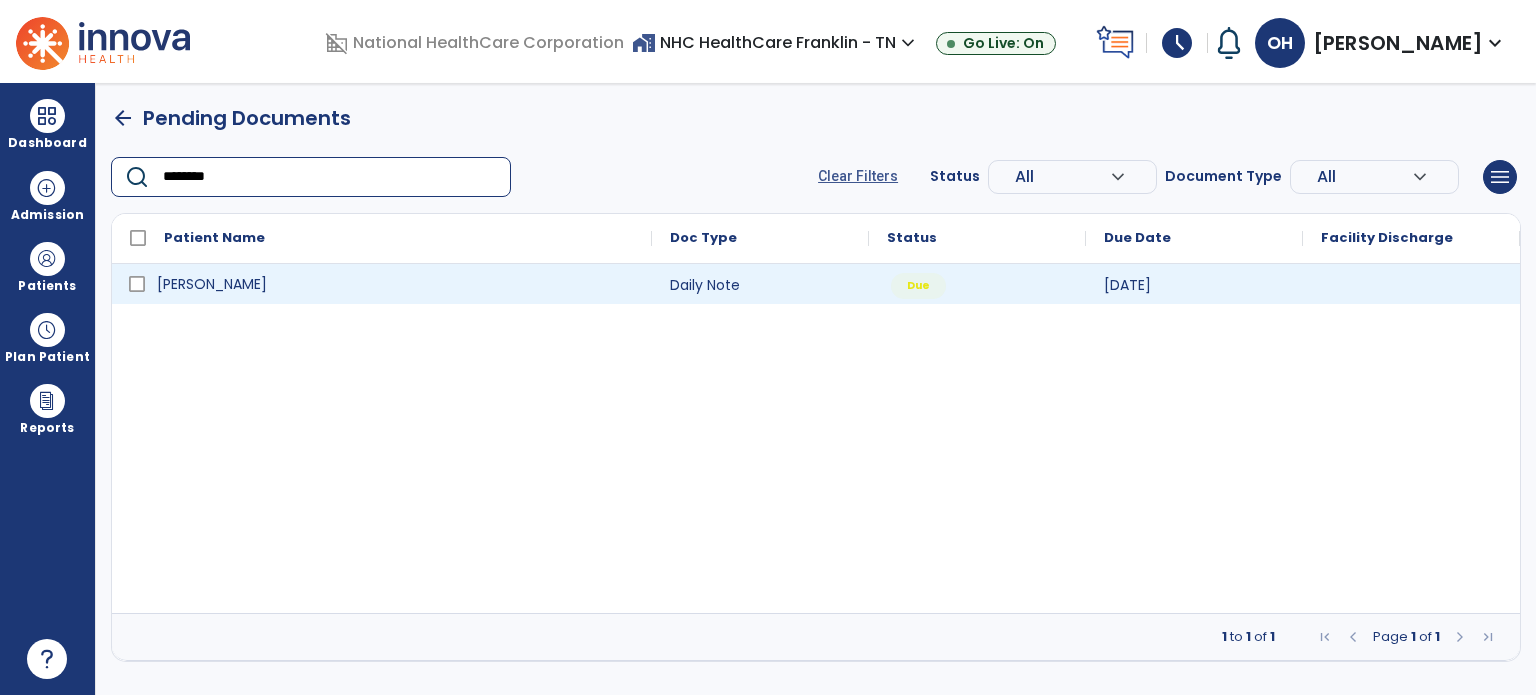 click on "[PERSON_NAME]" at bounding box center [396, 284] 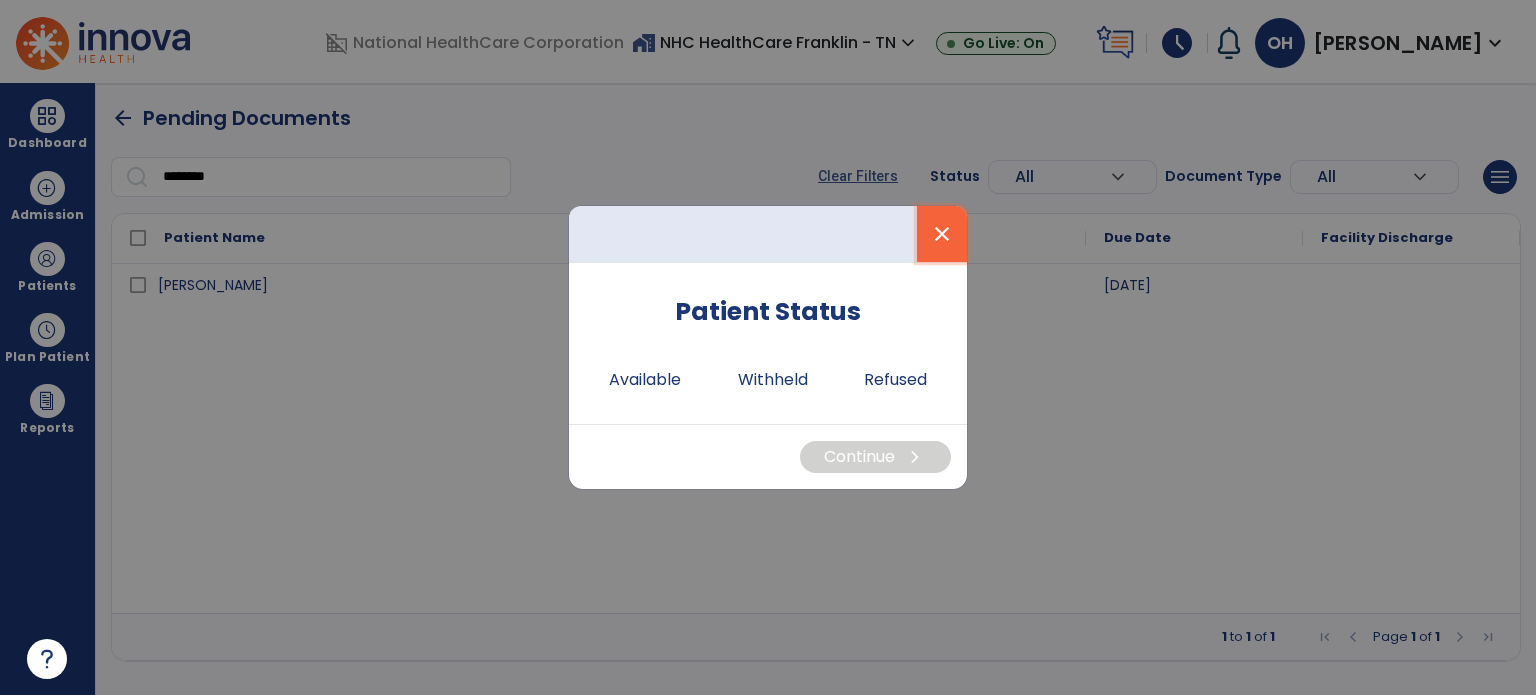 click on "close" at bounding box center [942, 234] 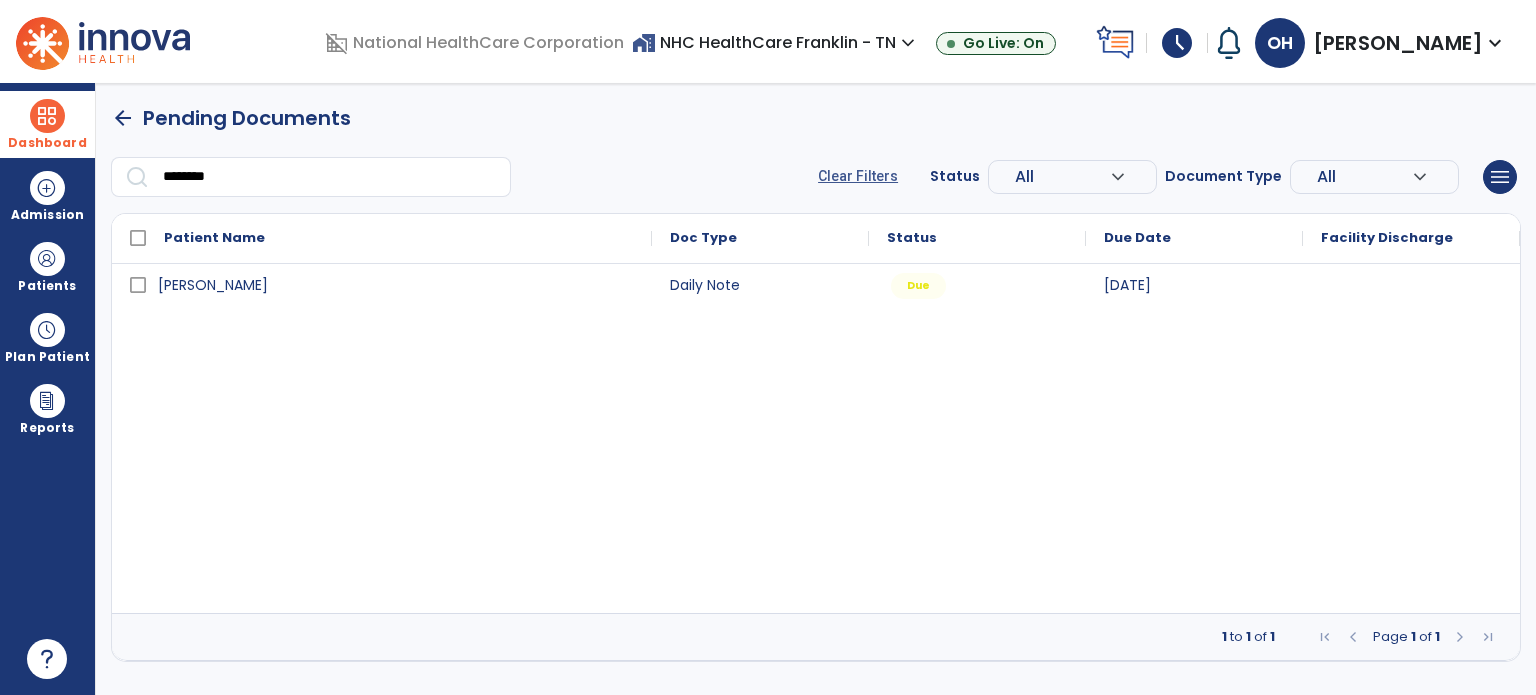 click at bounding box center (47, 116) 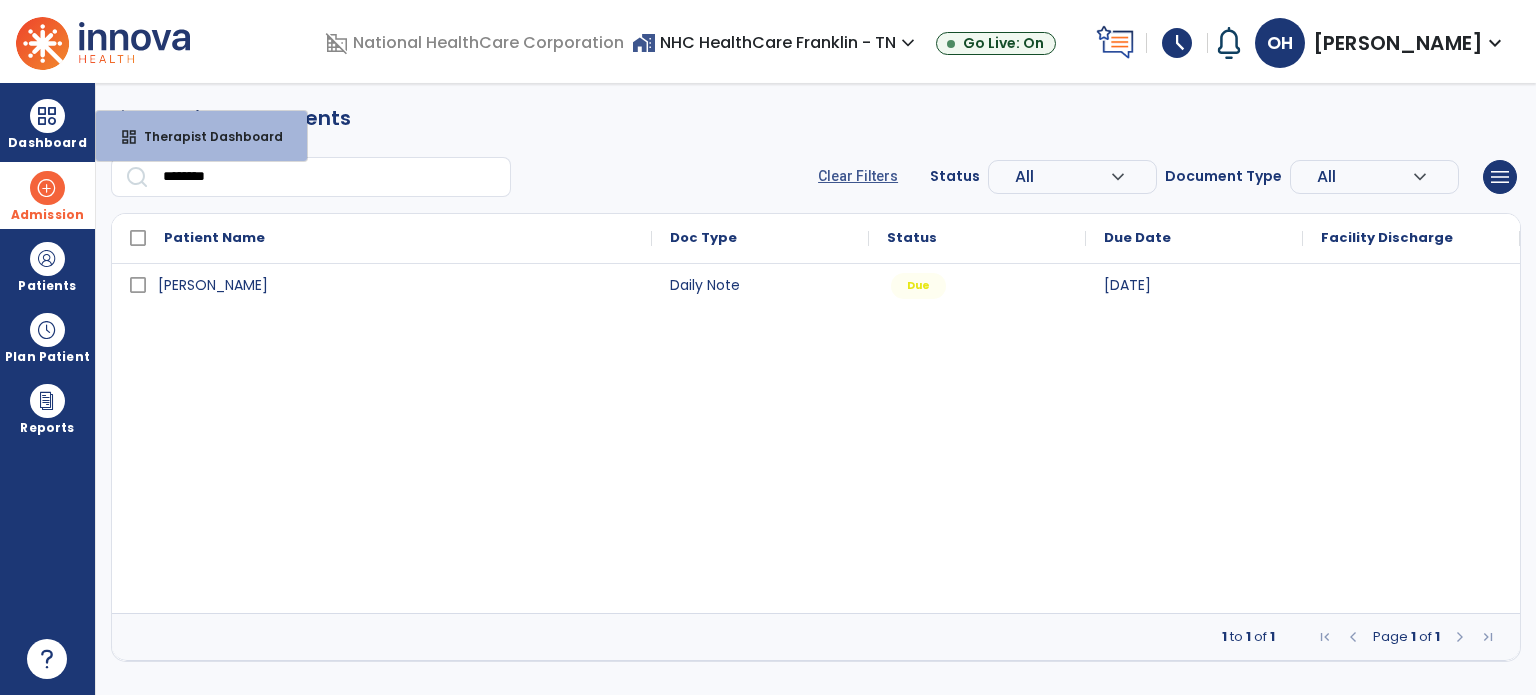click on "Admission" at bounding box center [47, 195] 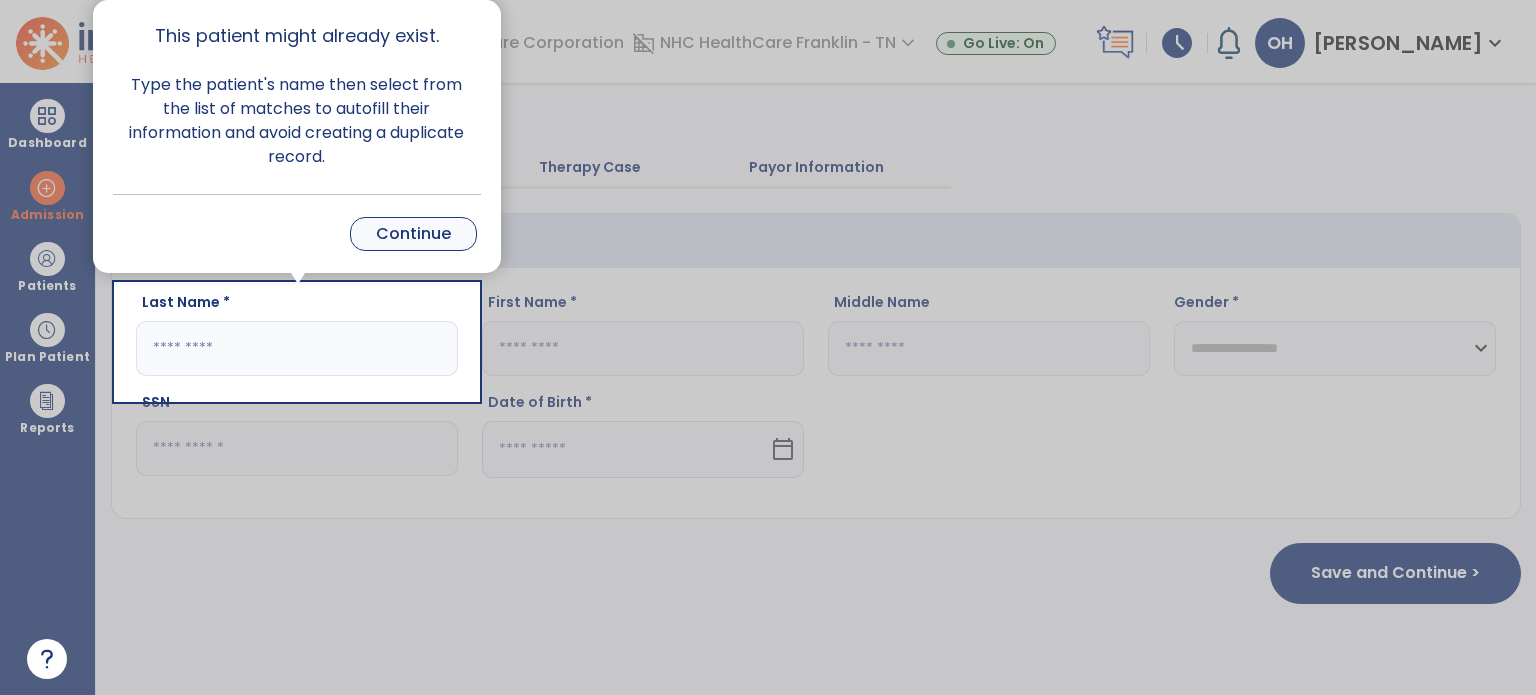 click on "Continue" at bounding box center [413, 234] 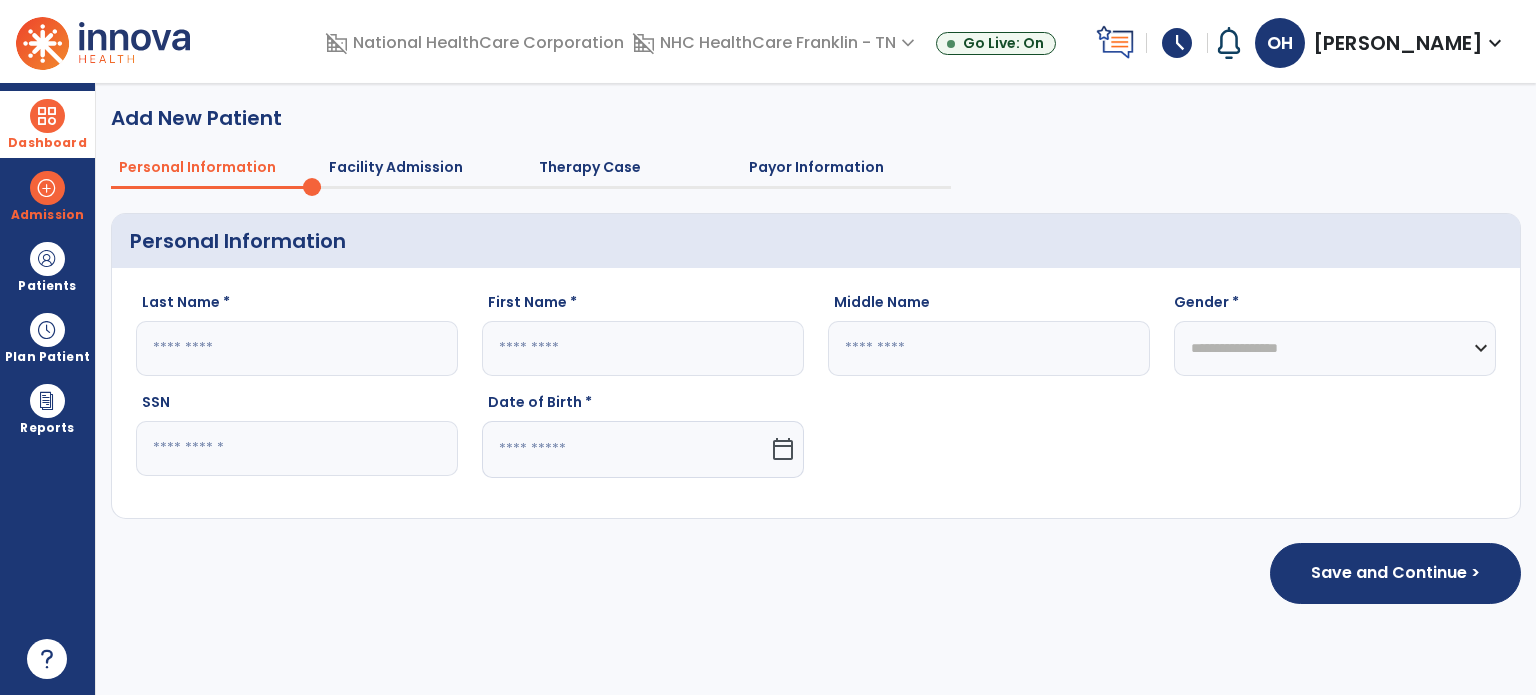 click at bounding box center [47, 116] 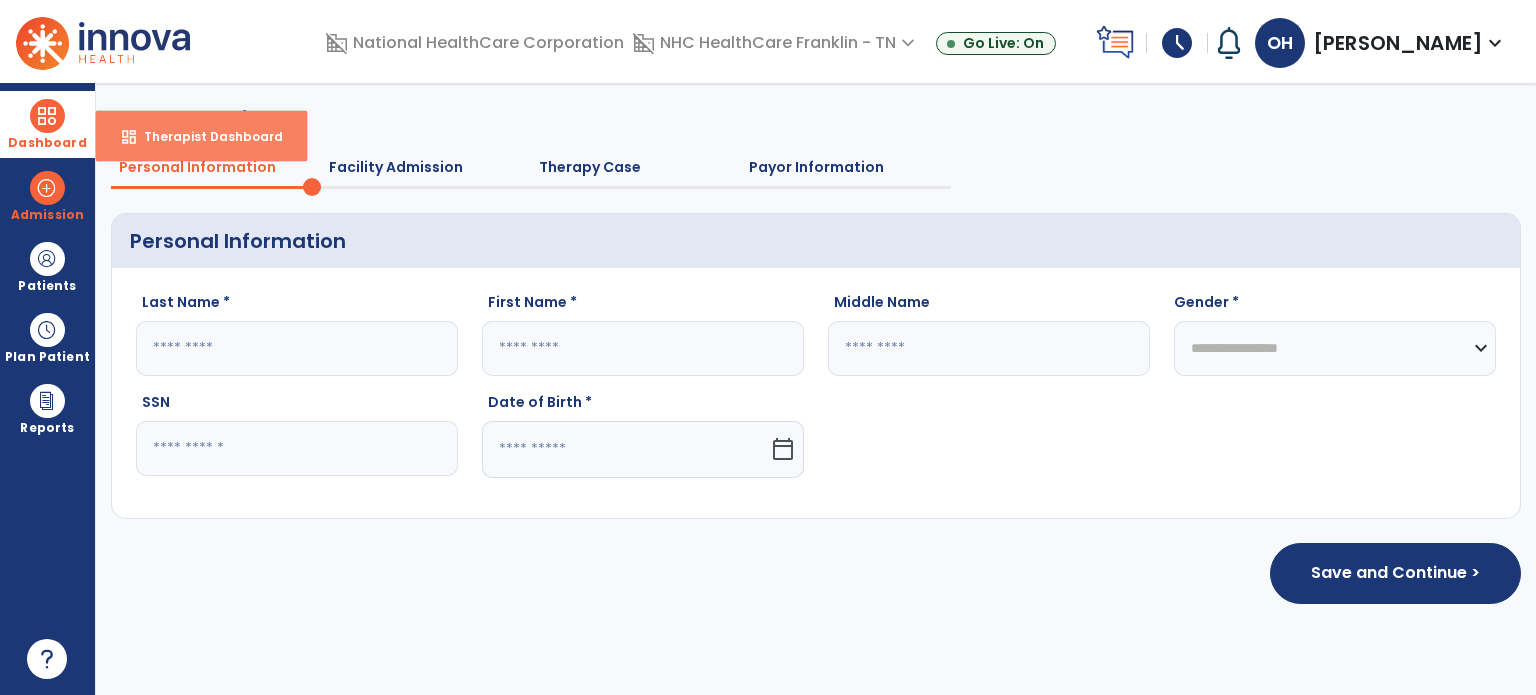 click on "Therapist Dashboard" at bounding box center [205, 136] 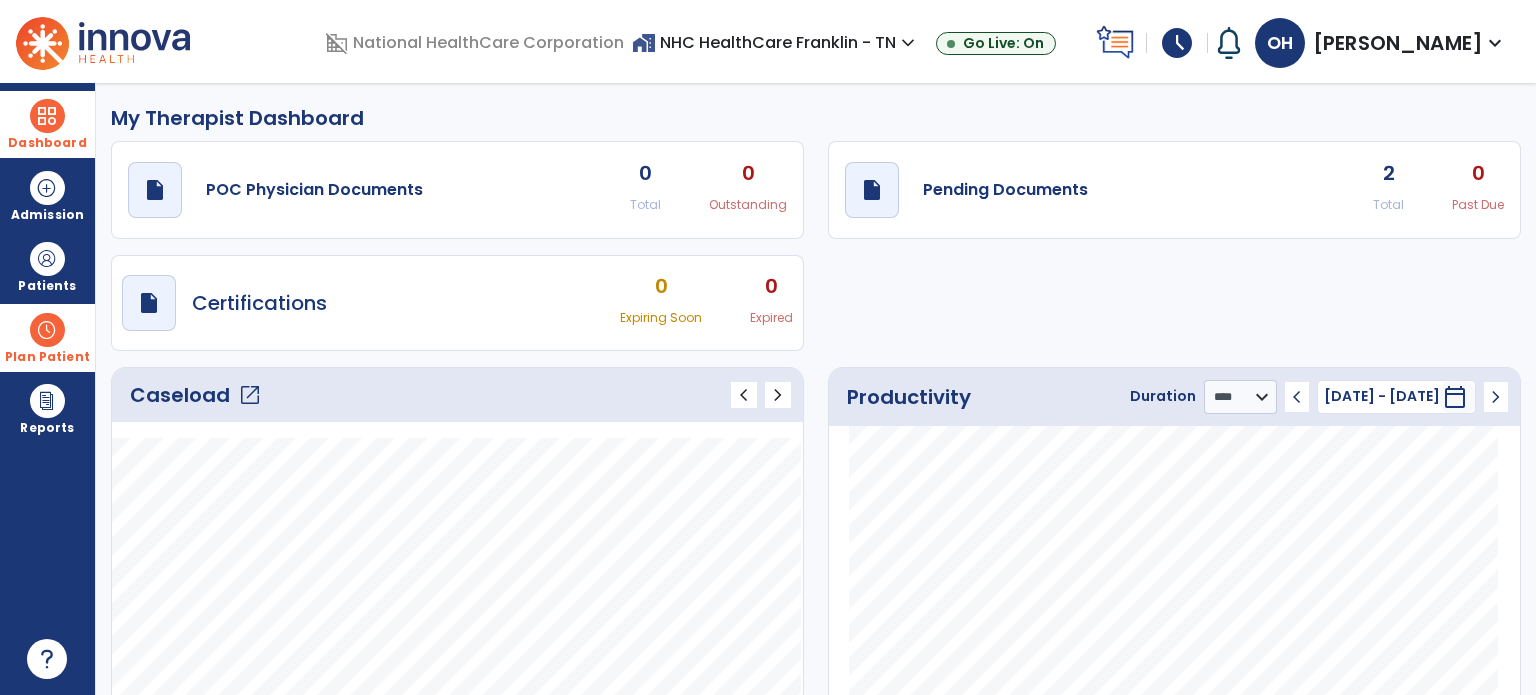 click at bounding box center [47, 330] 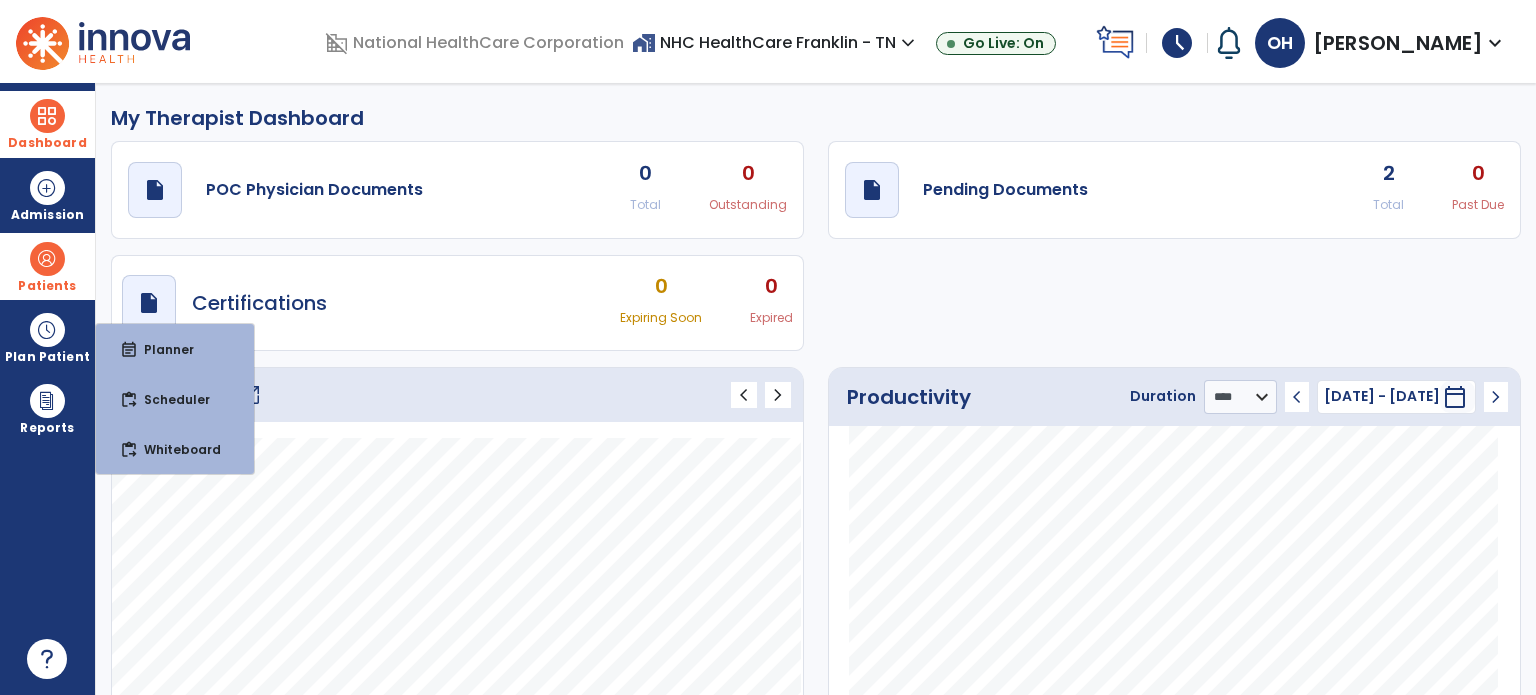 click at bounding box center [47, 259] 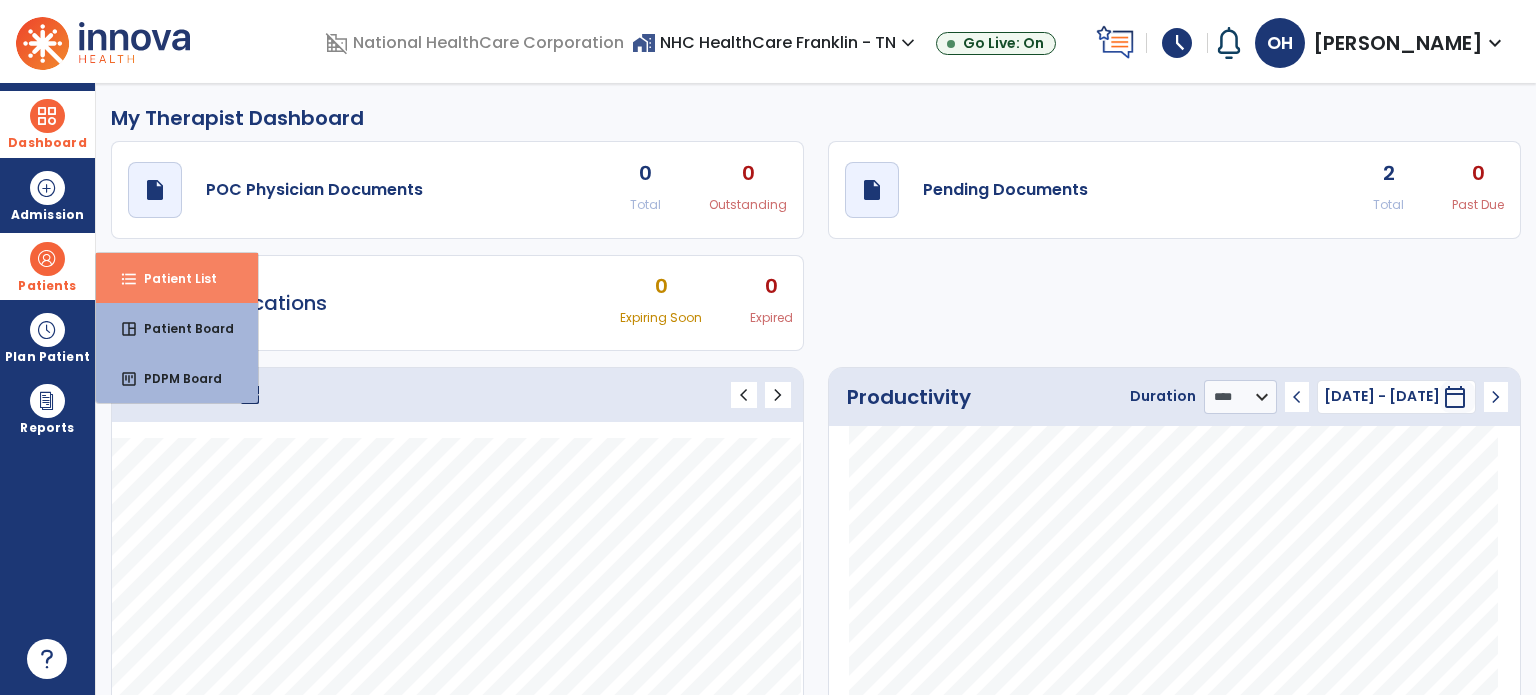 click on "format_list_bulleted  Patient List" at bounding box center [177, 278] 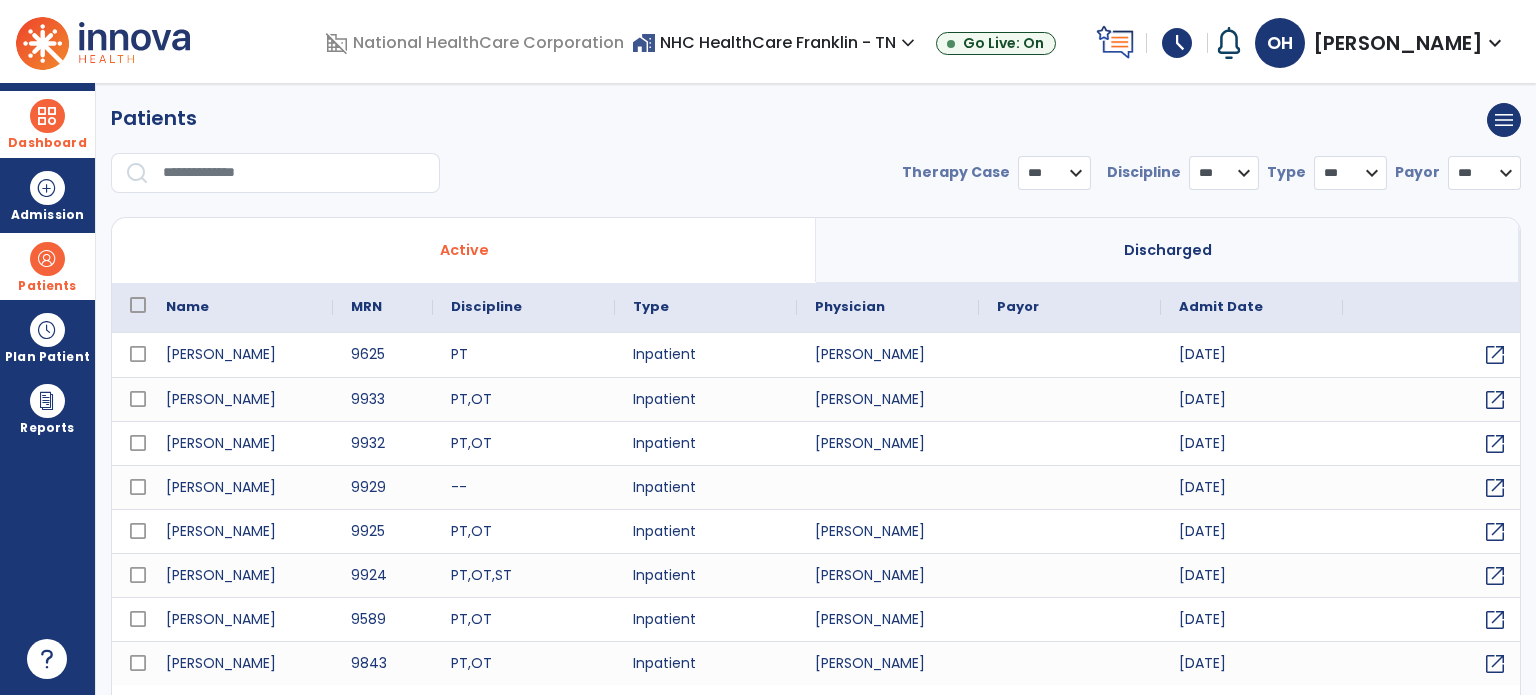 select on "***" 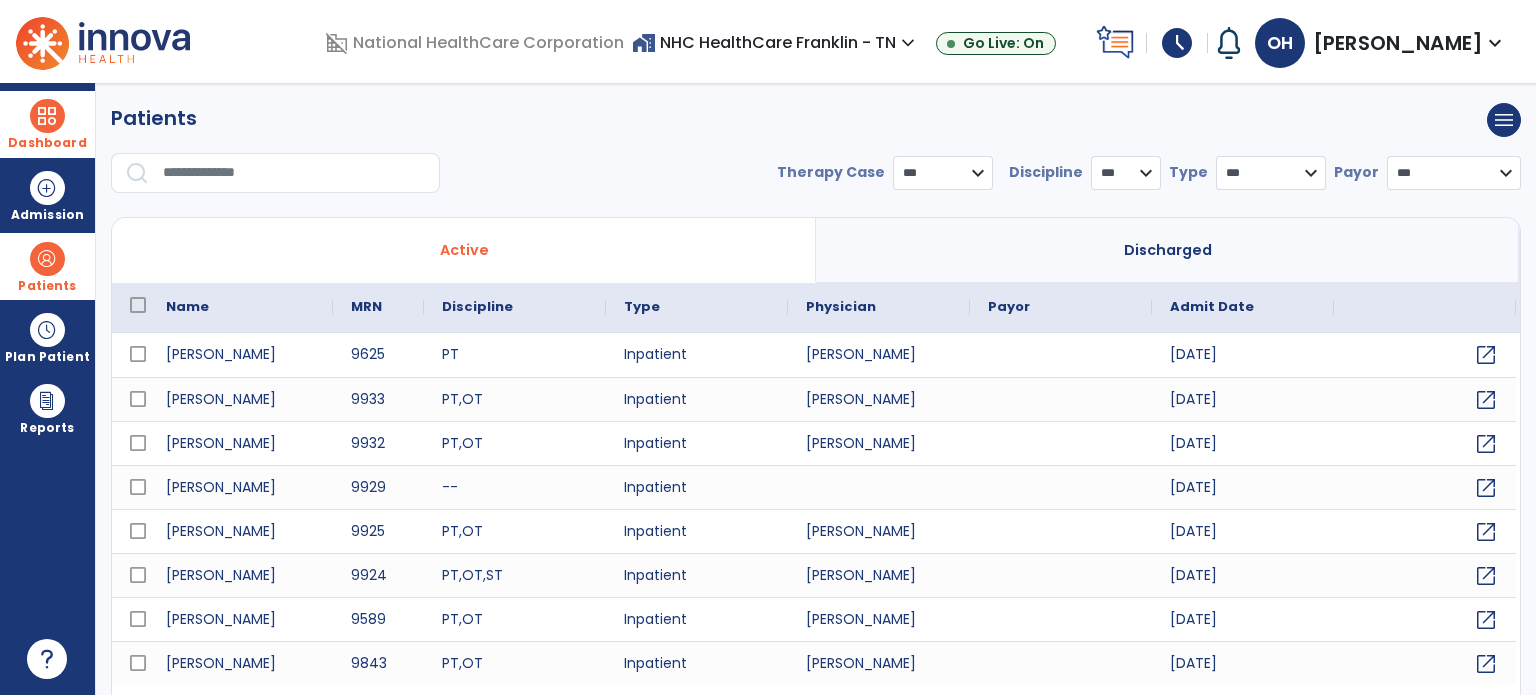 click at bounding box center [294, 173] 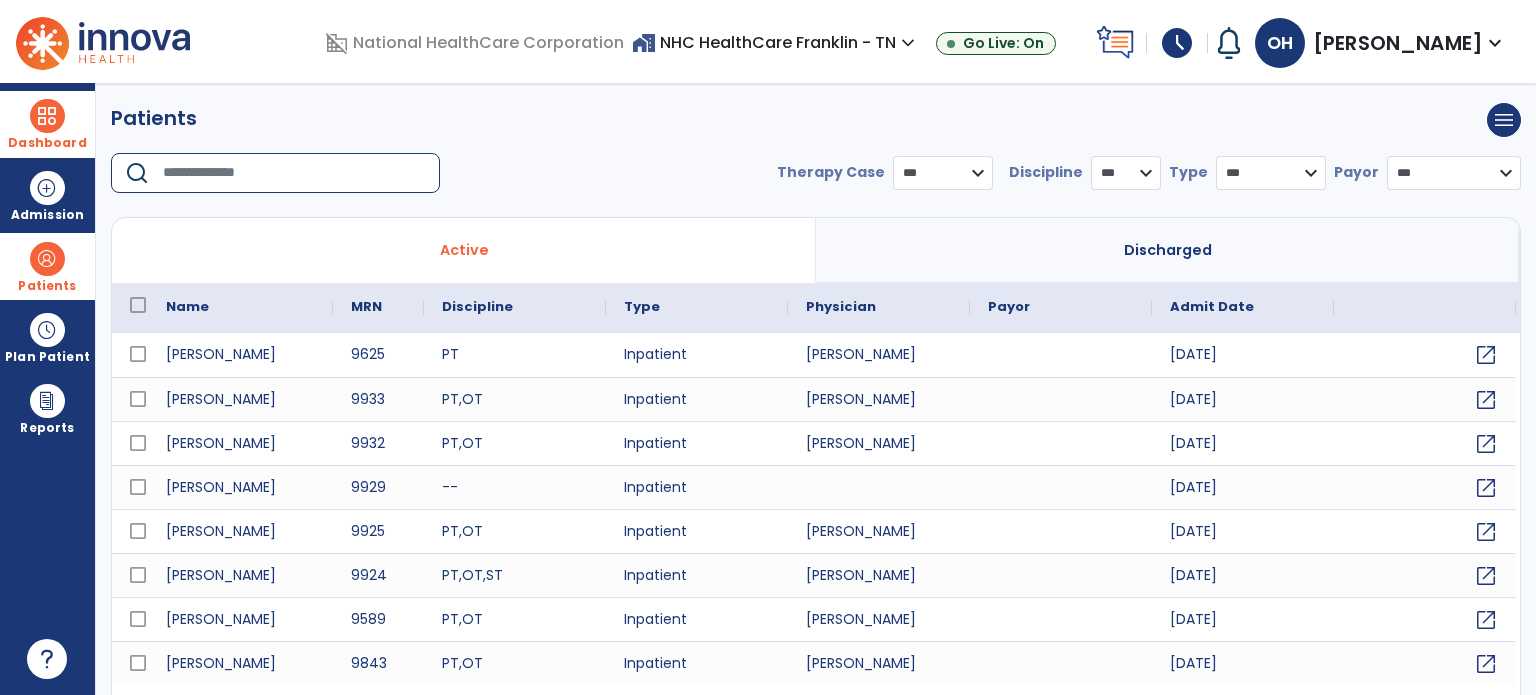 click at bounding box center [294, 173] 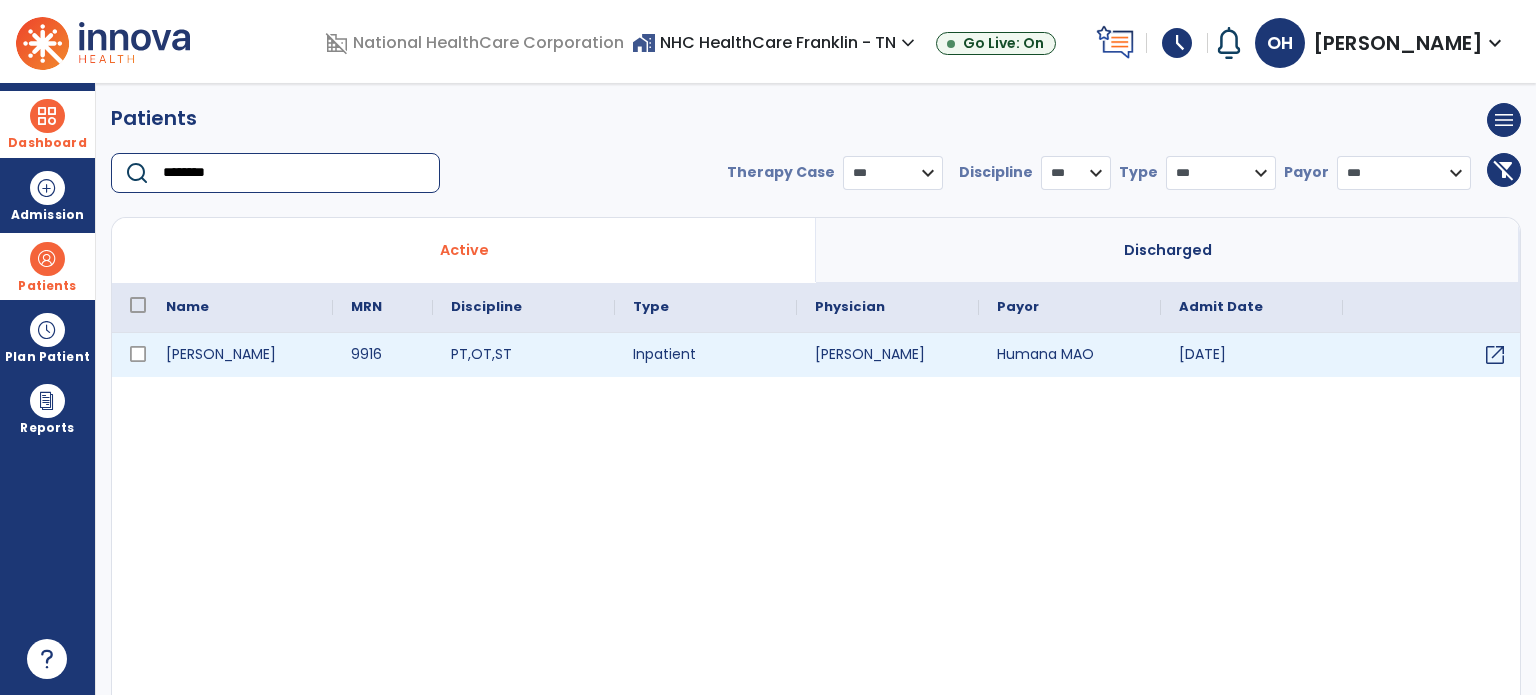 type on "********" 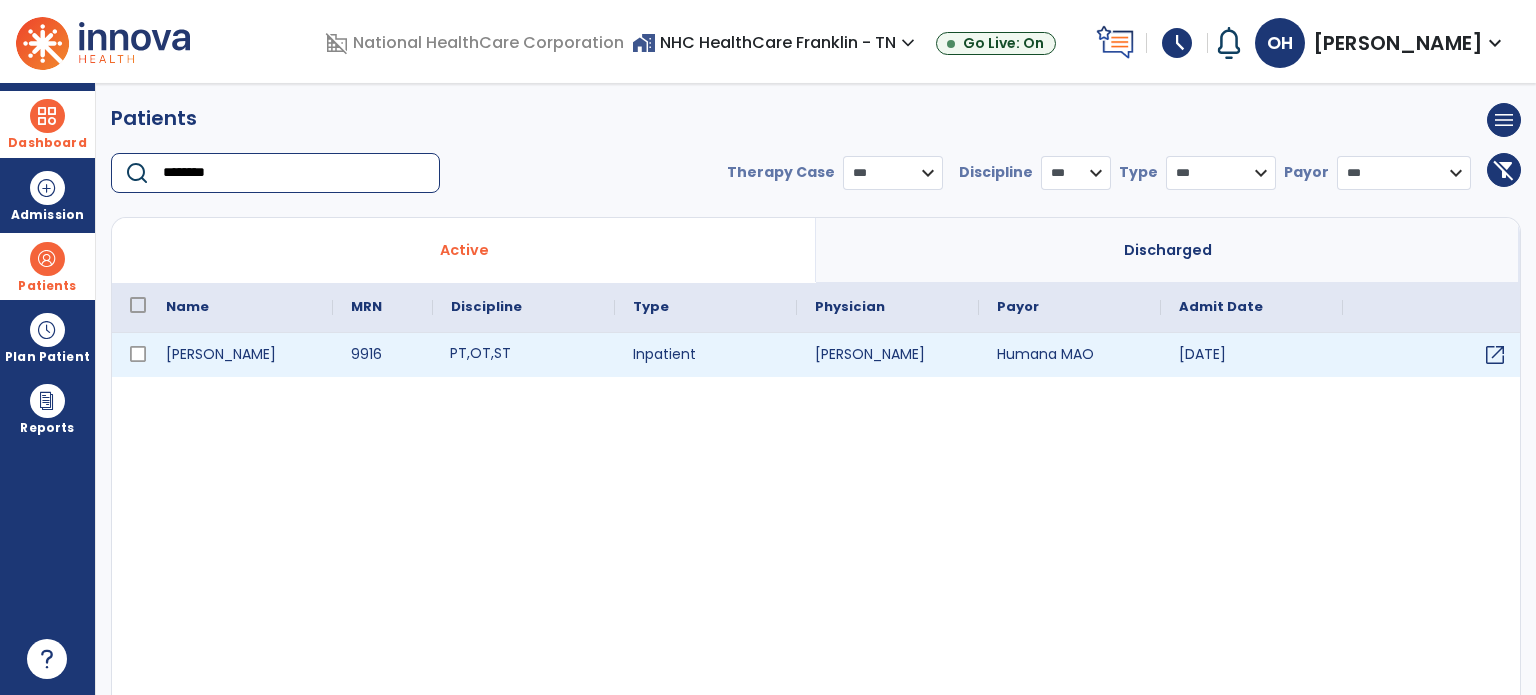click on "PT , OT , ST" at bounding box center (524, 355) 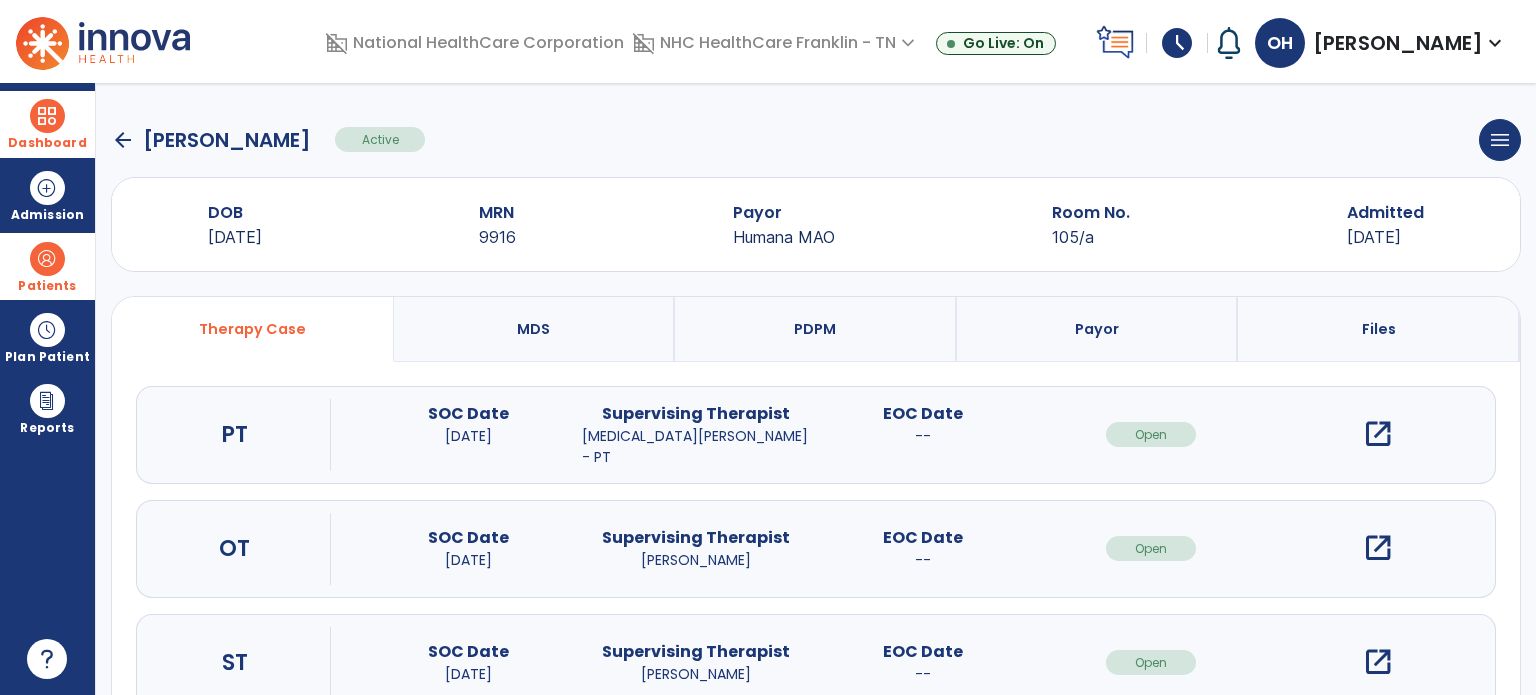 click on "open_in_new" at bounding box center (1378, 434) 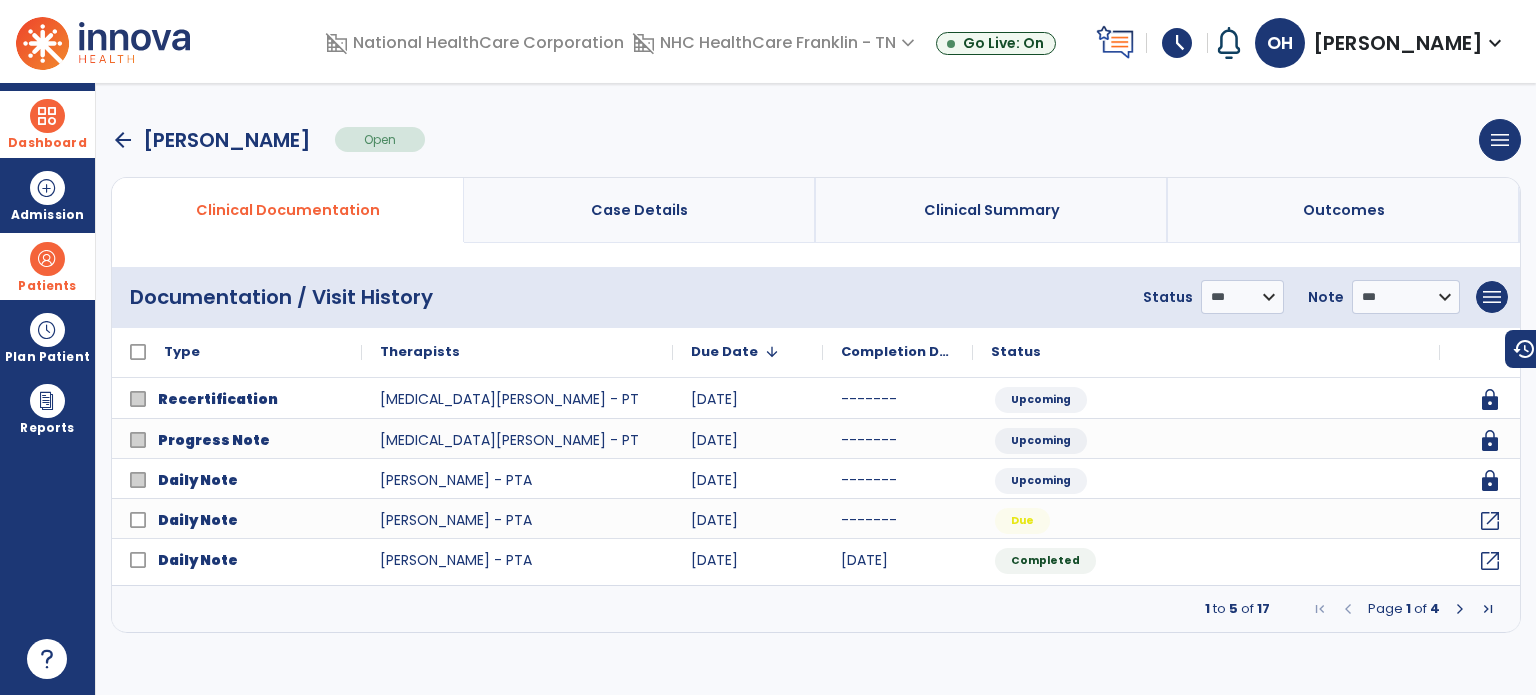 click at bounding box center [1460, 609] 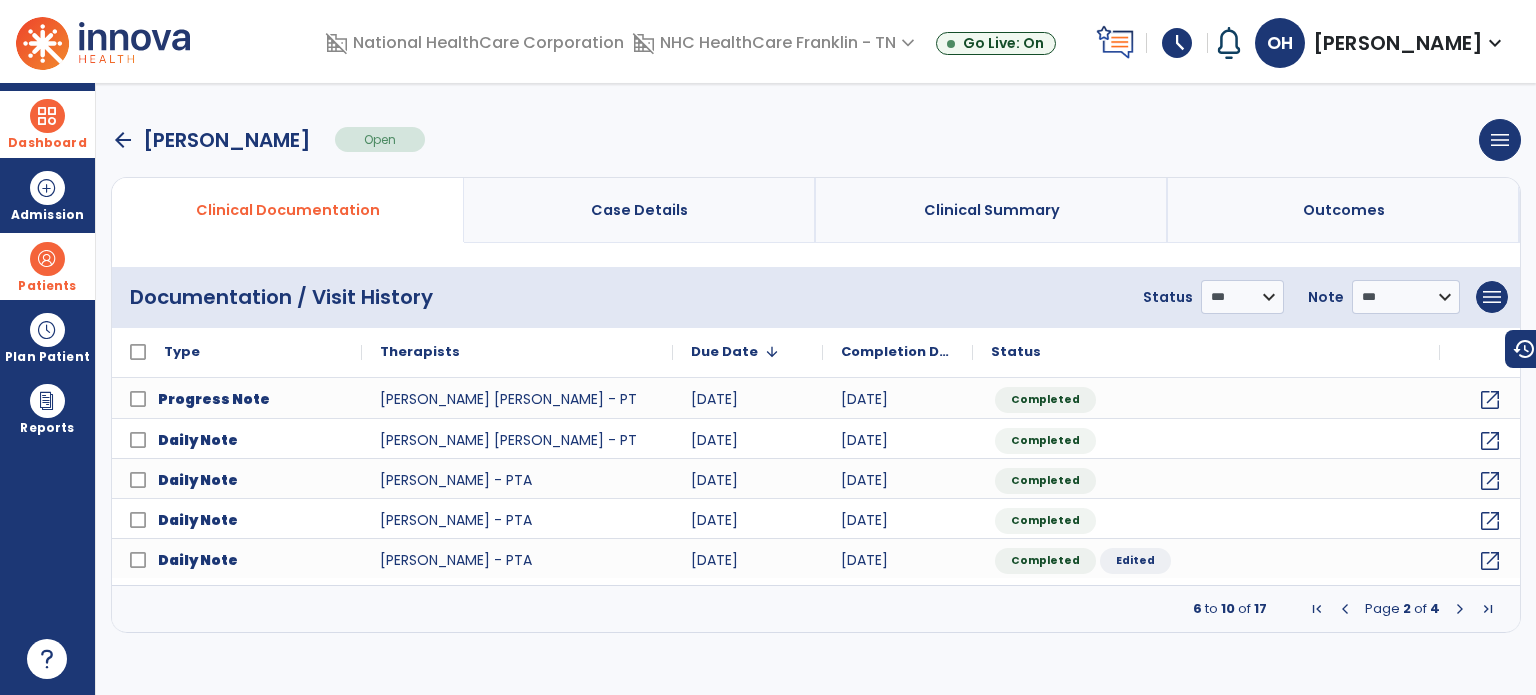 click at bounding box center (1345, 609) 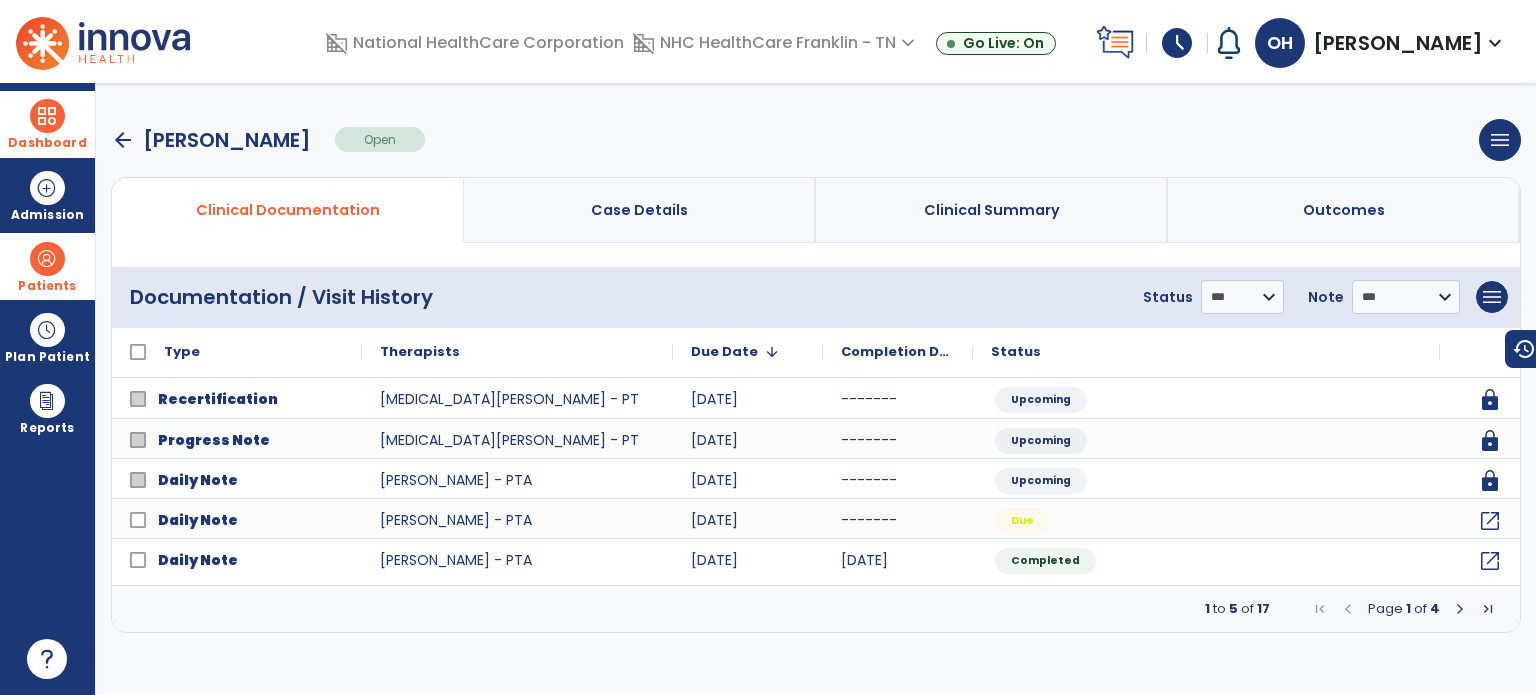click on "**********" 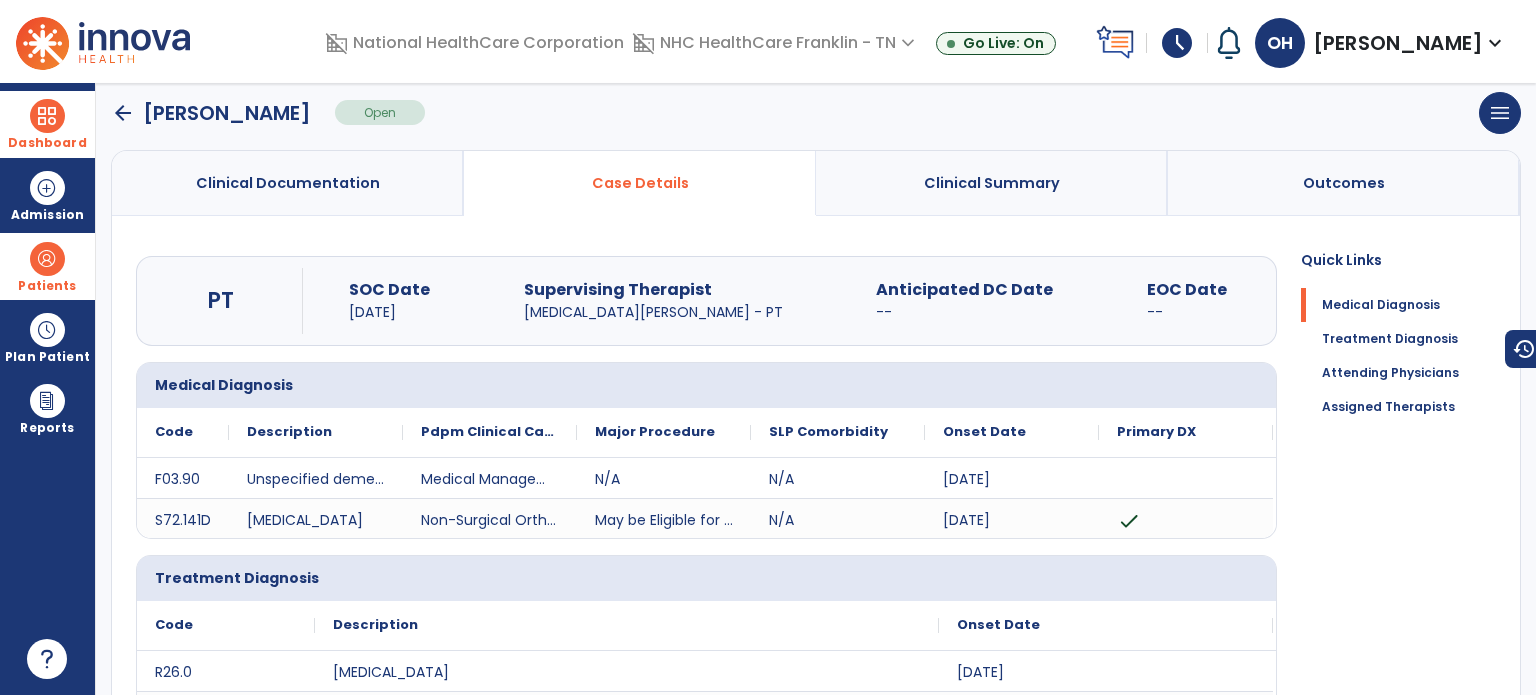 scroll, scrollTop: 28, scrollLeft: 0, axis: vertical 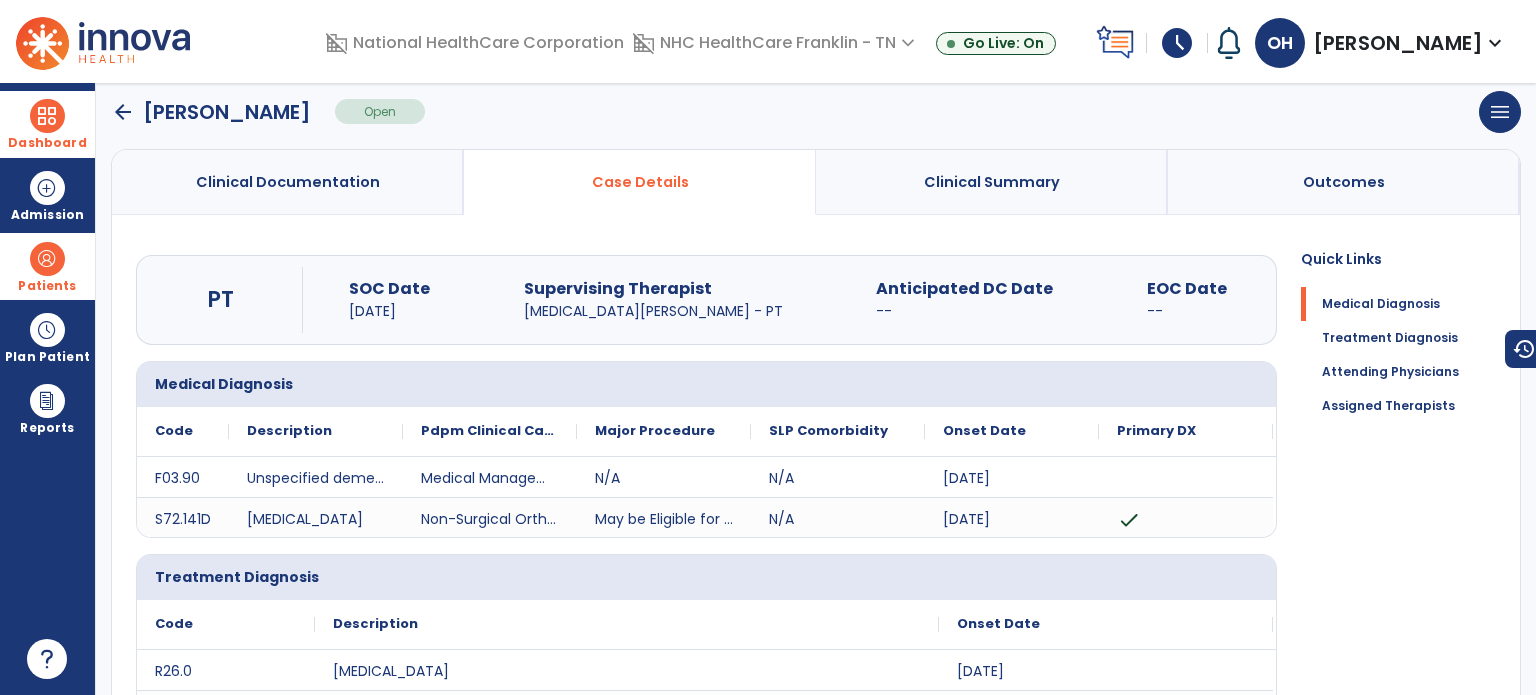 click on "Clinical Summary" at bounding box center (992, 182) 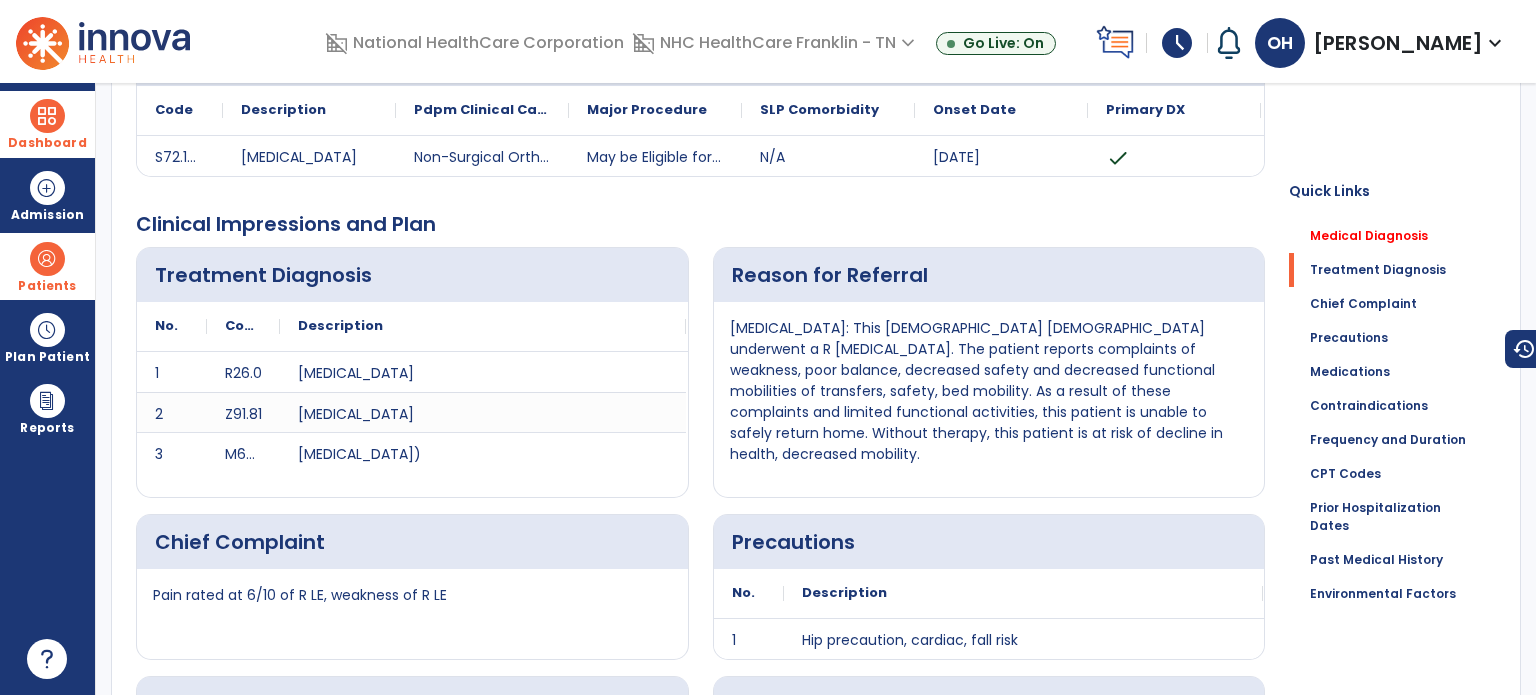 scroll, scrollTop: 0, scrollLeft: 0, axis: both 